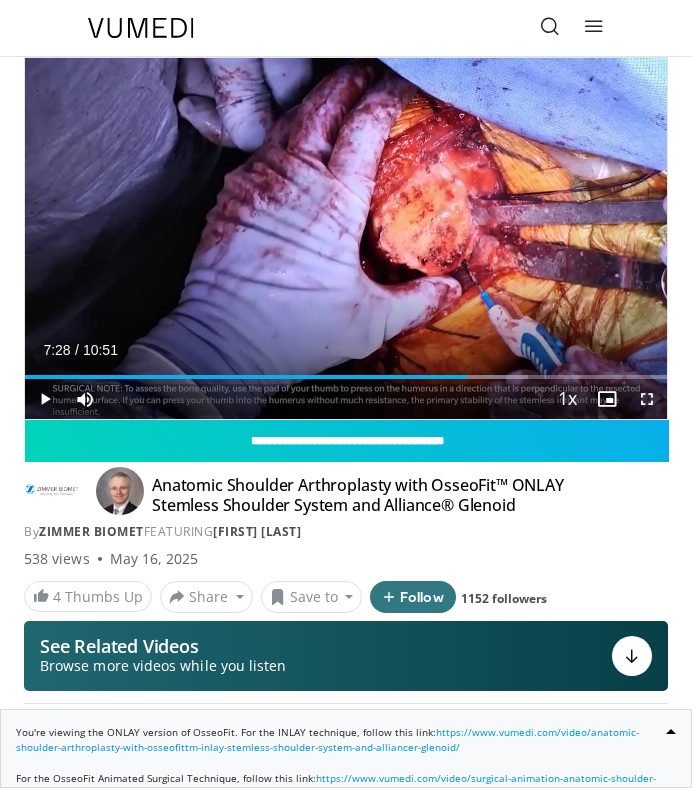 scroll, scrollTop: 0, scrollLeft: 0, axis: both 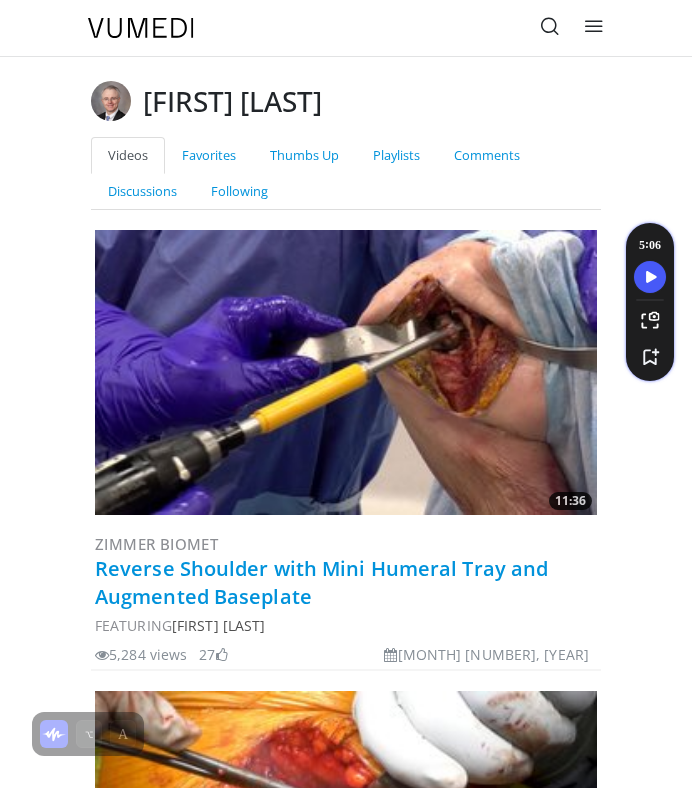 click on "Reverse Shoulder with Mini Humeral Tray and Augmented Baseplate" at bounding box center [321, 582] 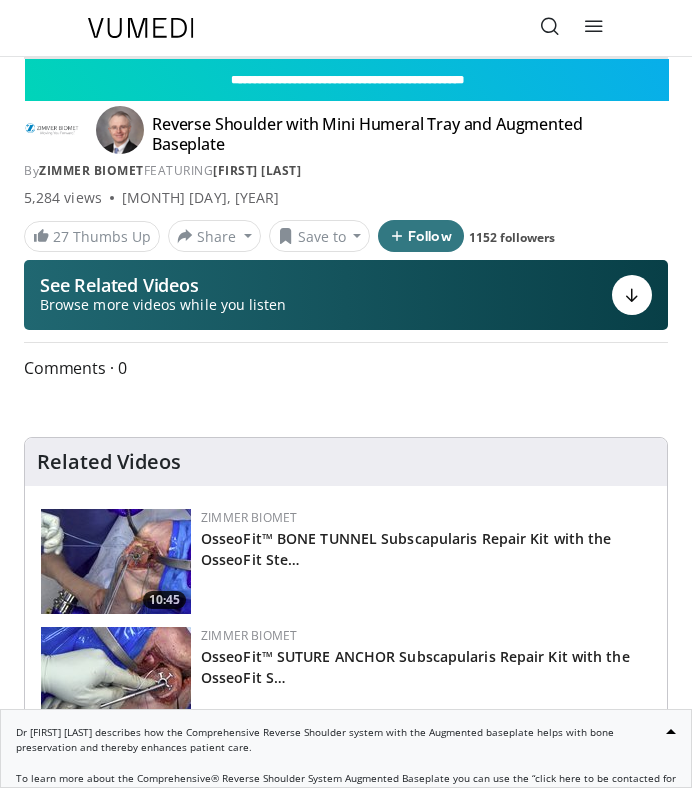scroll, scrollTop: 0, scrollLeft: 0, axis: both 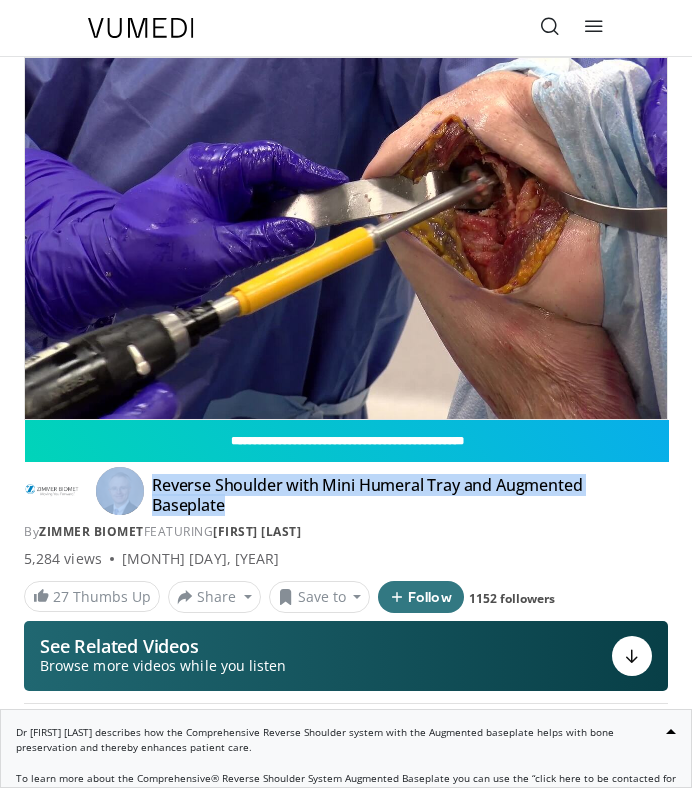drag, startPoint x: 228, startPoint y: 507, endPoint x: 141, endPoint y: 492, distance: 88.28363 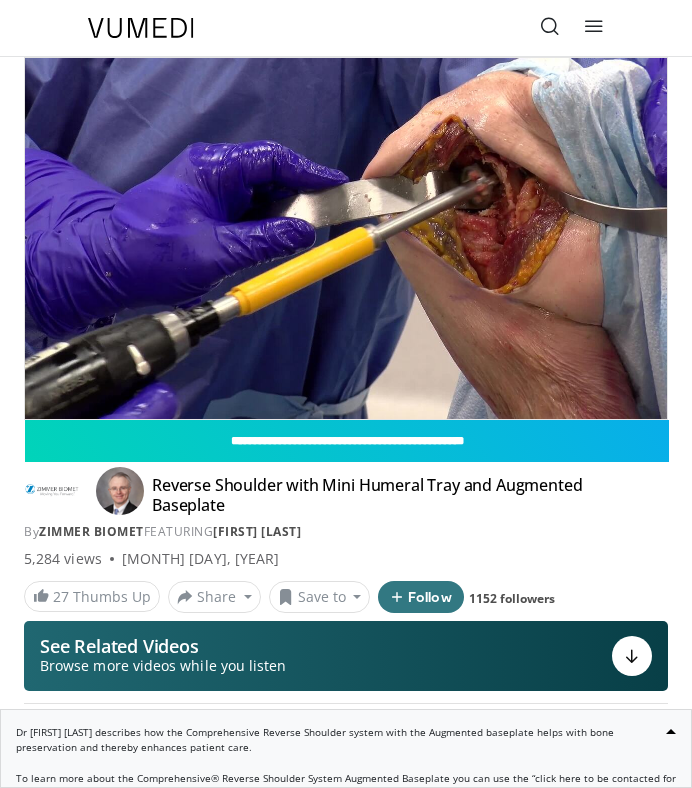 click on "By
Zimmer Biomet
FEATURING
John Sperling" at bounding box center (346, 532) 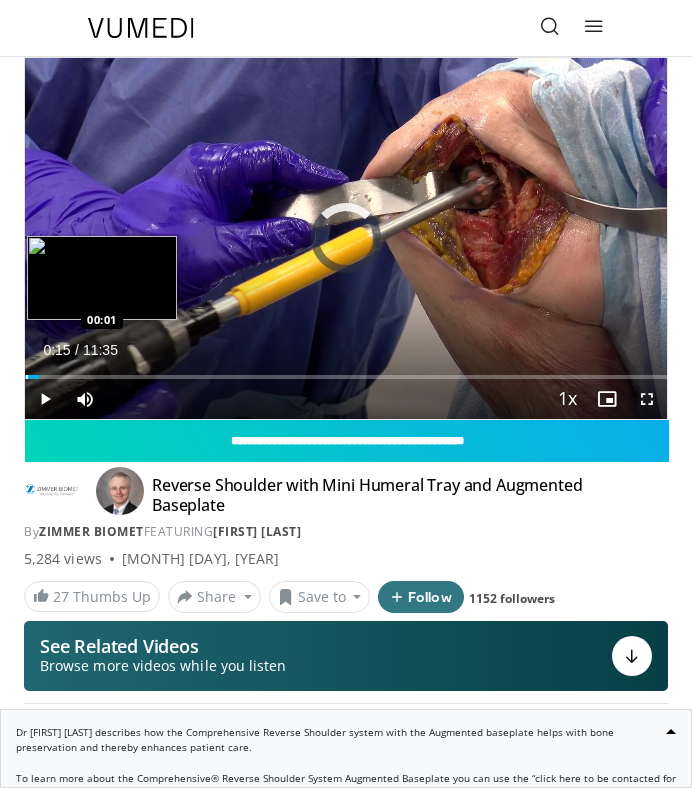 drag, startPoint x: 65, startPoint y: 375, endPoint x: 25, endPoint y: 371, distance: 40.1995 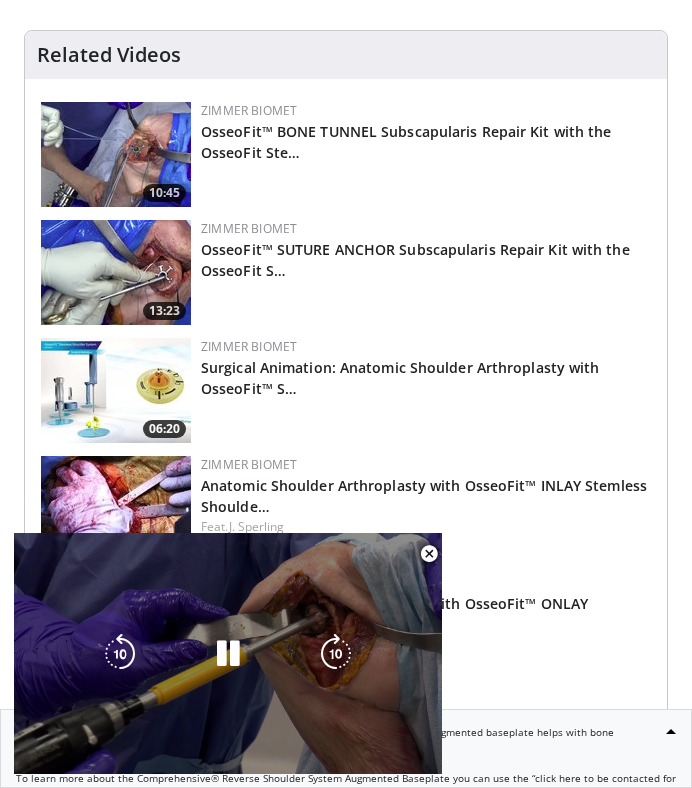 scroll, scrollTop: 0, scrollLeft: 0, axis: both 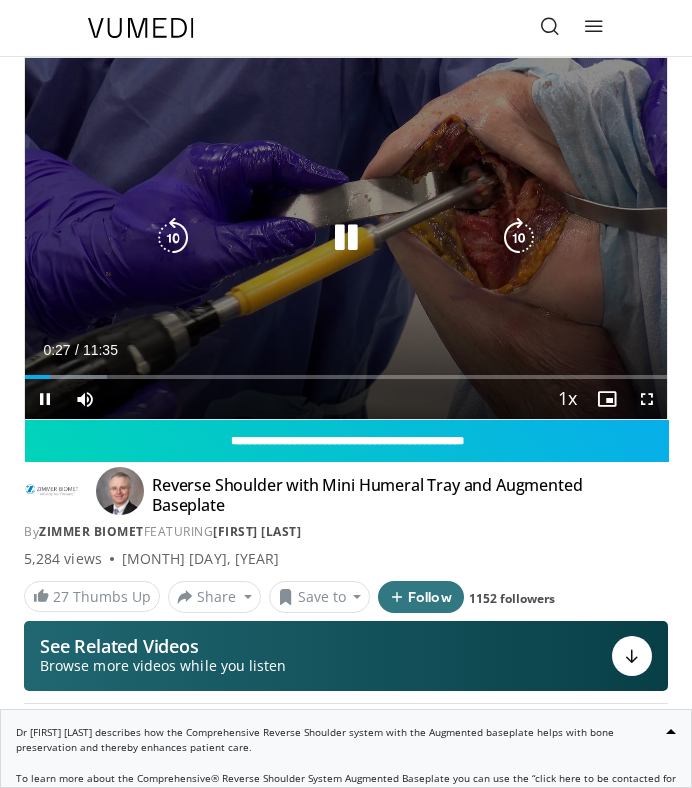 click at bounding box center (346, 238) 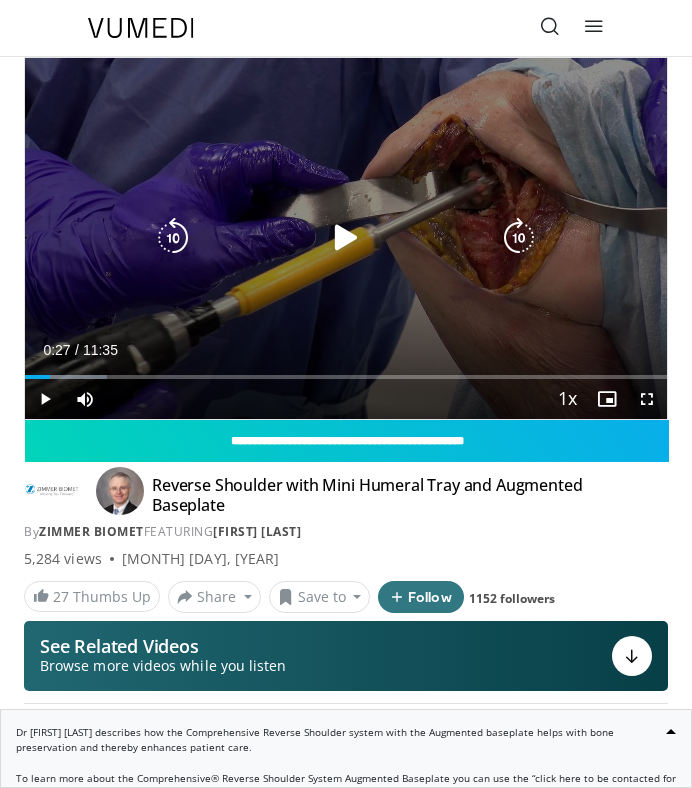 click at bounding box center [346, 238] 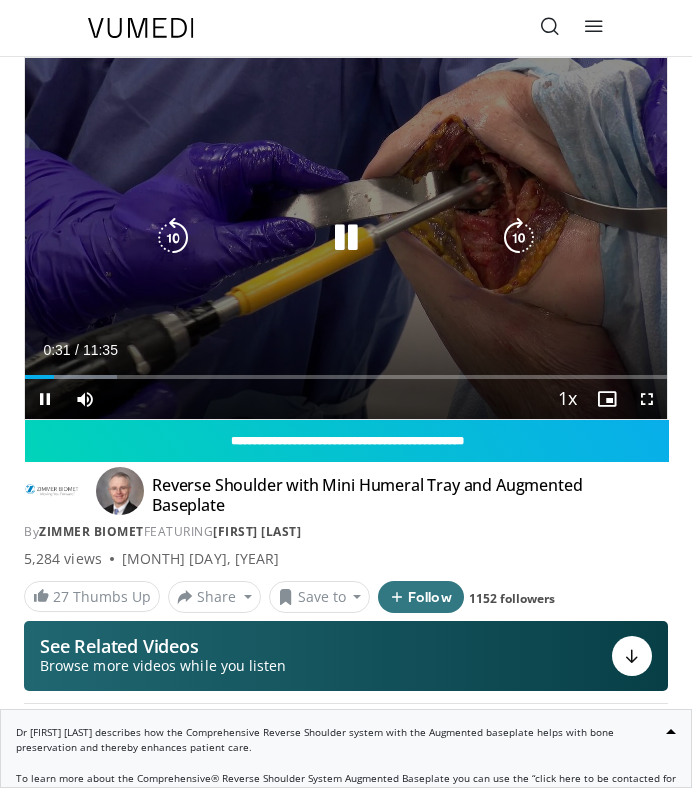 click at bounding box center (346, 238) 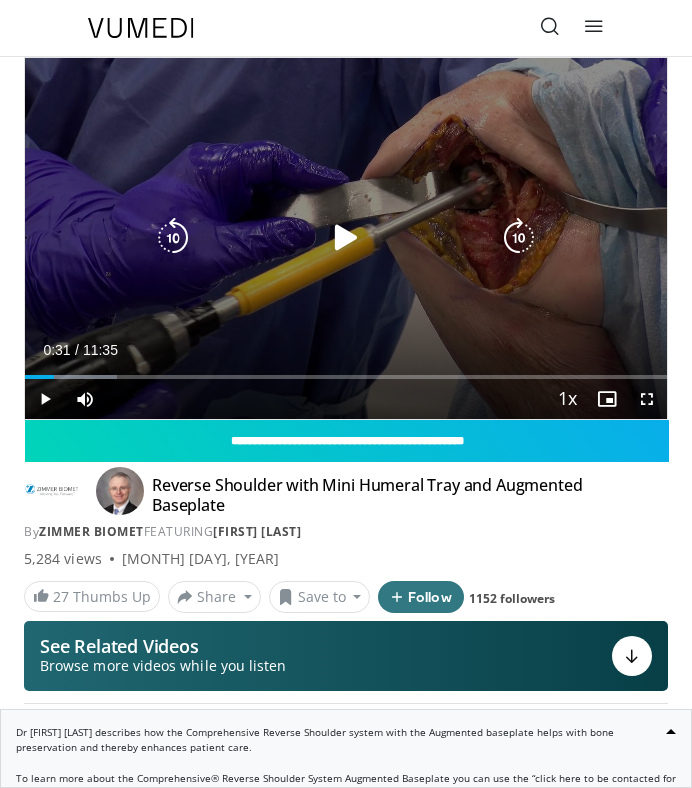 click at bounding box center [346, 238] 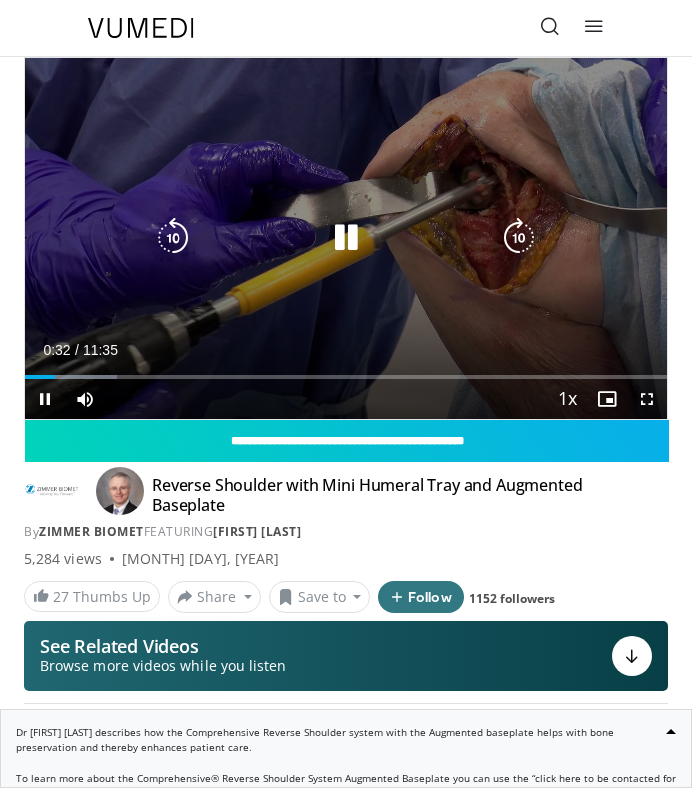 click at bounding box center (346, 238) 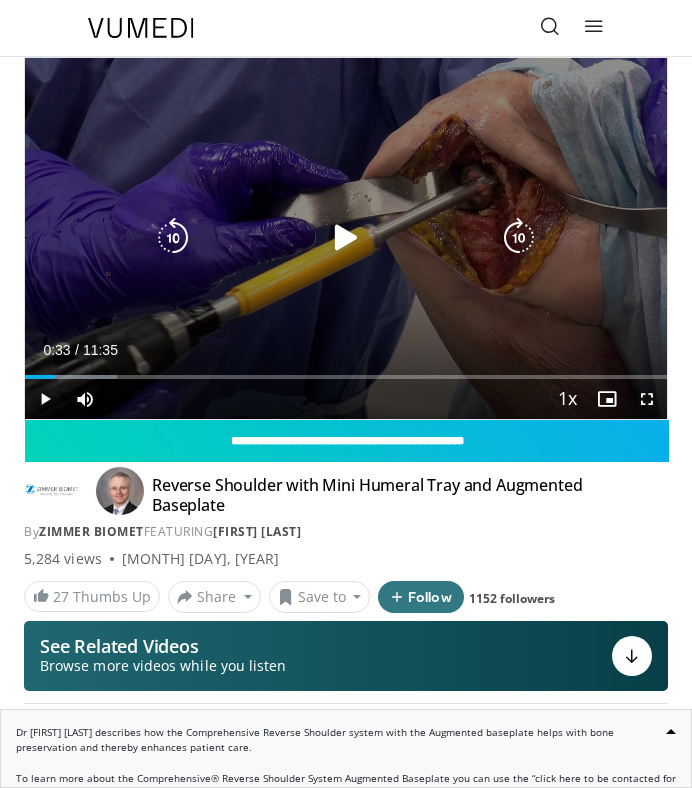 click at bounding box center (345, 238) 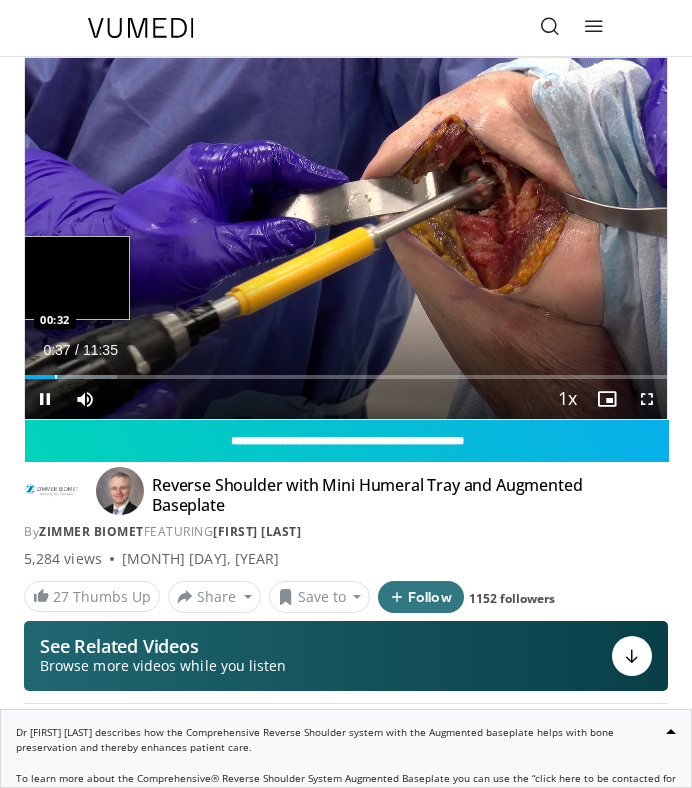 click at bounding box center (56, 377) 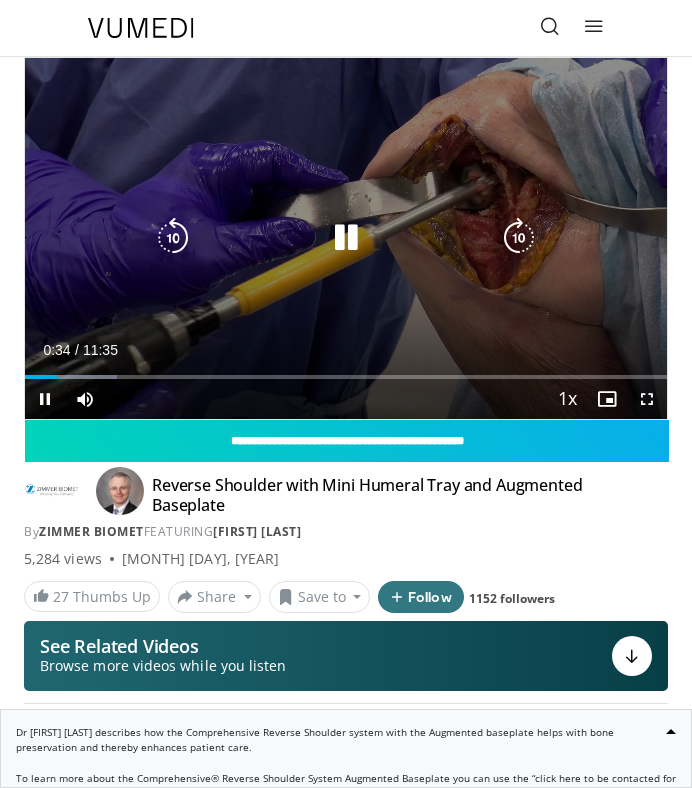 click at bounding box center (346, 238) 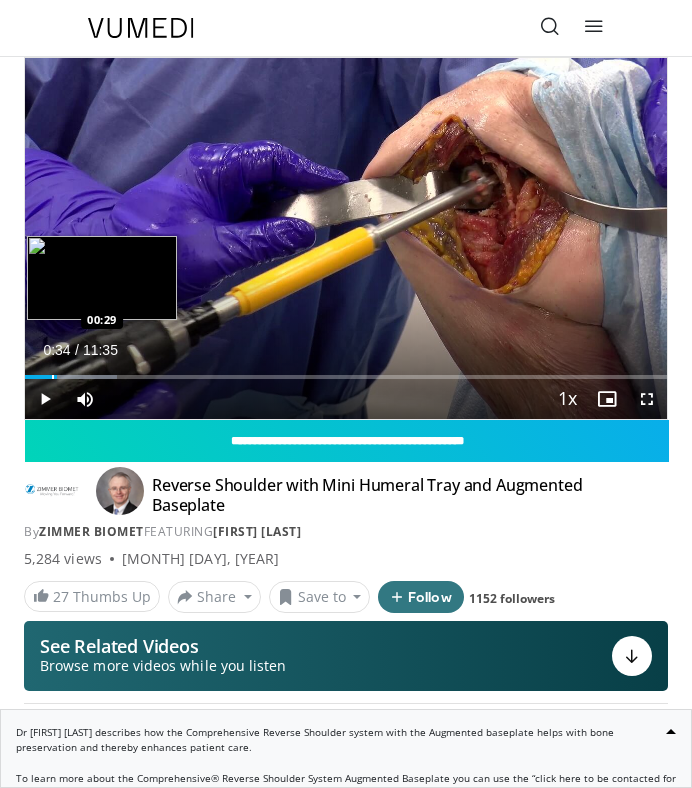 click at bounding box center [53, 377] 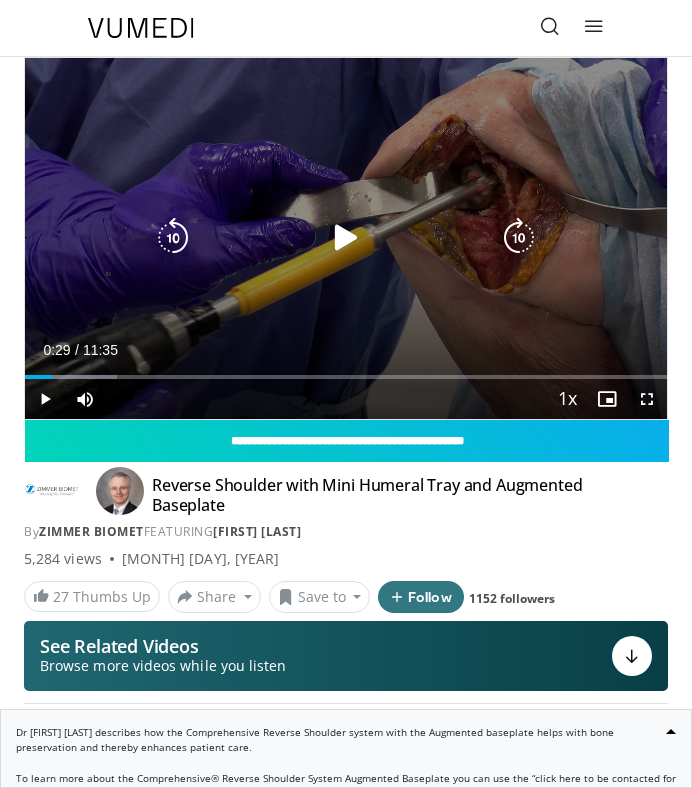 click at bounding box center (346, 238) 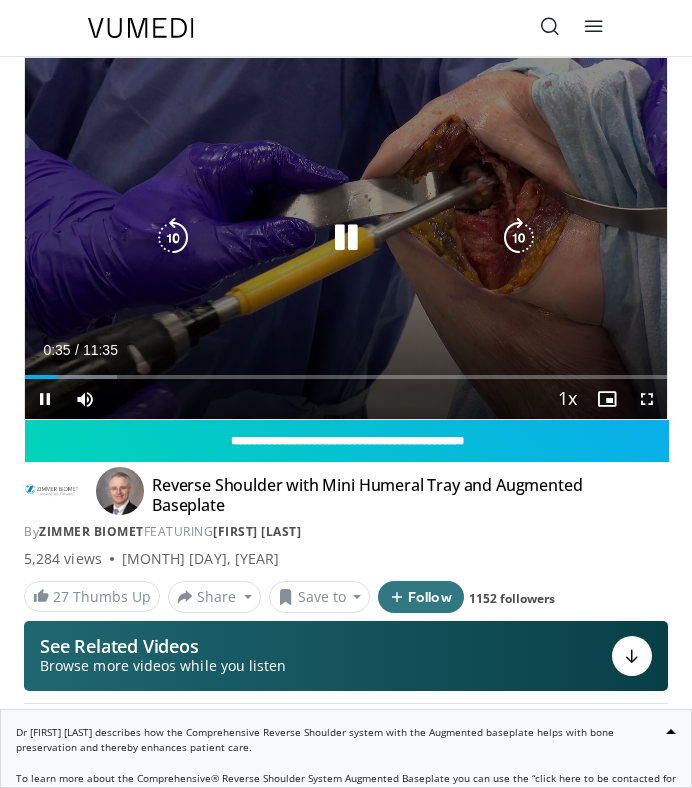 click at bounding box center (346, 238) 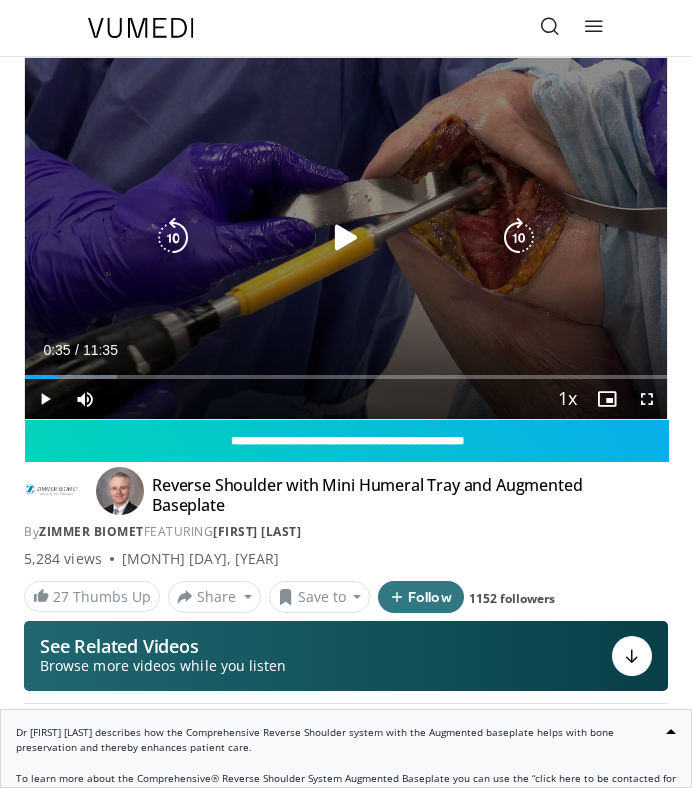click at bounding box center (346, 238) 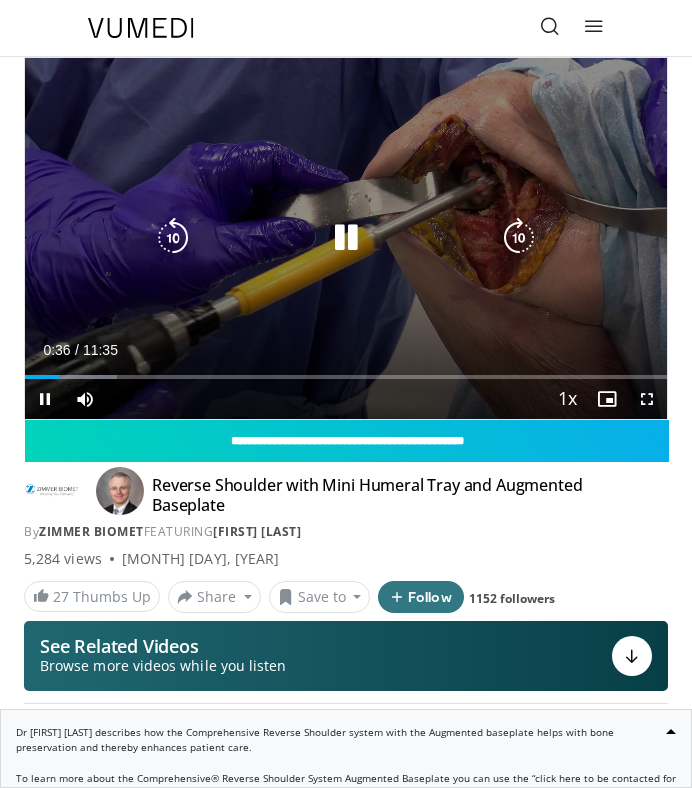 click at bounding box center (346, 238) 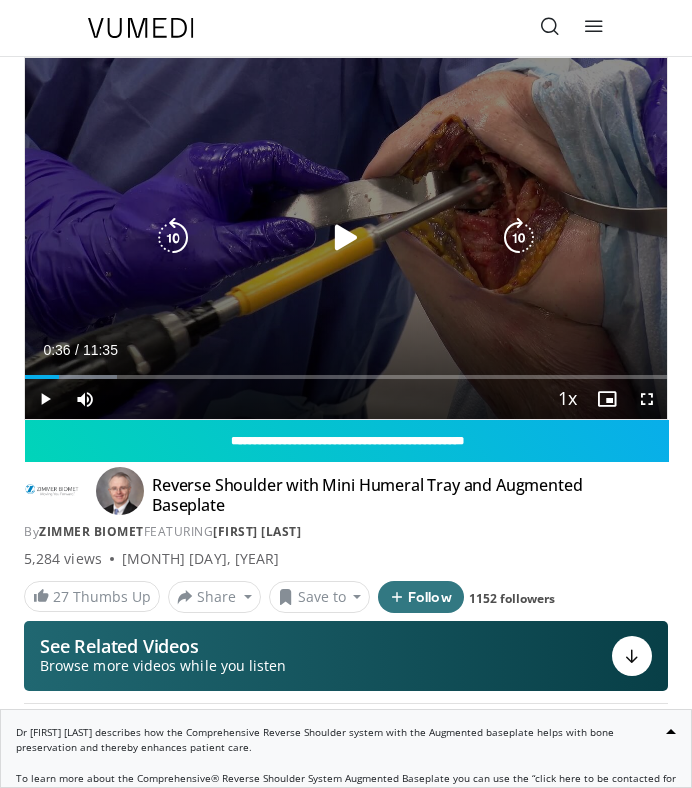 click at bounding box center (346, 238) 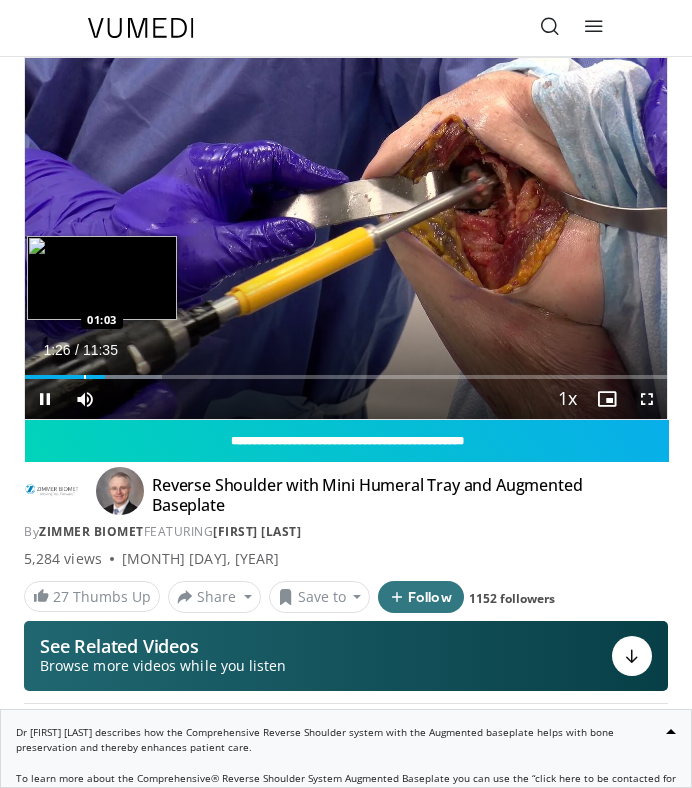 click at bounding box center [85, 377] 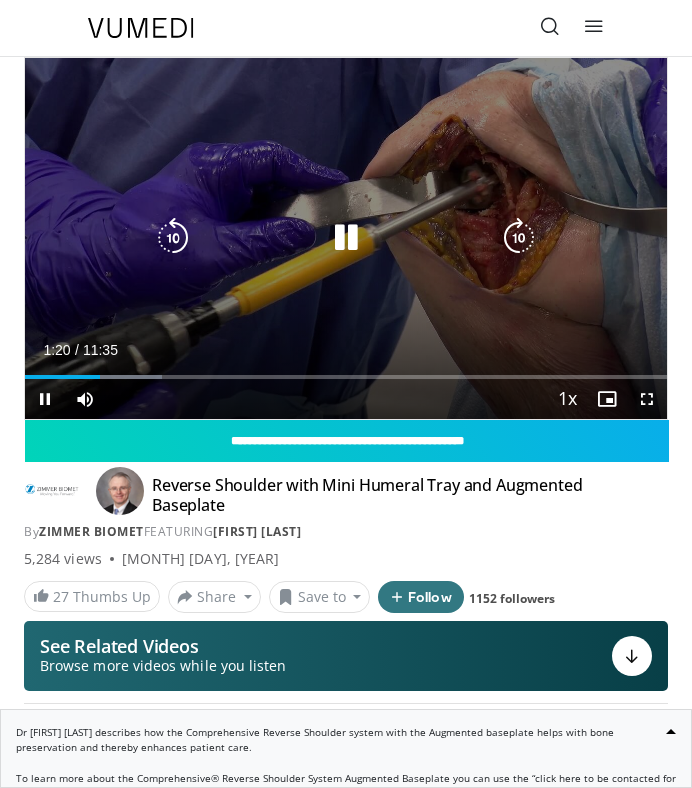 click at bounding box center (346, 238) 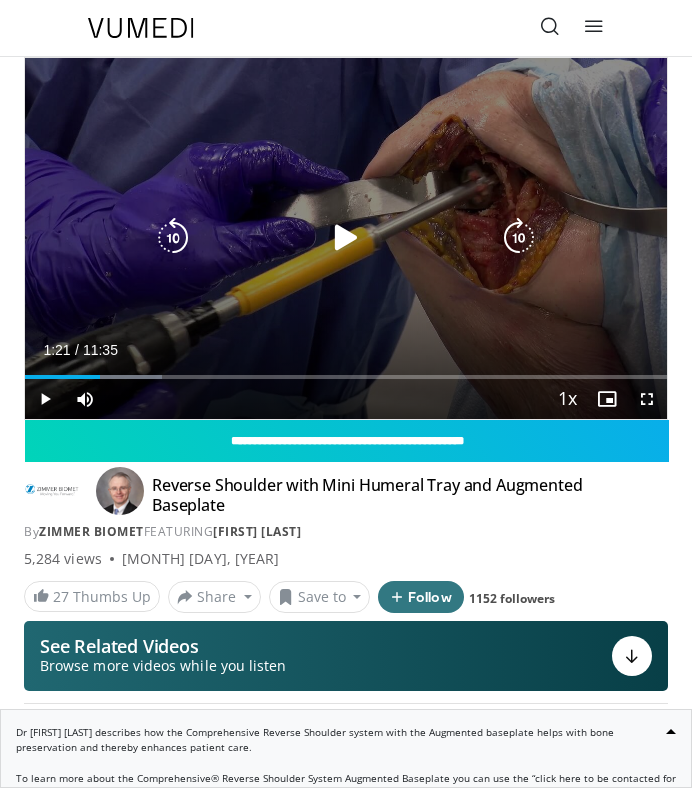 click at bounding box center (346, 238) 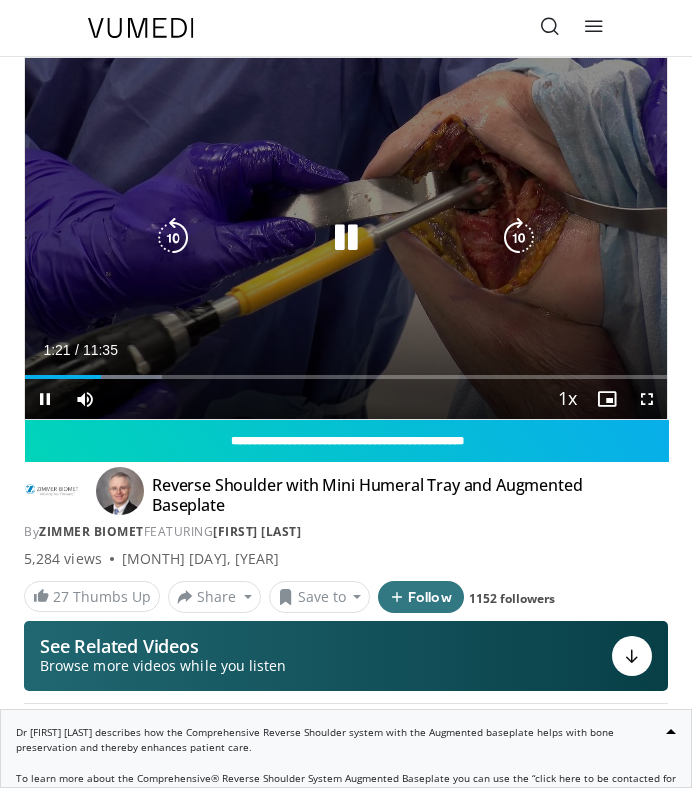 click at bounding box center [346, 238] 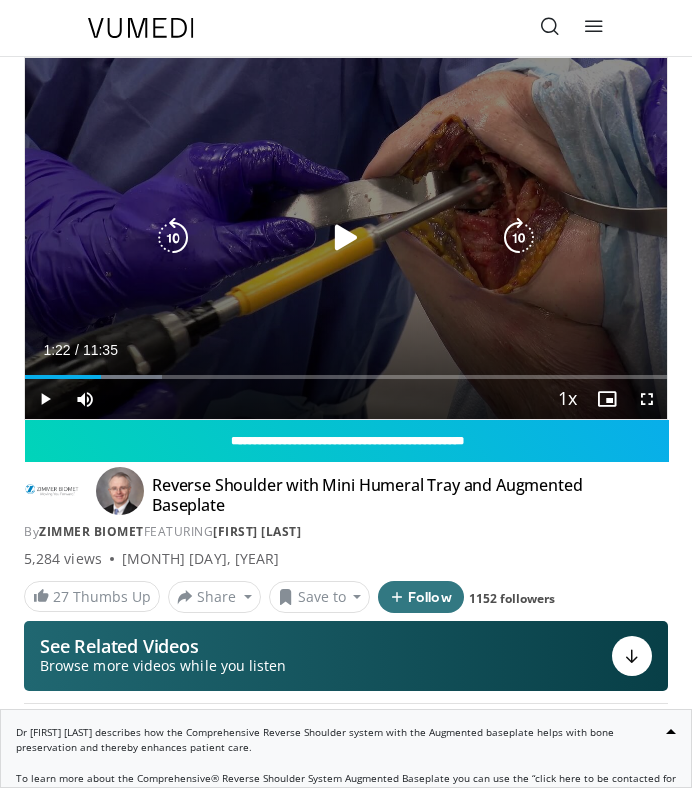 click at bounding box center [346, 238] 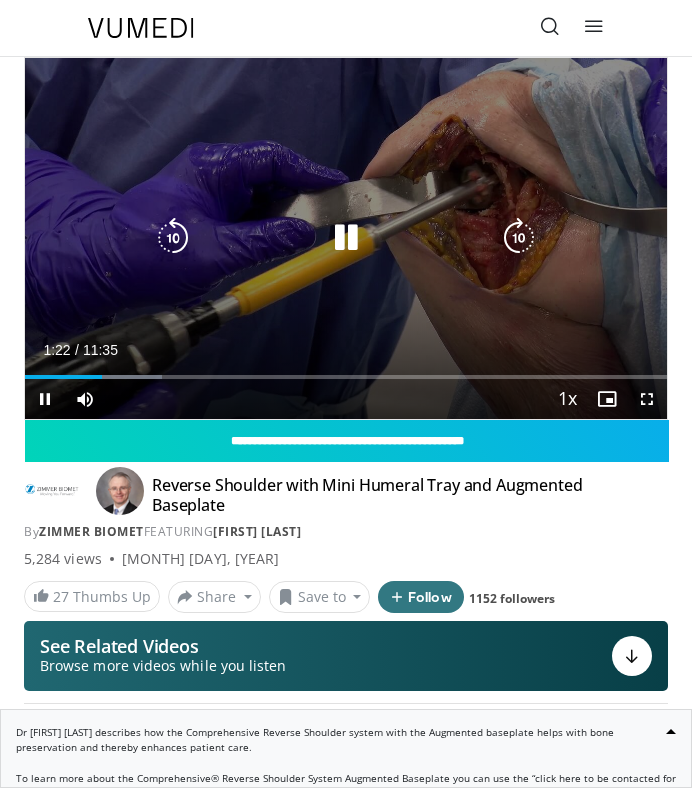 click at bounding box center [346, 238] 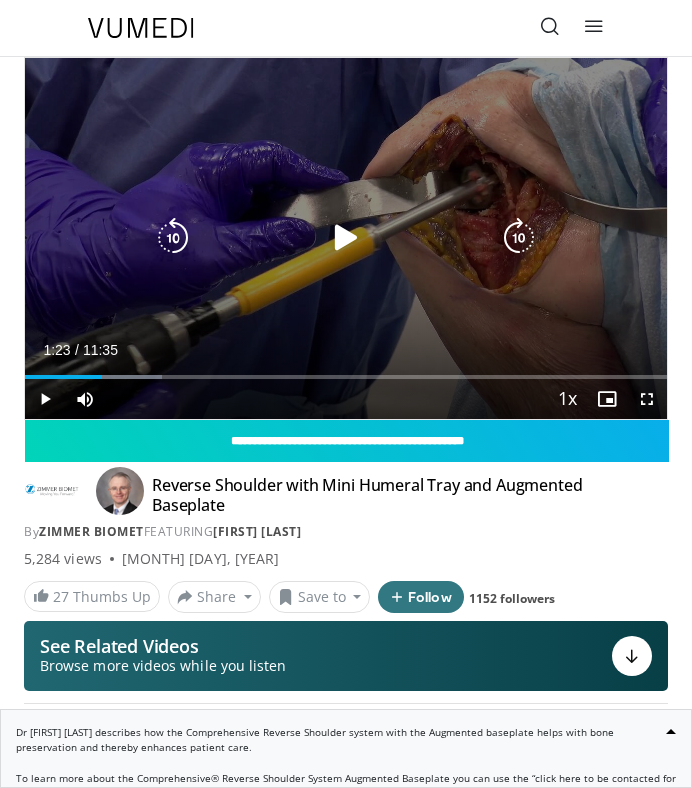 click at bounding box center [346, 238] 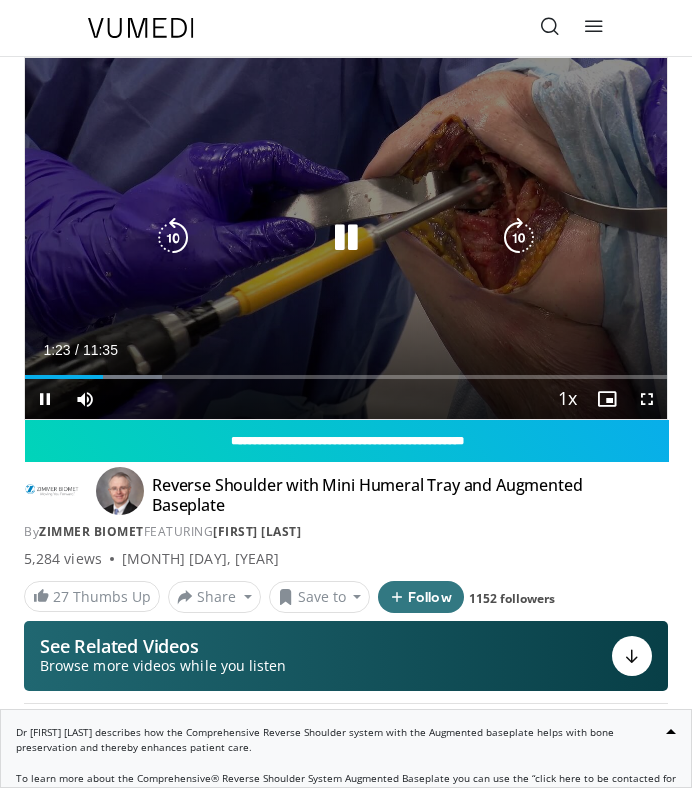 click at bounding box center [346, 238] 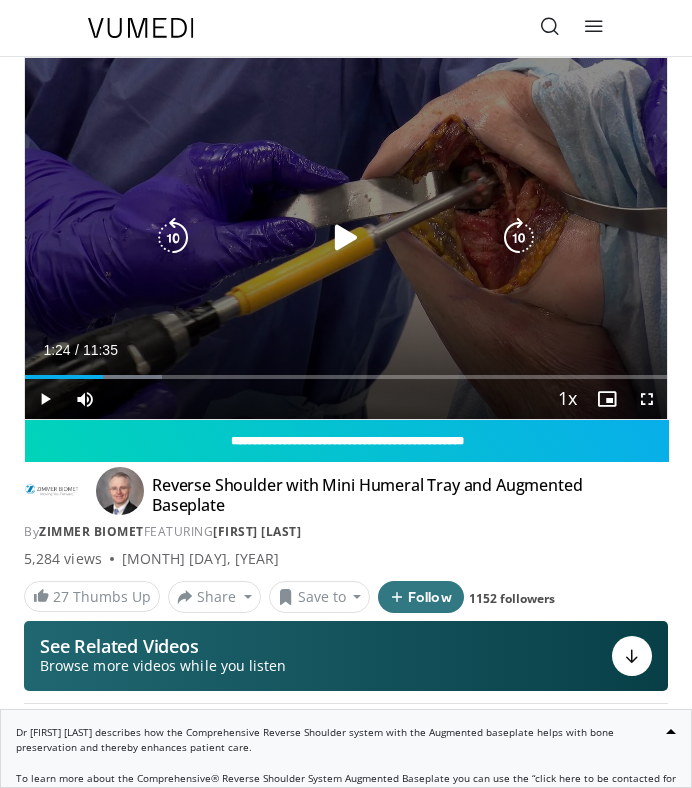 click at bounding box center [346, 238] 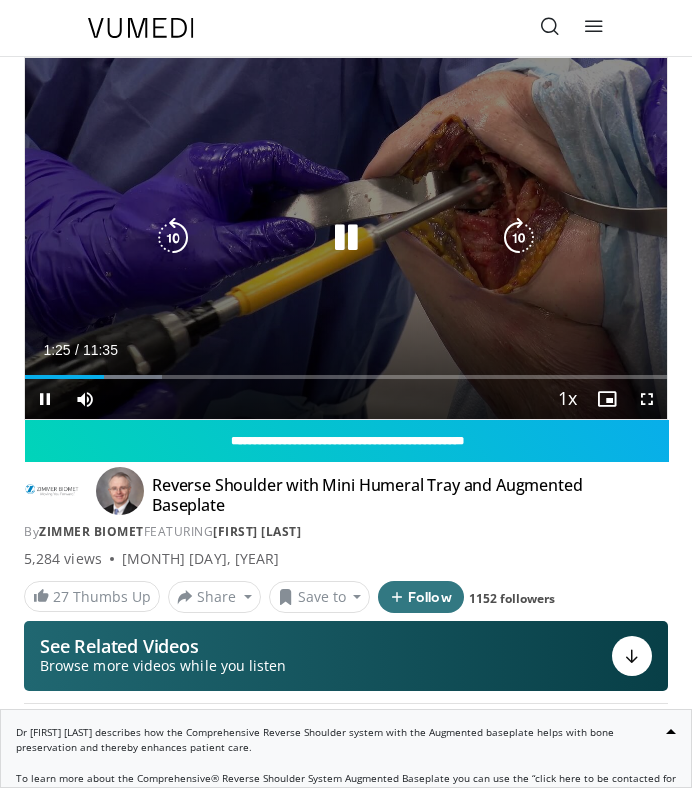 click at bounding box center [346, 238] 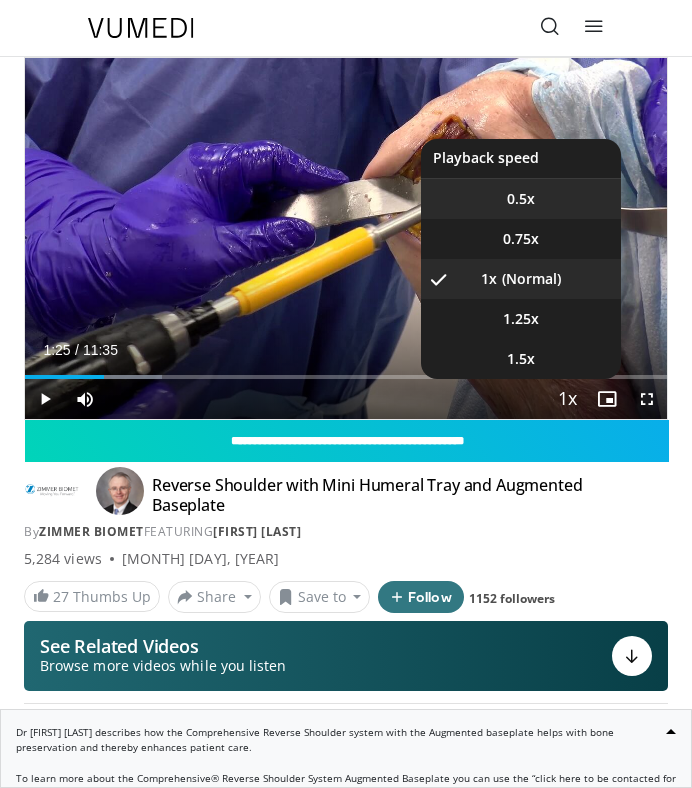 click on "0.5x" at bounding box center (521, 199) 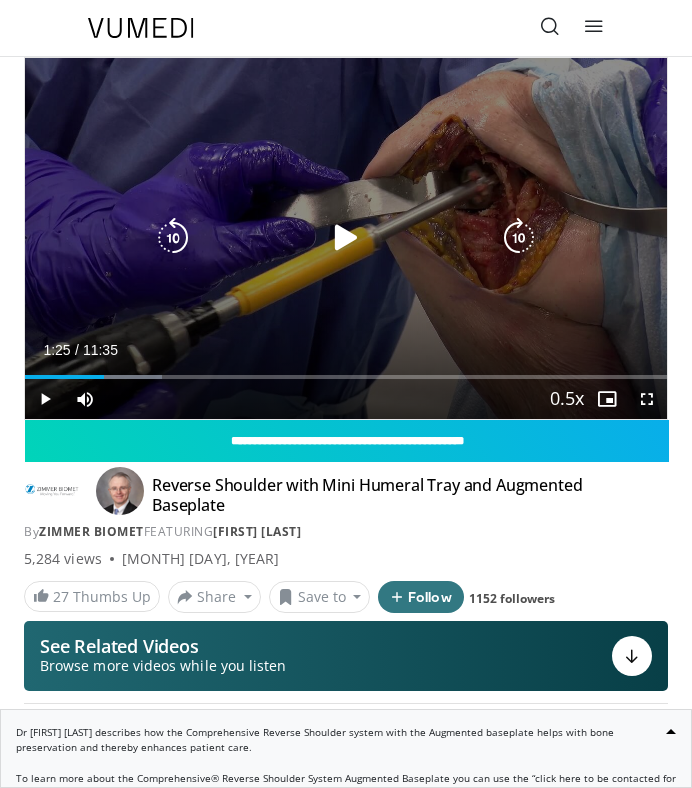 click at bounding box center [346, 238] 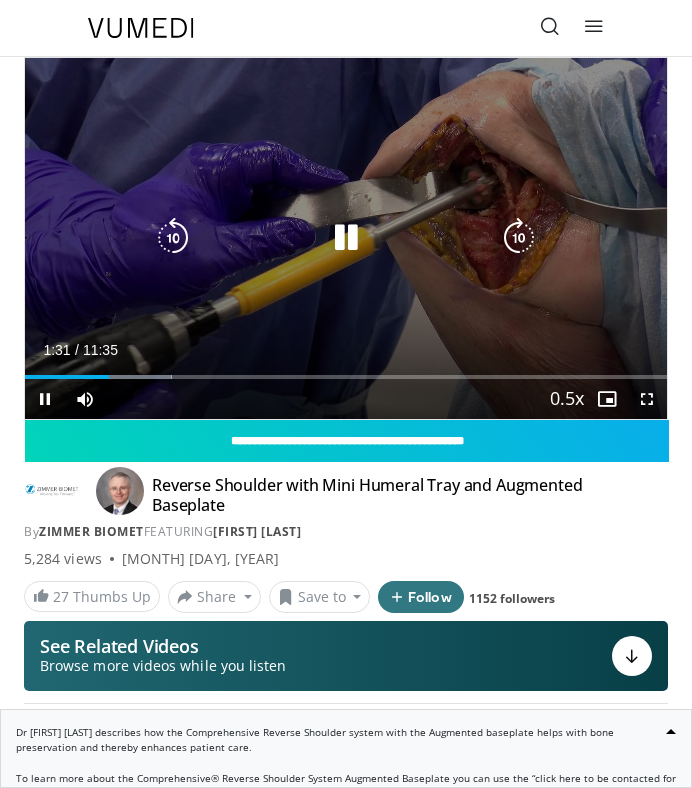 click at bounding box center (346, 238) 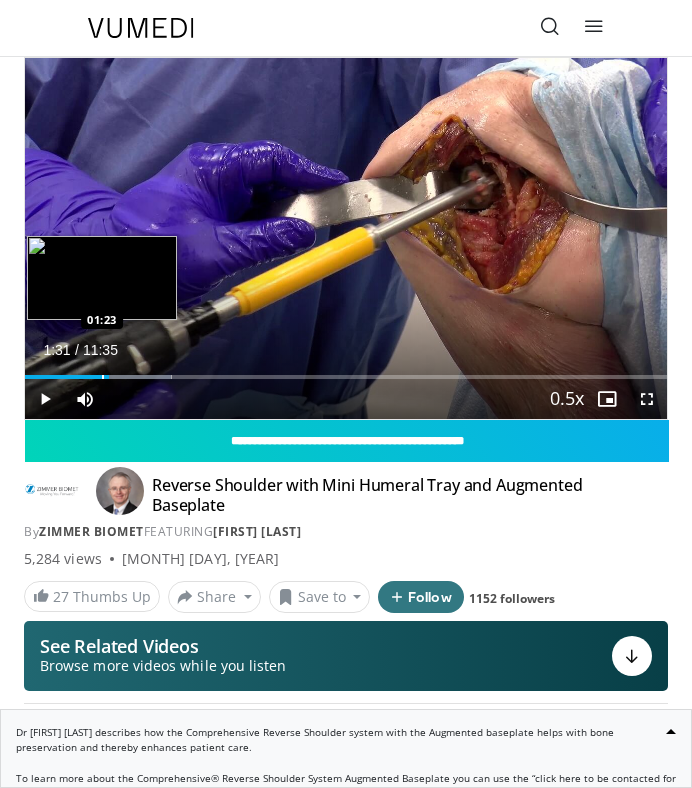 click at bounding box center [103, 377] 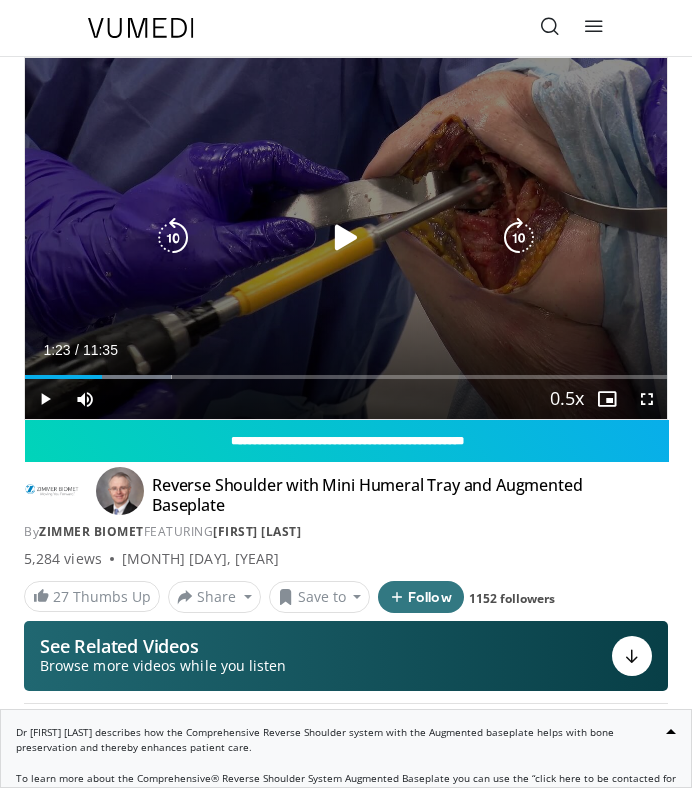 click at bounding box center [346, 238] 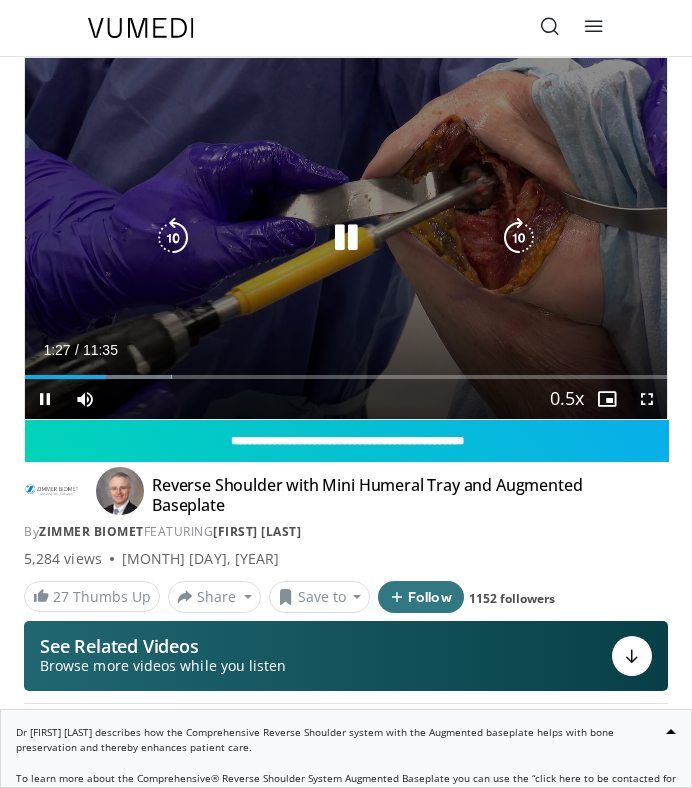 click at bounding box center (346, 238) 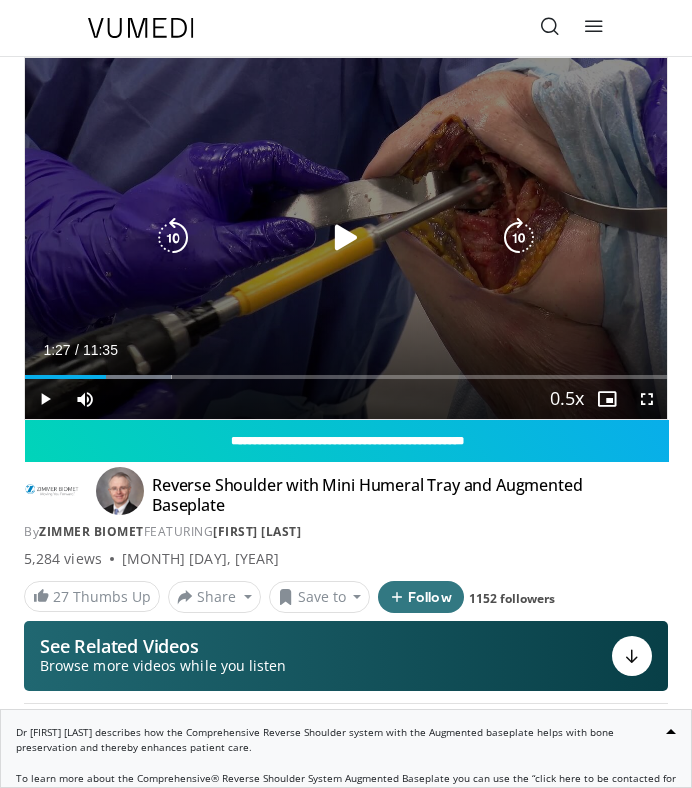 click at bounding box center (346, 238) 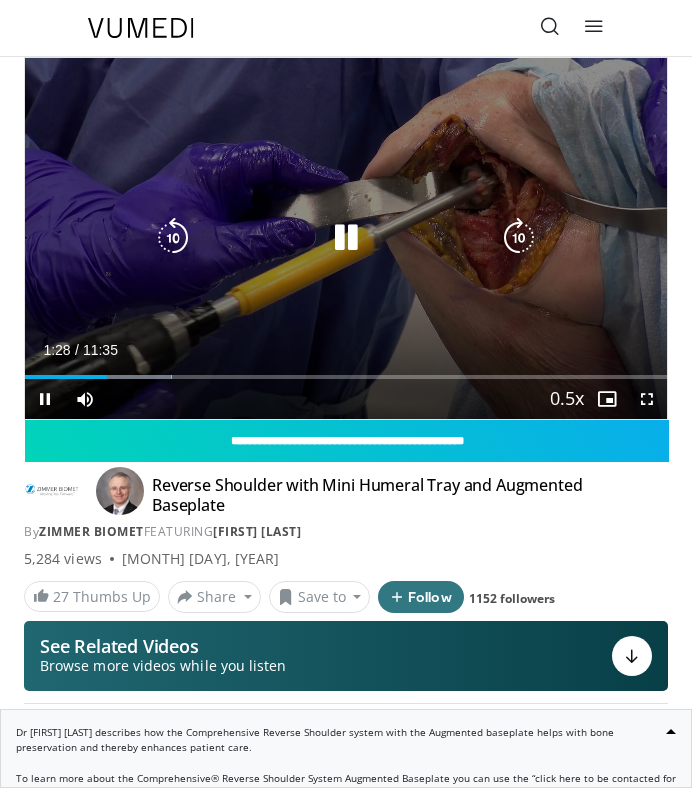 click at bounding box center (346, 238) 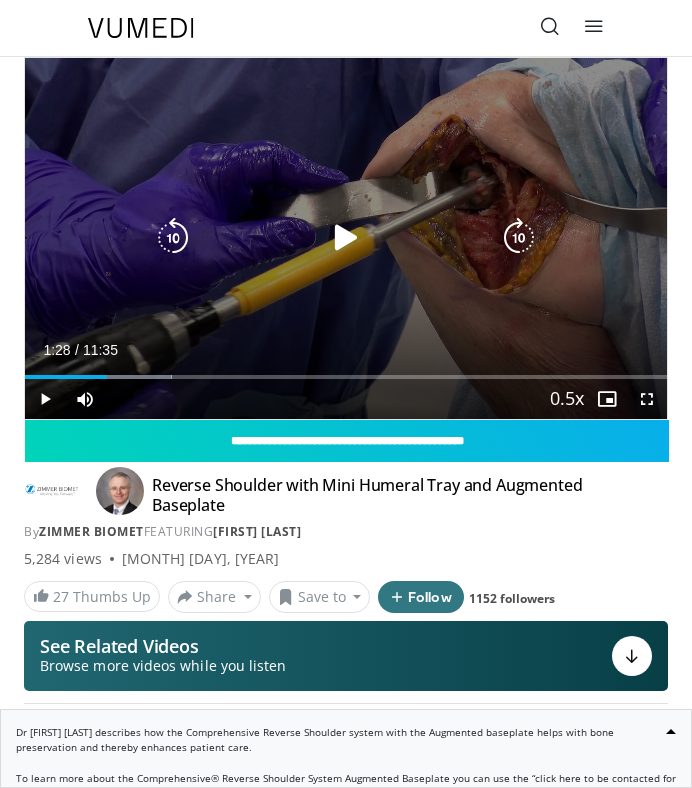 click at bounding box center (346, 238) 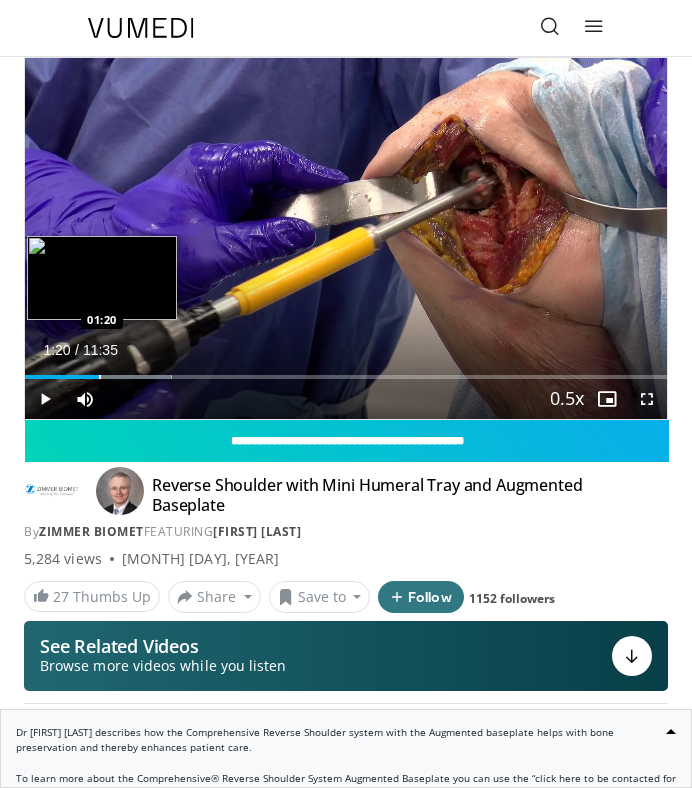 click on "Loaded :  22.82% 01:20 01:20" at bounding box center (346, 369) 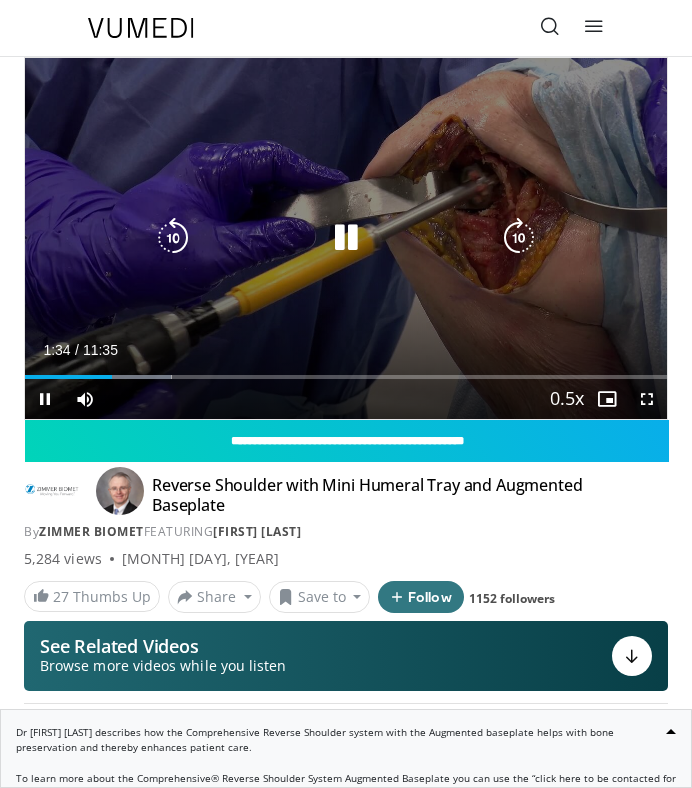 click at bounding box center [346, 238] 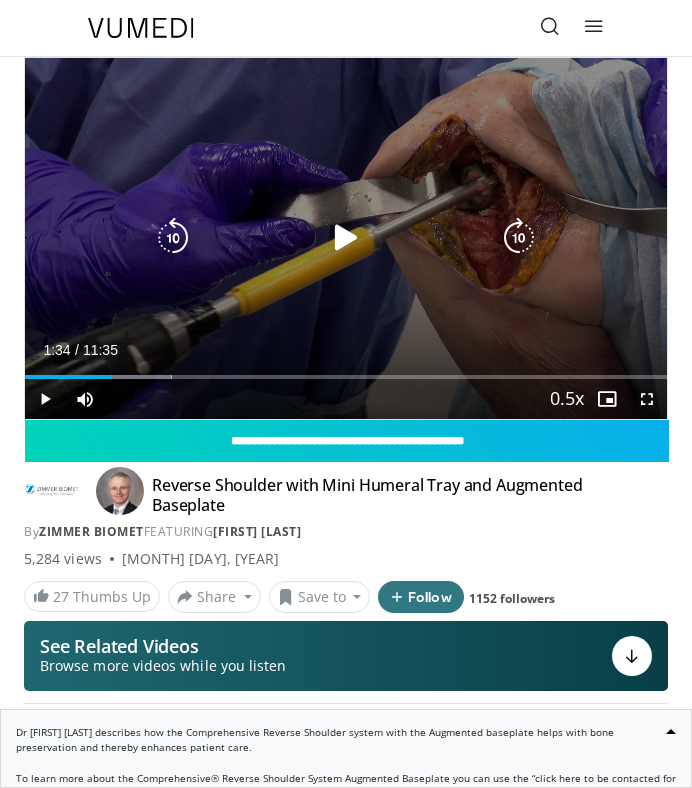 click at bounding box center (346, 238) 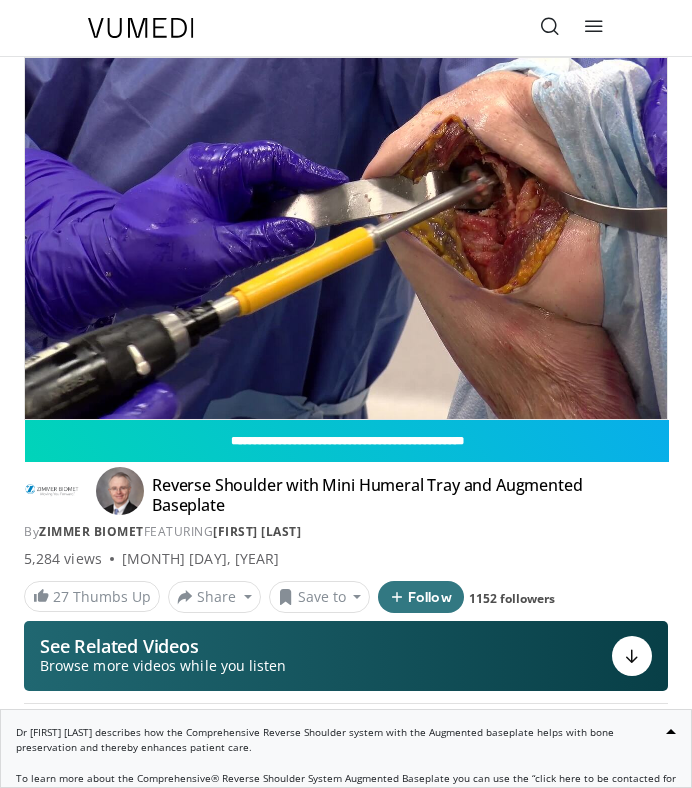 click on "10 seconds
Tap to unmute" at bounding box center (346, 238) 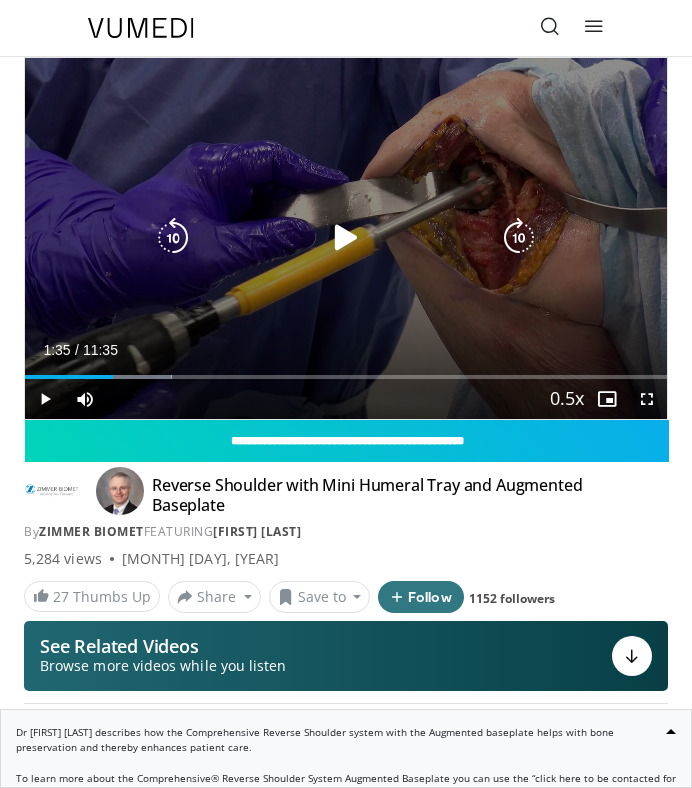 click at bounding box center (346, 238) 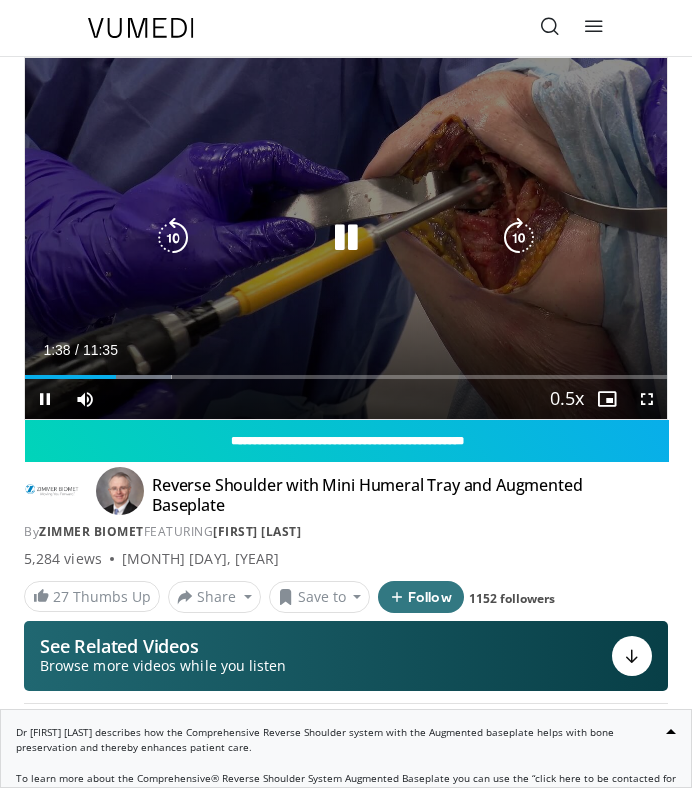 click at bounding box center (346, 238) 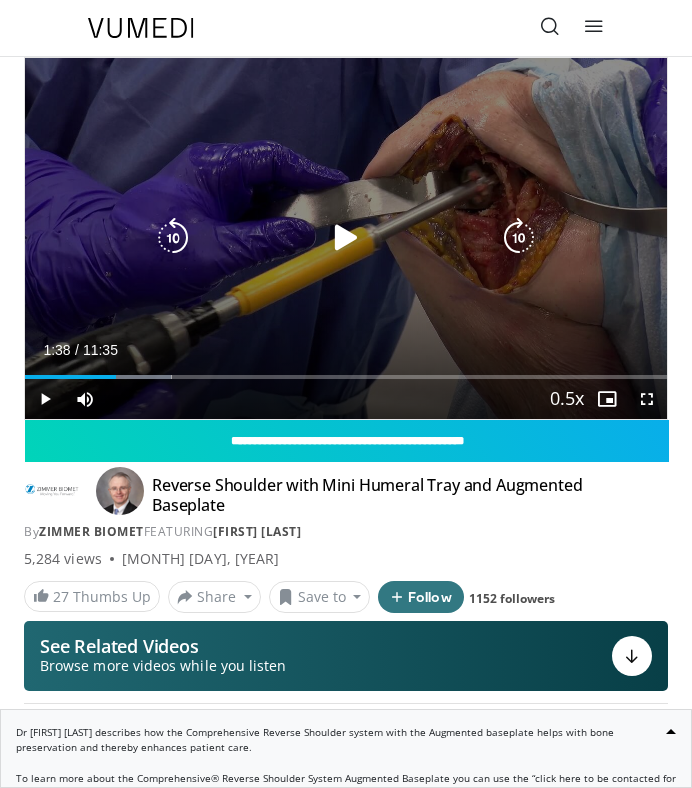 click at bounding box center [346, 238] 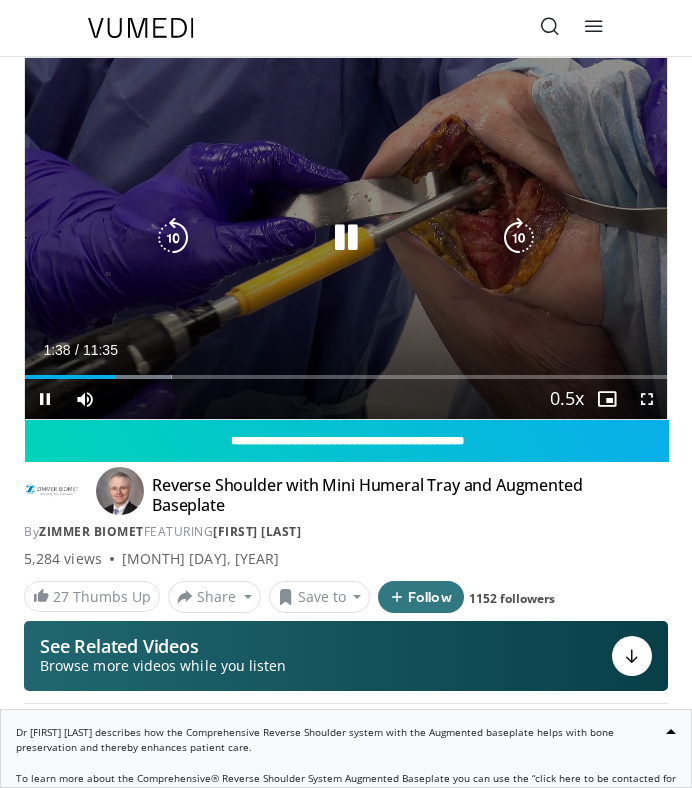 click at bounding box center (346, 238) 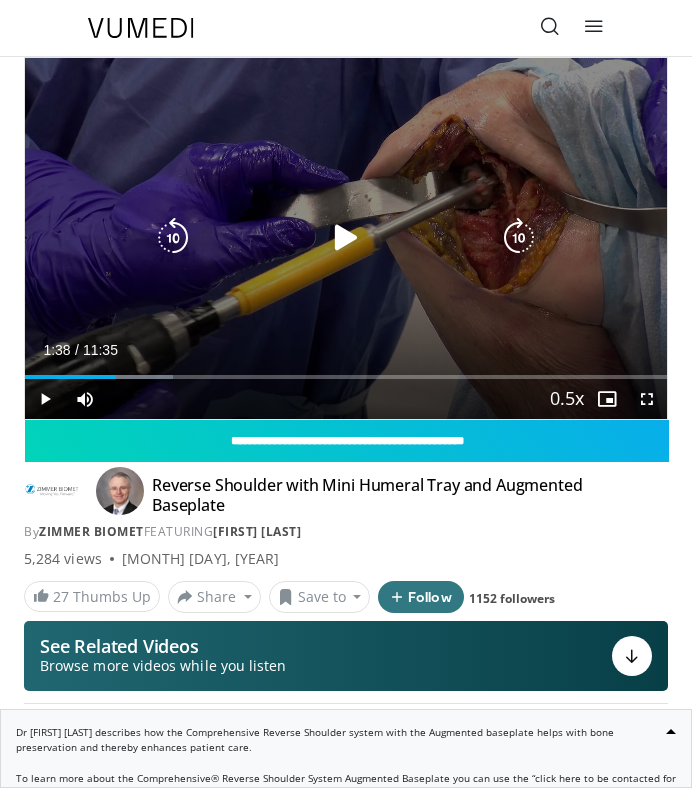 click at bounding box center (345, 238) 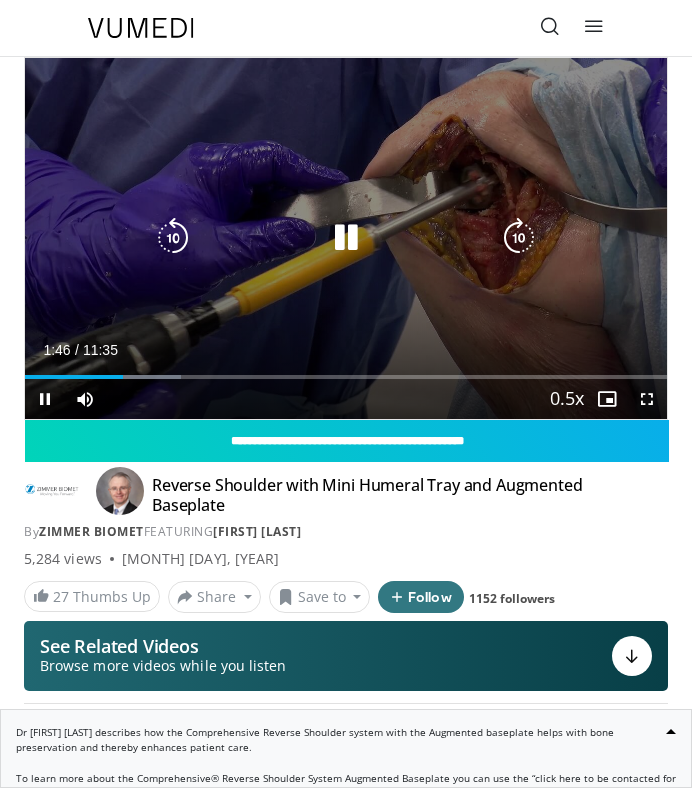 click at bounding box center [346, 238] 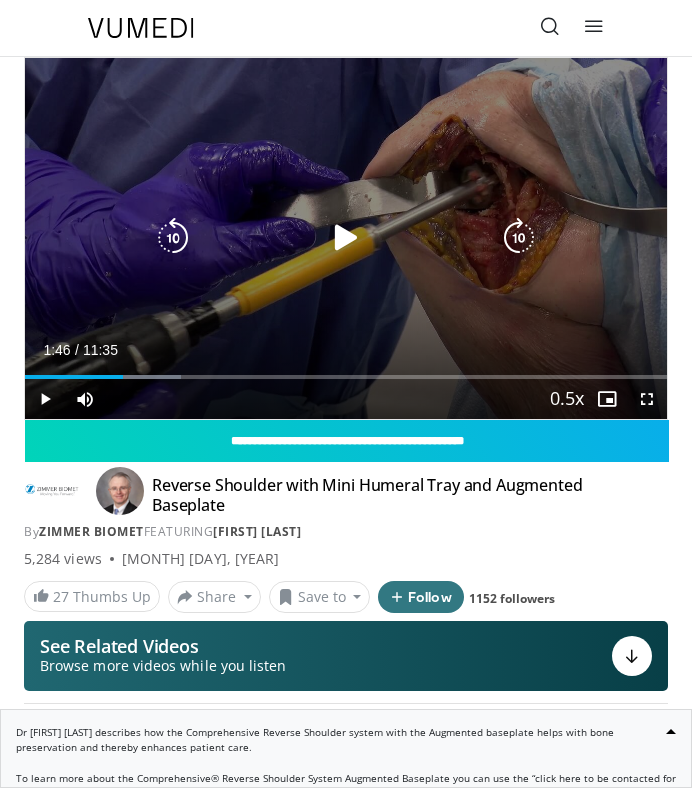 click at bounding box center (346, 238) 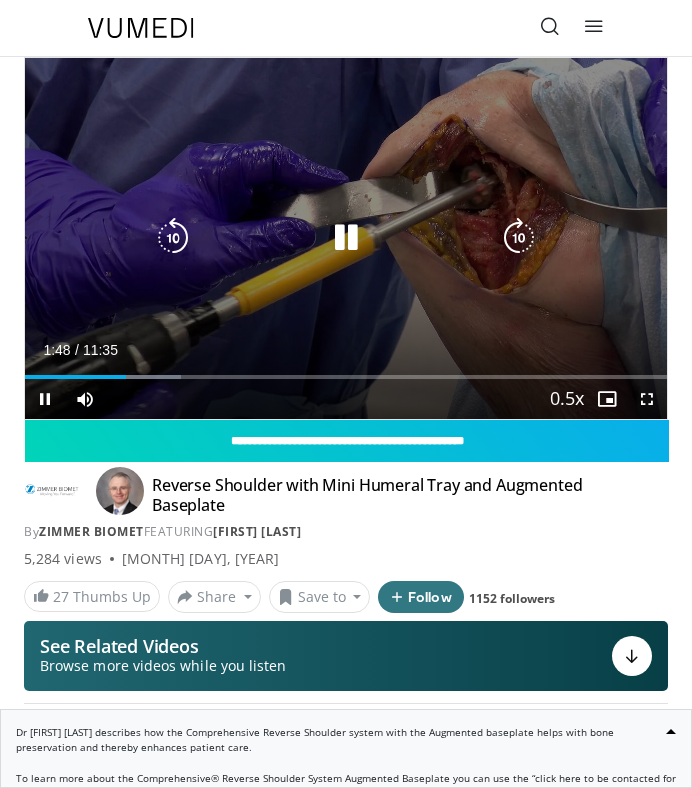 click at bounding box center [346, 238] 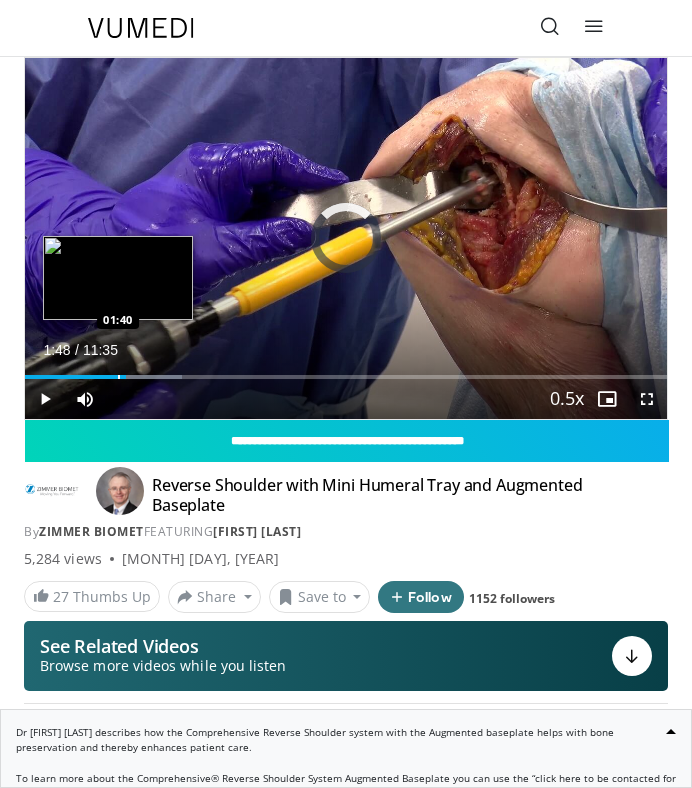 click at bounding box center [119, 377] 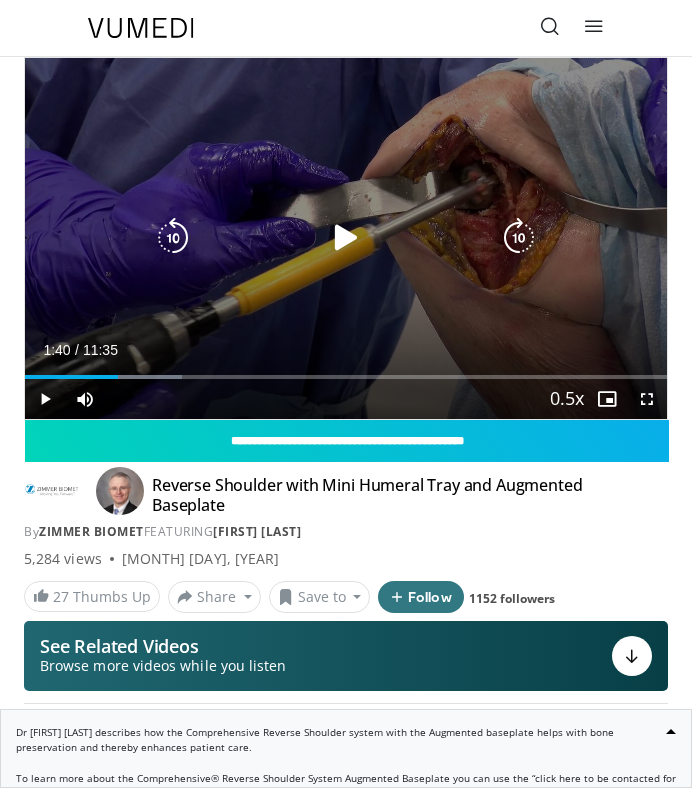 click at bounding box center [346, 238] 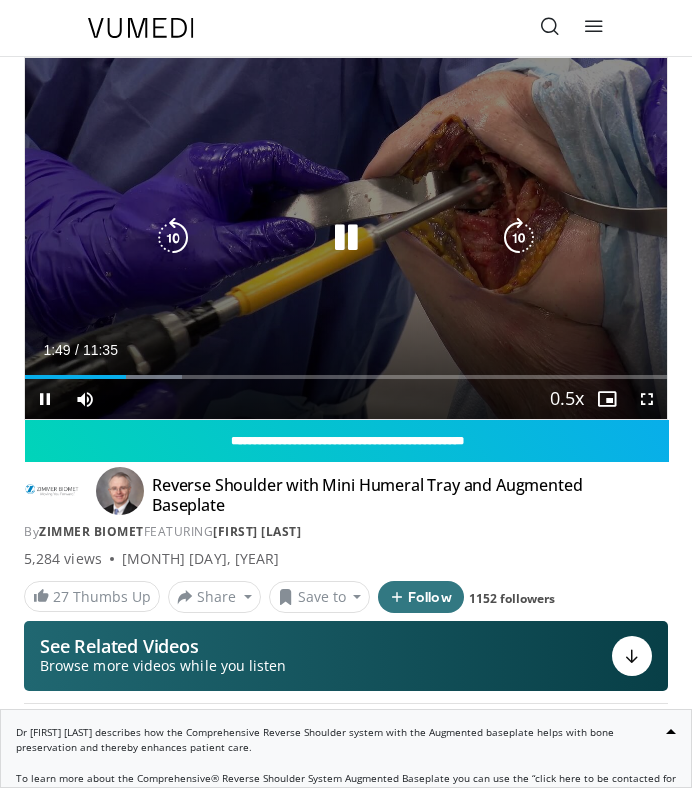 click at bounding box center (346, 238) 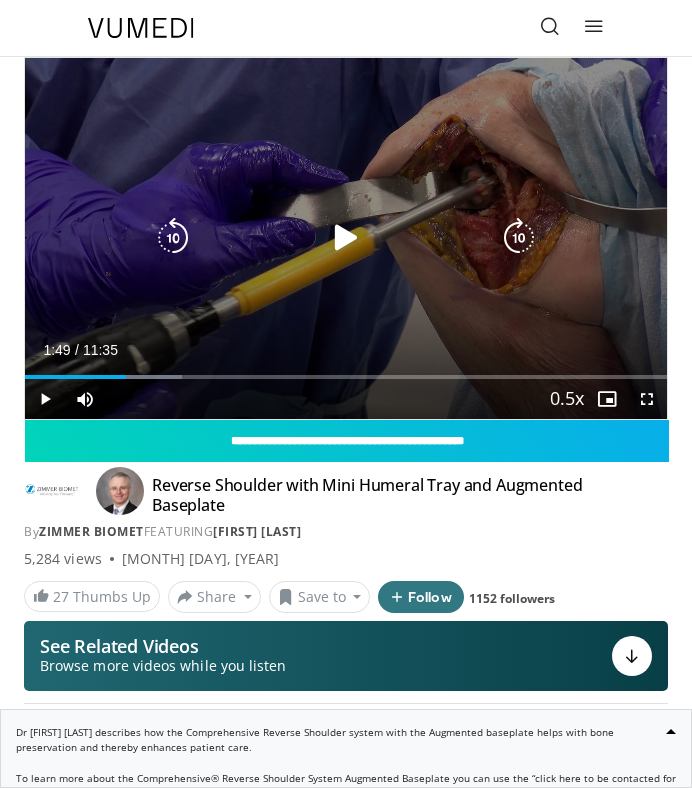 click at bounding box center (346, 238) 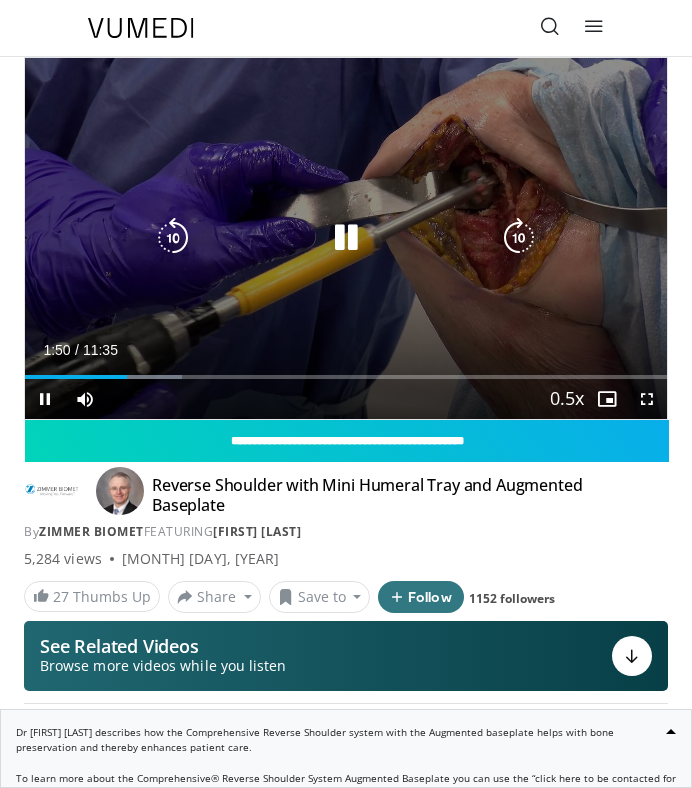 click at bounding box center [346, 238] 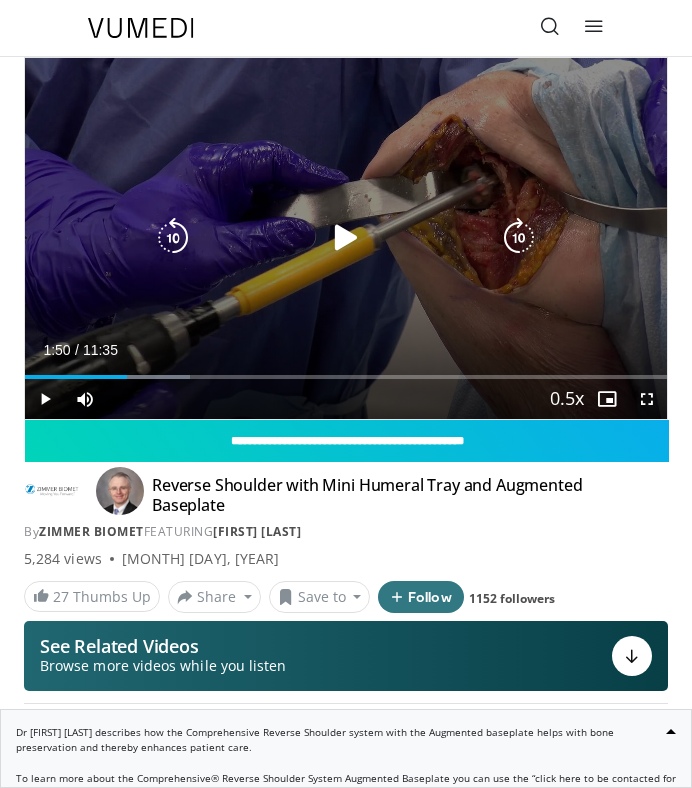 click at bounding box center (346, 238) 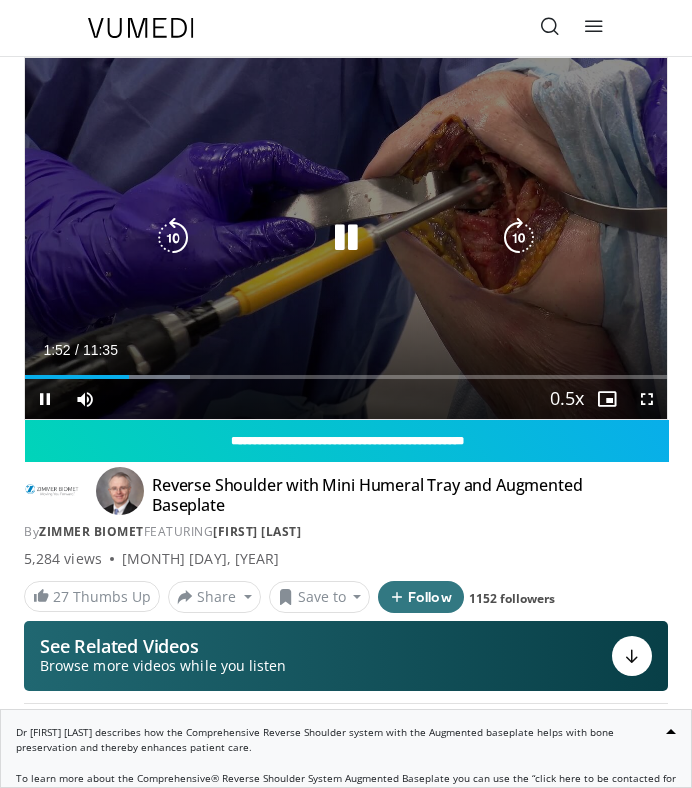 click at bounding box center (346, 238) 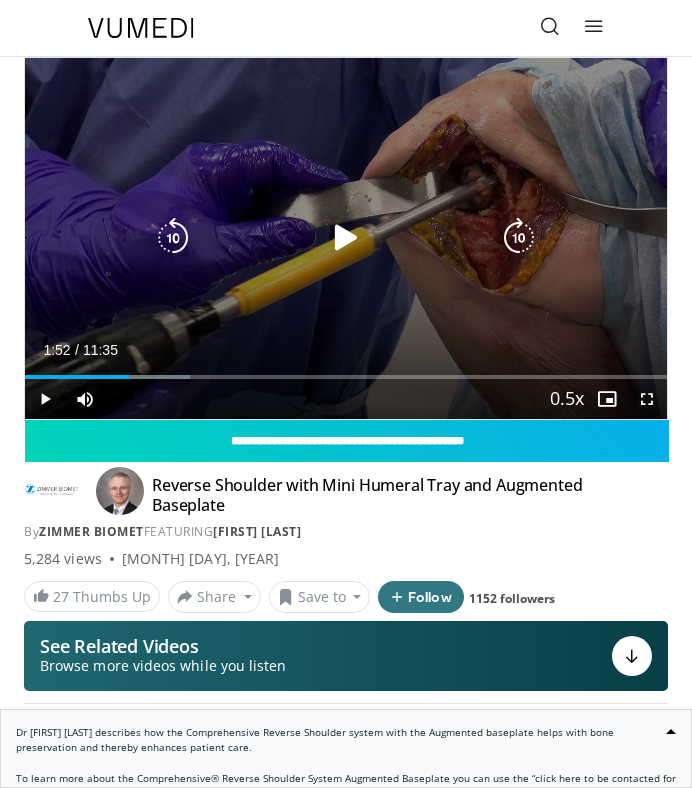 click at bounding box center [346, 238] 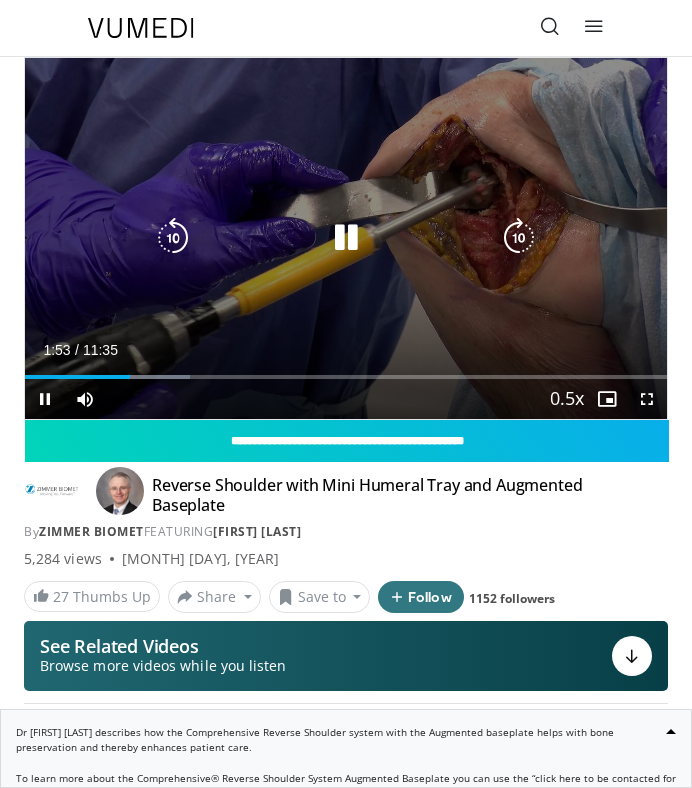 click at bounding box center (346, 238) 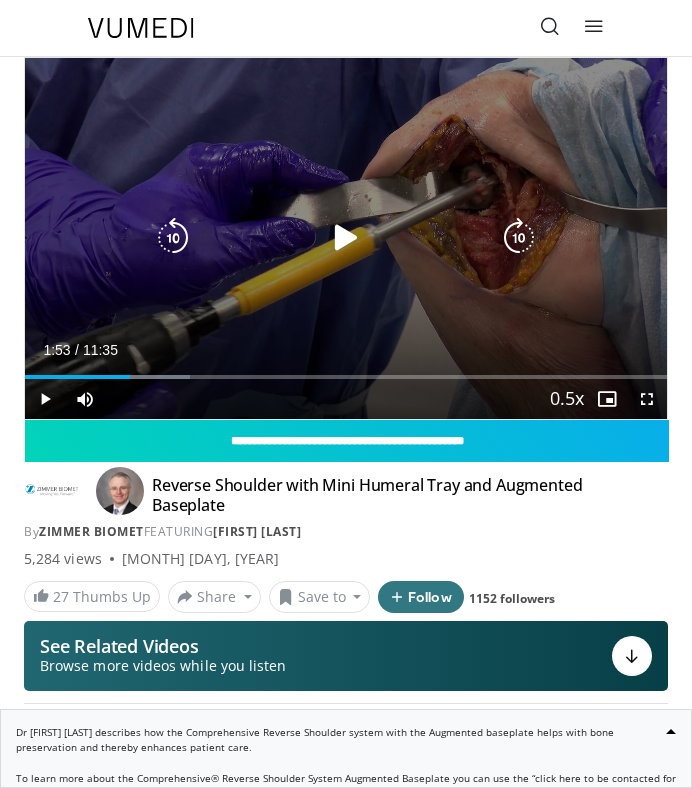 click at bounding box center [346, 238] 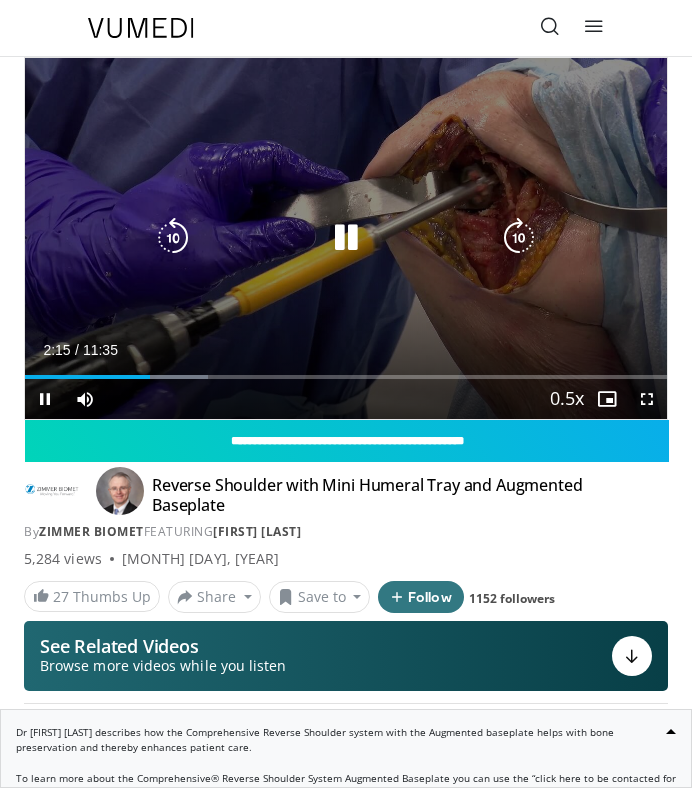 click at bounding box center [346, 238] 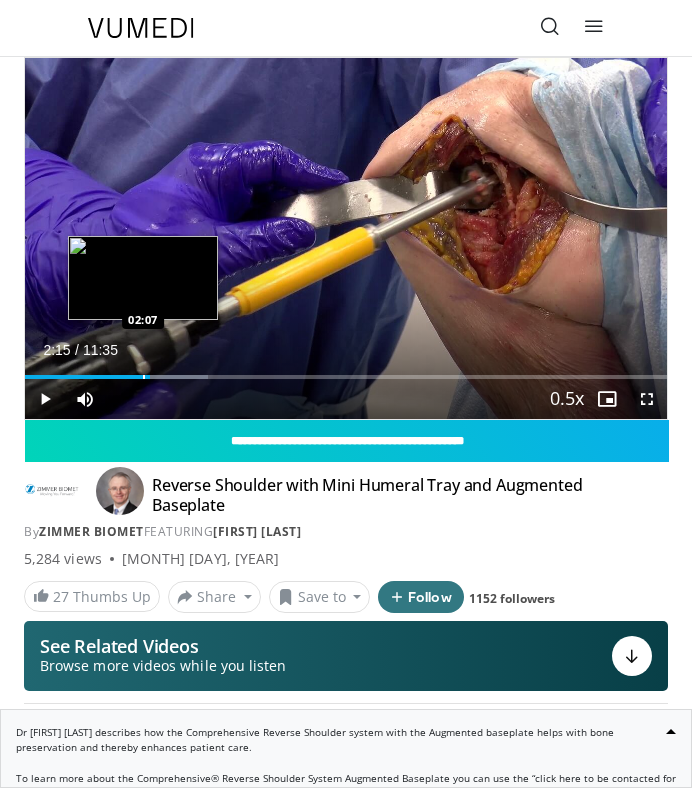 click at bounding box center [144, 377] 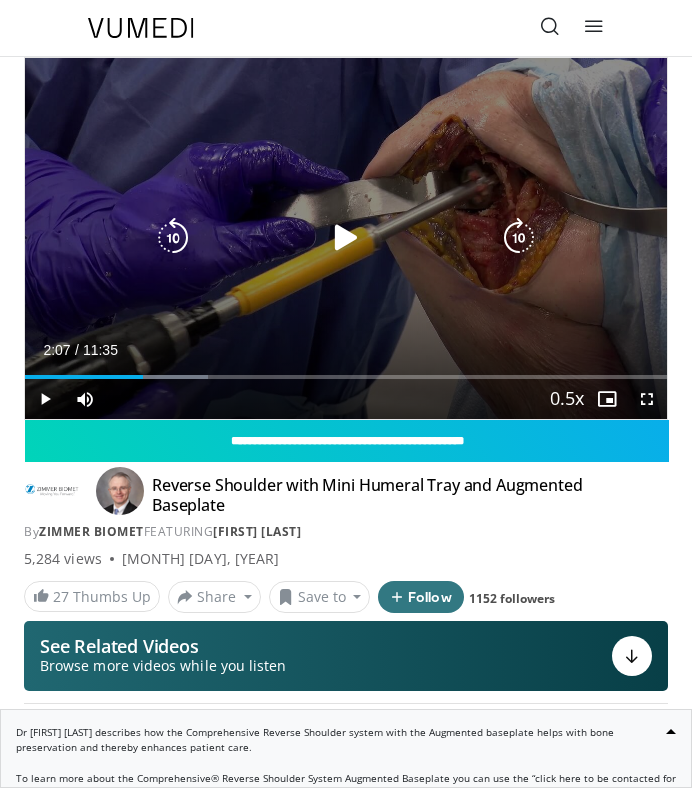 click at bounding box center [346, 238] 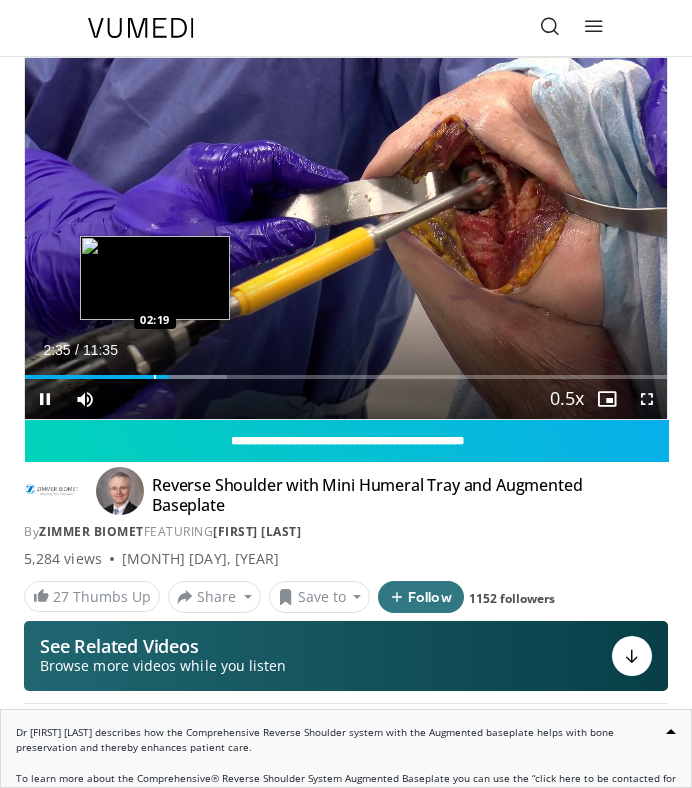 click at bounding box center [155, 377] 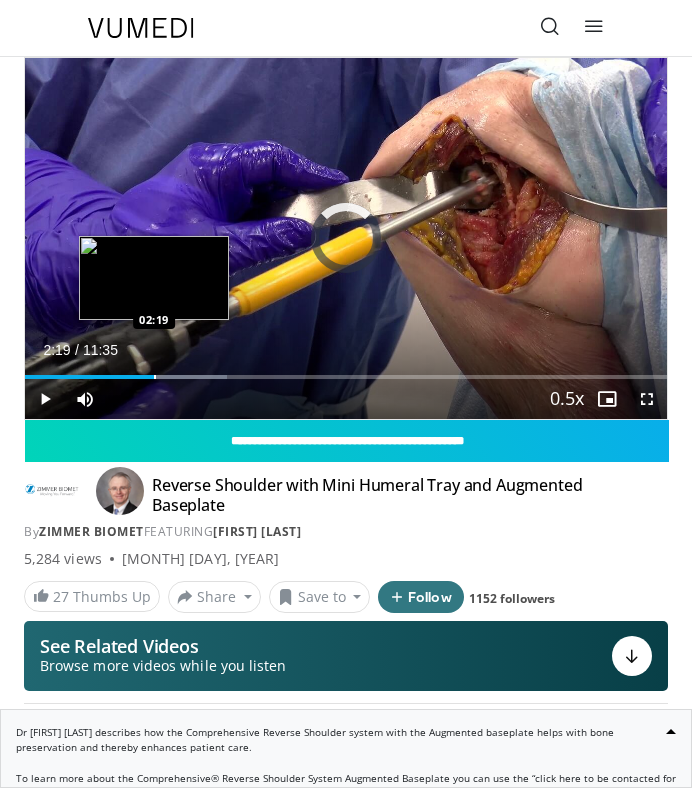 click at bounding box center [155, 377] 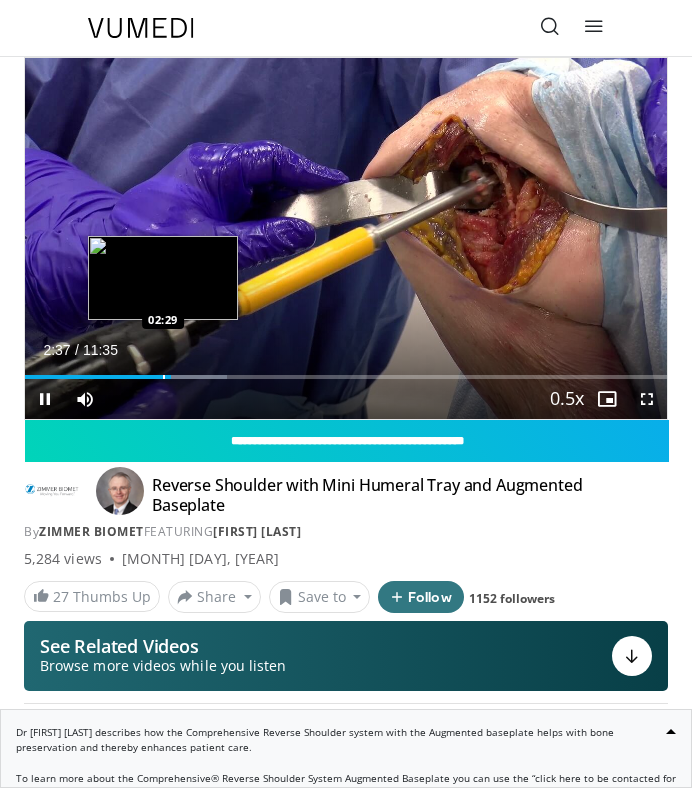 click at bounding box center (164, 377) 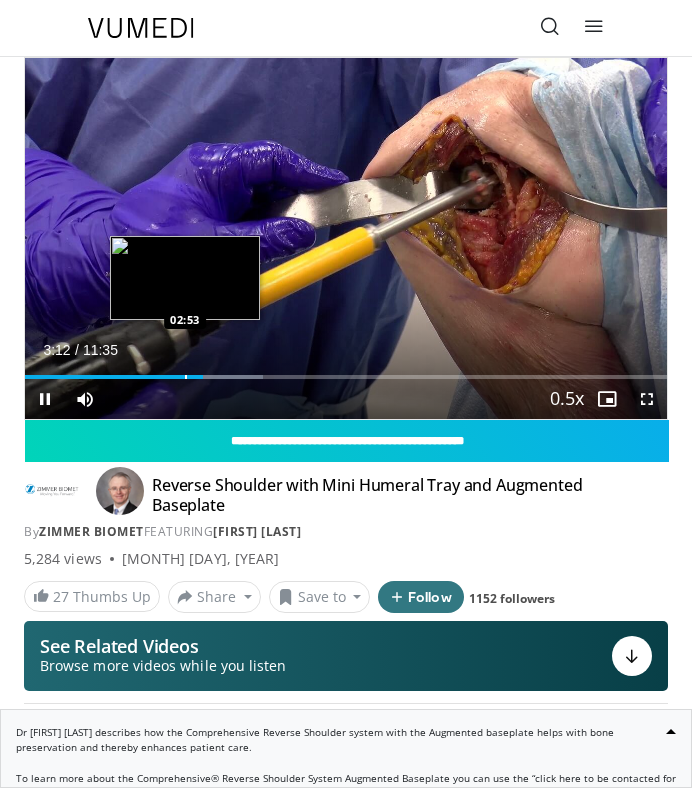 click on "Loaded :  37.09% 03:12 02:53" at bounding box center [346, 369] 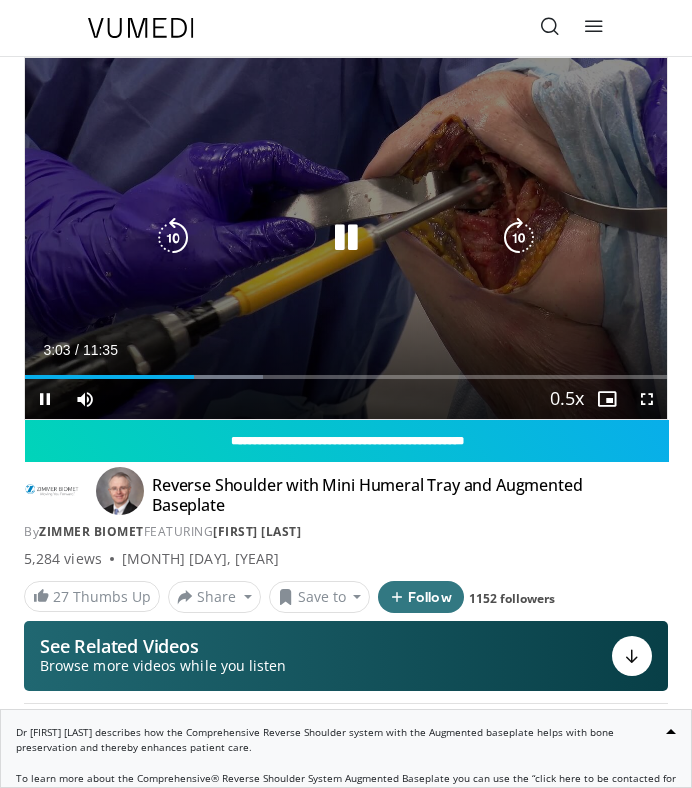 click at bounding box center (346, 238) 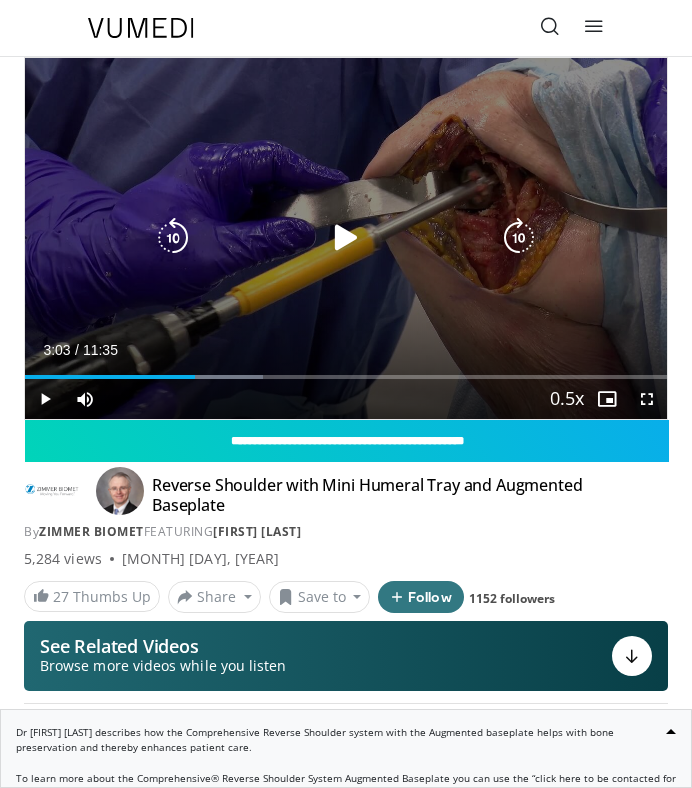 click at bounding box center (346, 238) 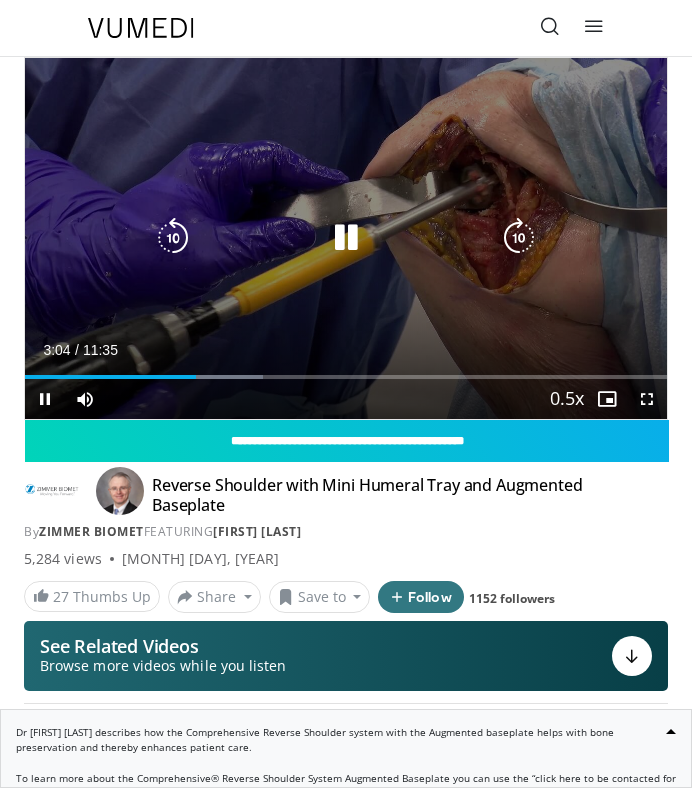 click at bounding box center (346, 238) 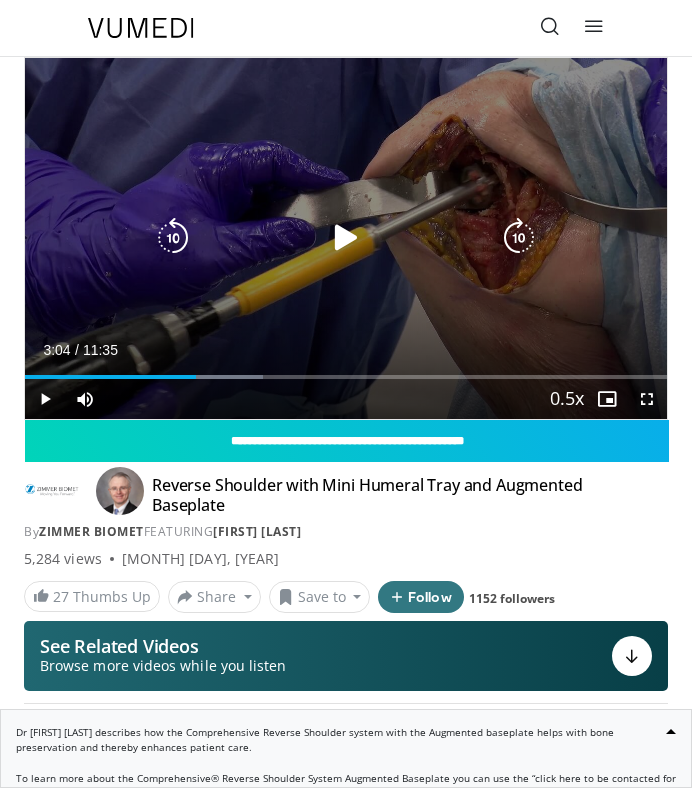 click at bounding box center (346, 238) 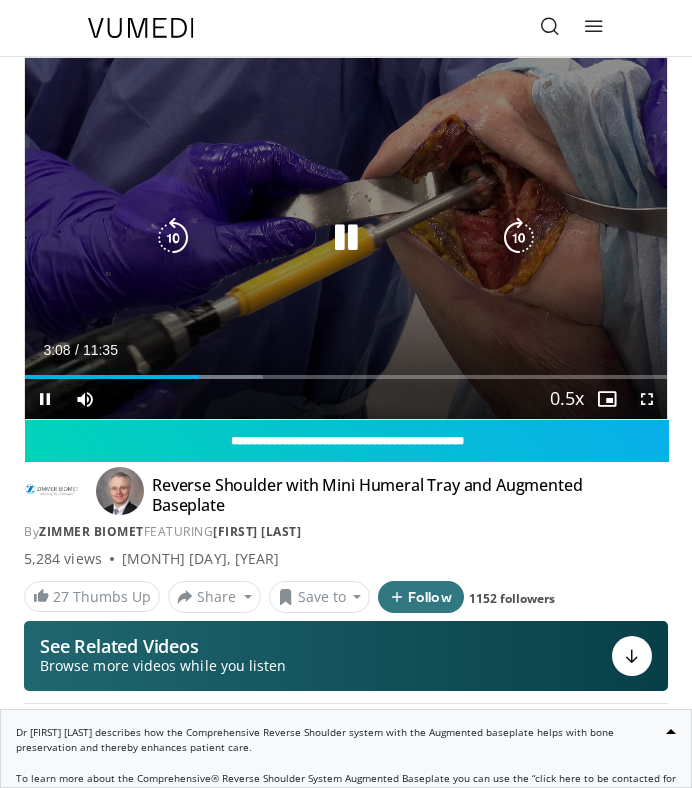 click at bounding box center (346, 238) 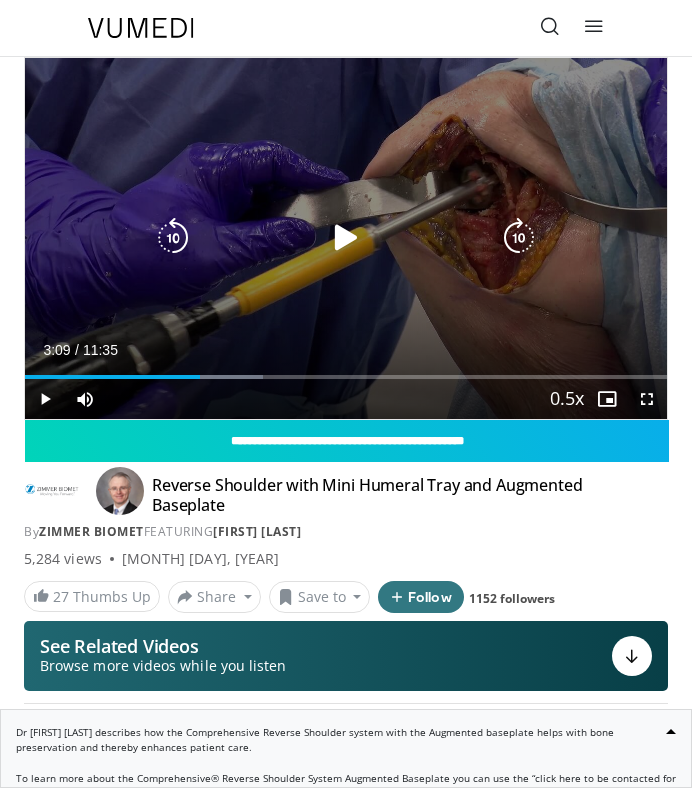 click at bounding box center [346, 238] 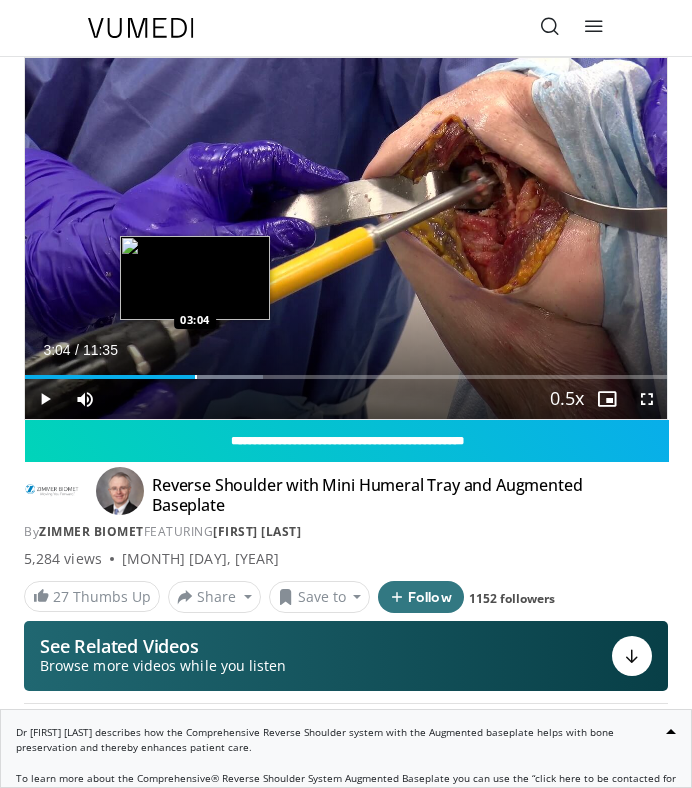 click at bounding box center (196, 377) 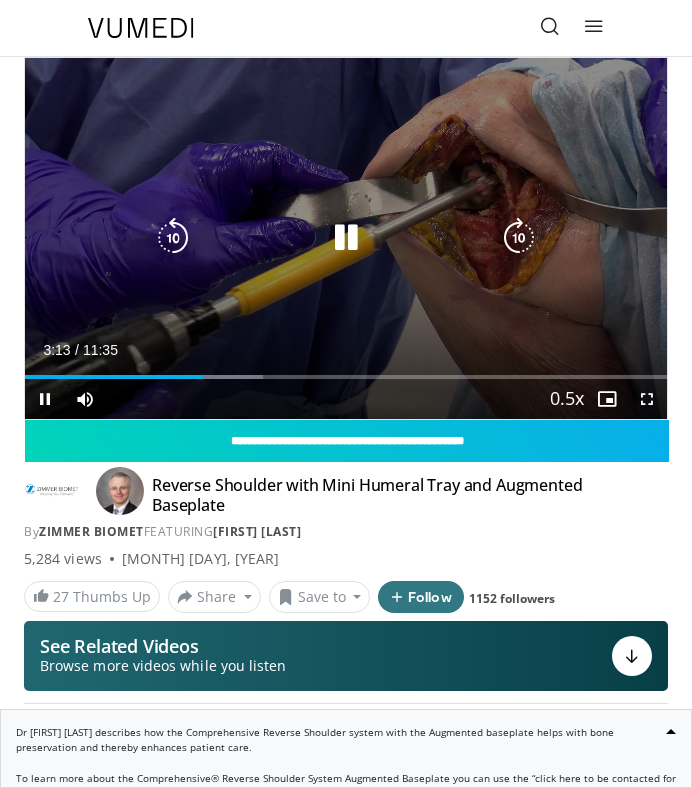click at bounding box center [346, 238] 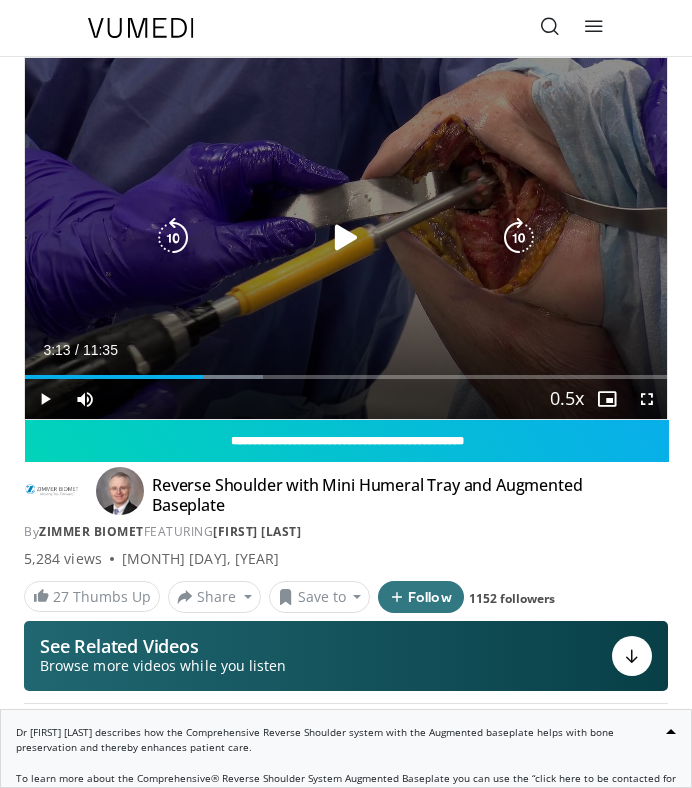 click at bounding box center (346, 238) 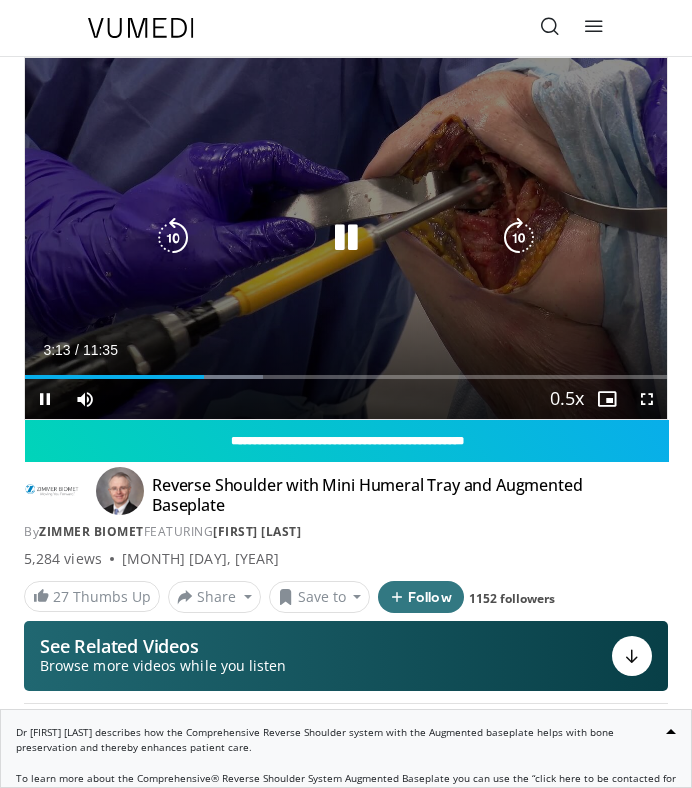 click at bounding box center [346, 238] 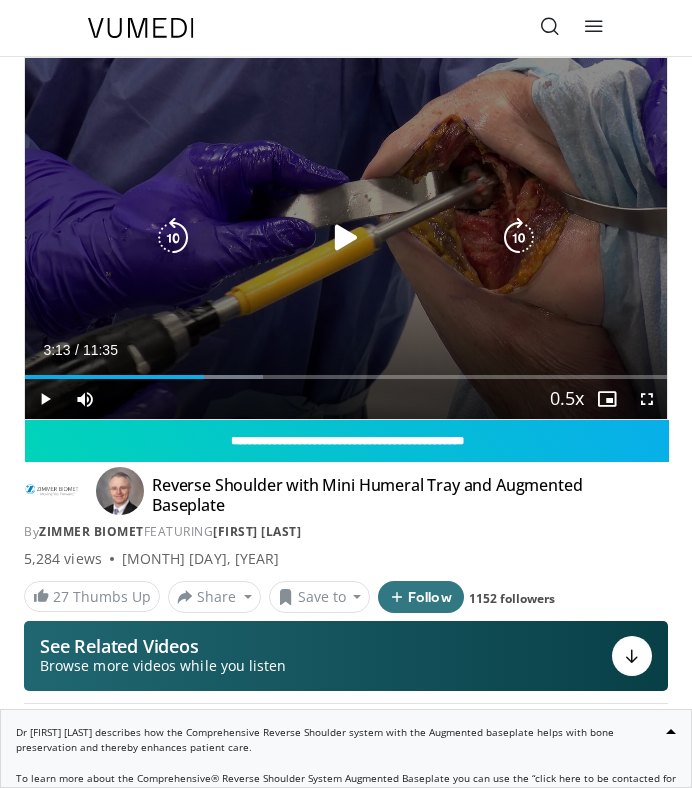 click at bounding box center [346, 238] 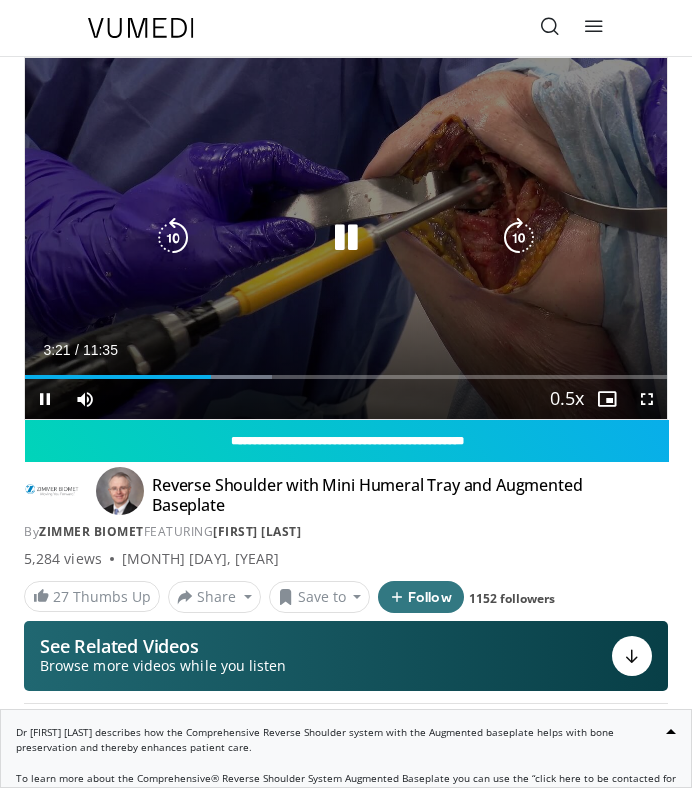 click at bounding box center (346, 238) 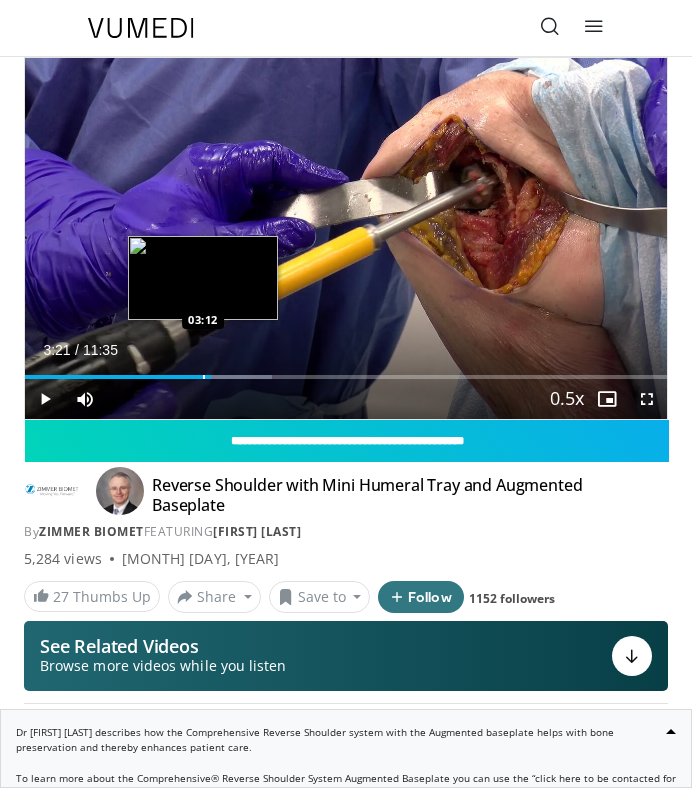 click at bounding box center [204, 377] 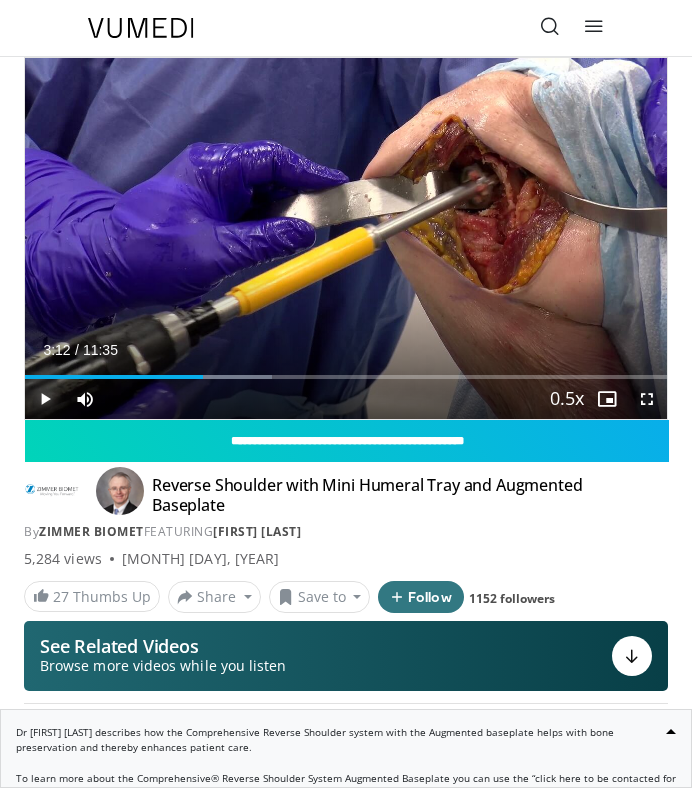 click at bounding box center (45, 399) 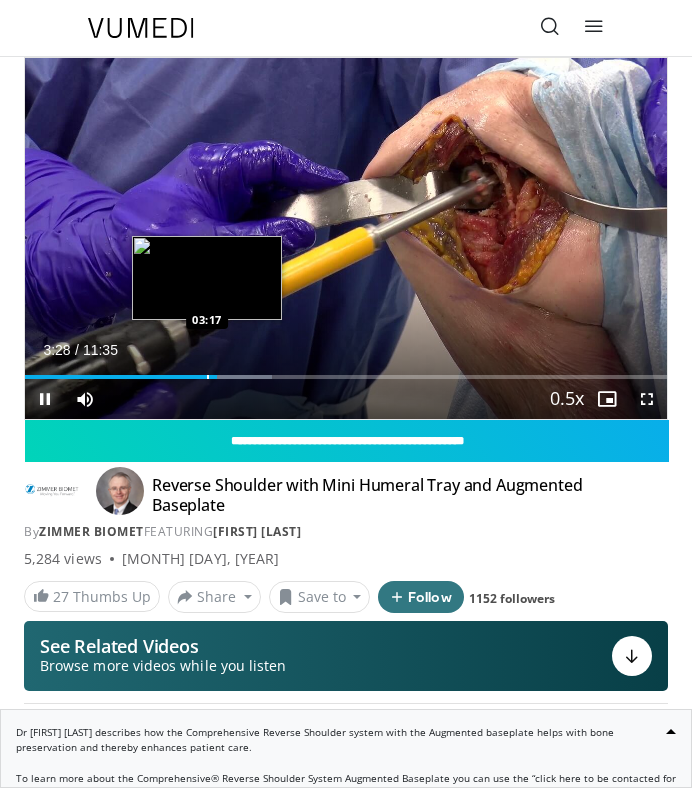 click at bounding box center (208, 377) 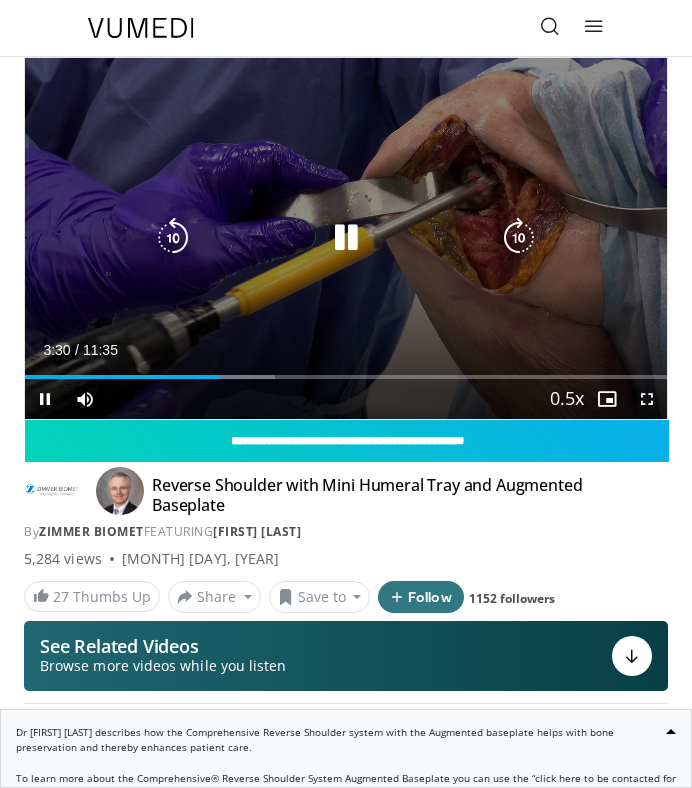 click at bounding box center [346, 238] 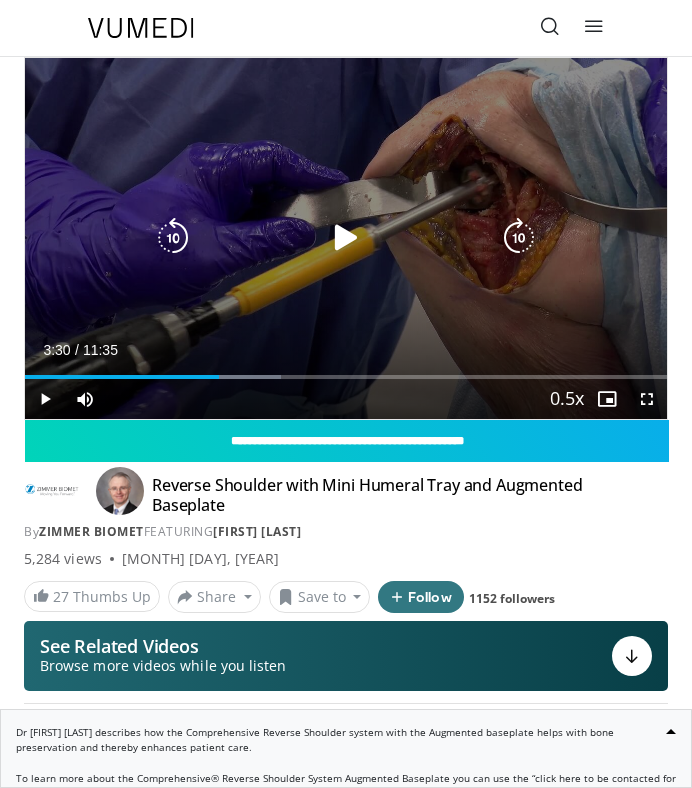 click at bounding box center [346, 238] 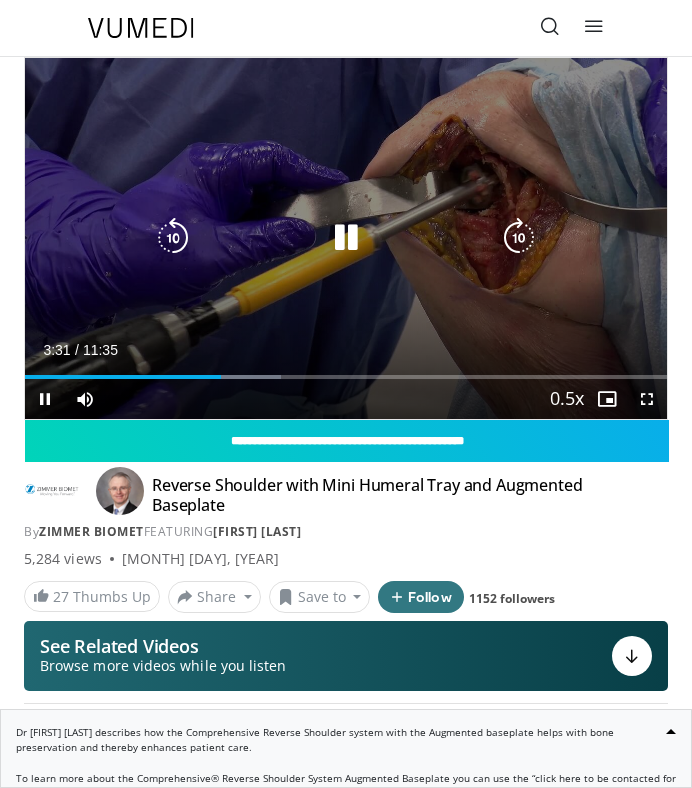 click at bounding box center [346, 238] 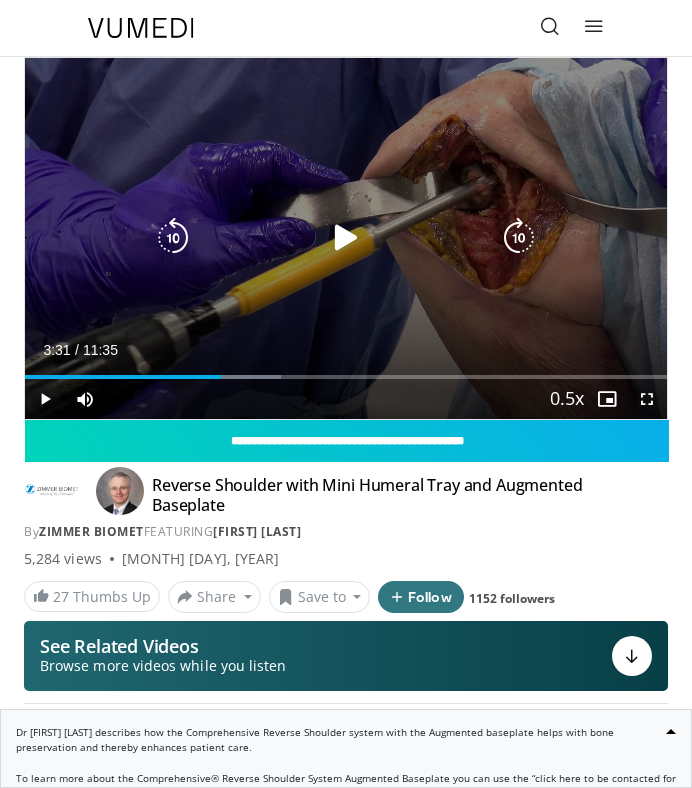 click at bounding box center (346, 238) 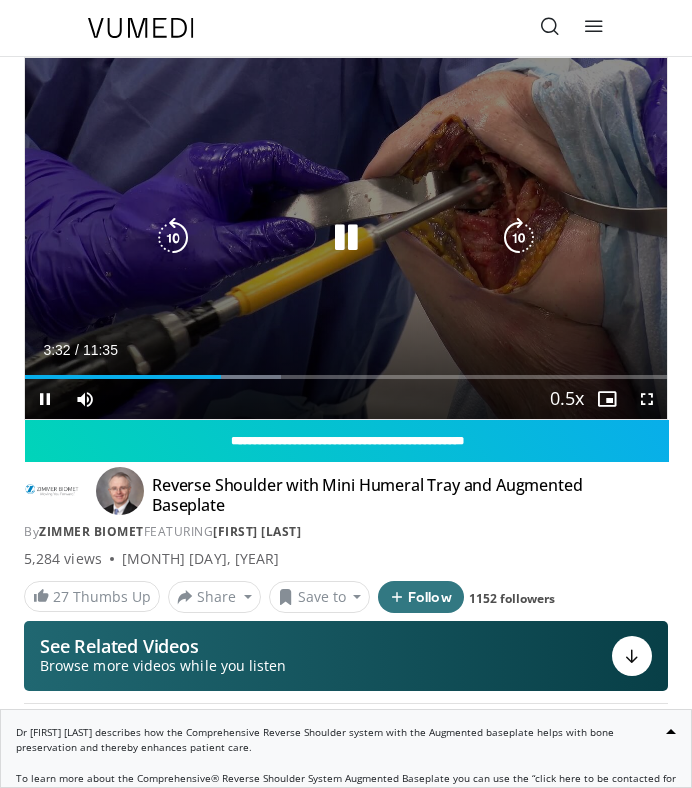 click at bounding box center (346, 238) 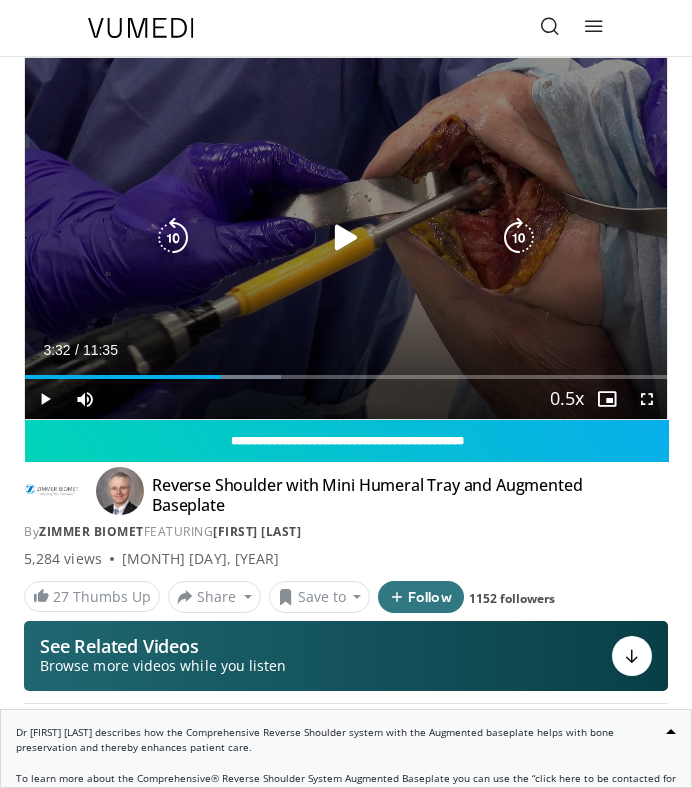 click at bounding box center (346, 238) 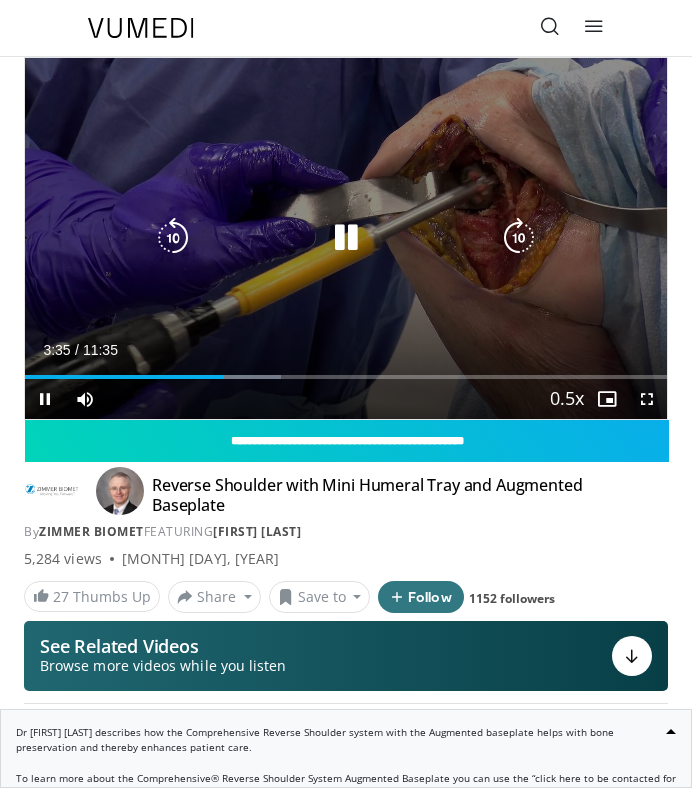 click on "10 seconds
Tap to unmute" at bounding box center (346, 238) 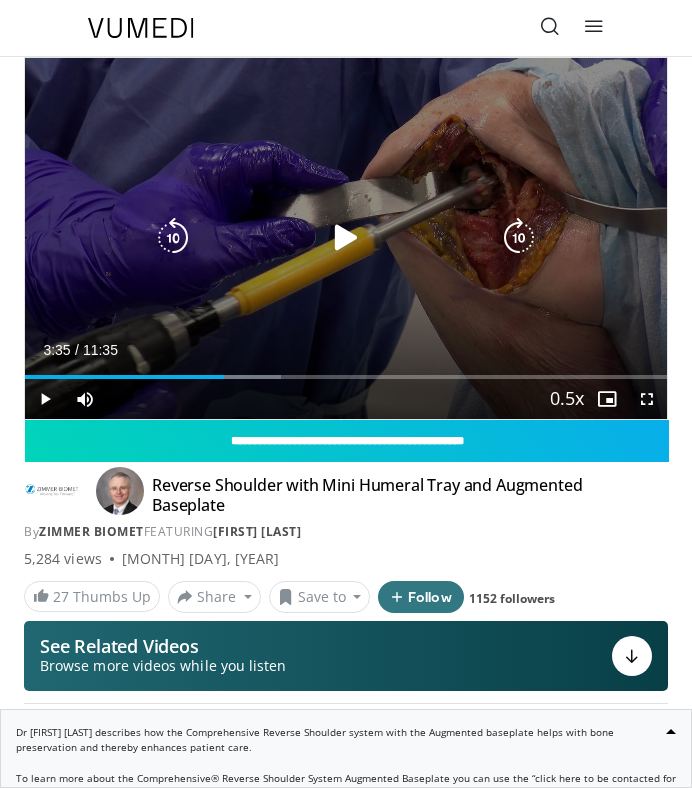 click at bounding box center (346, 238) 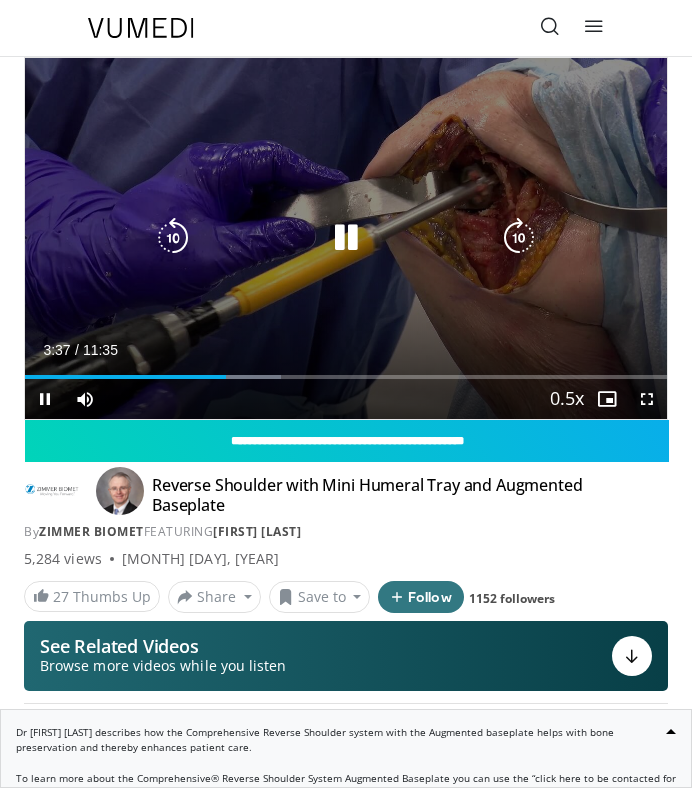 click at bounding box center [346, 238] 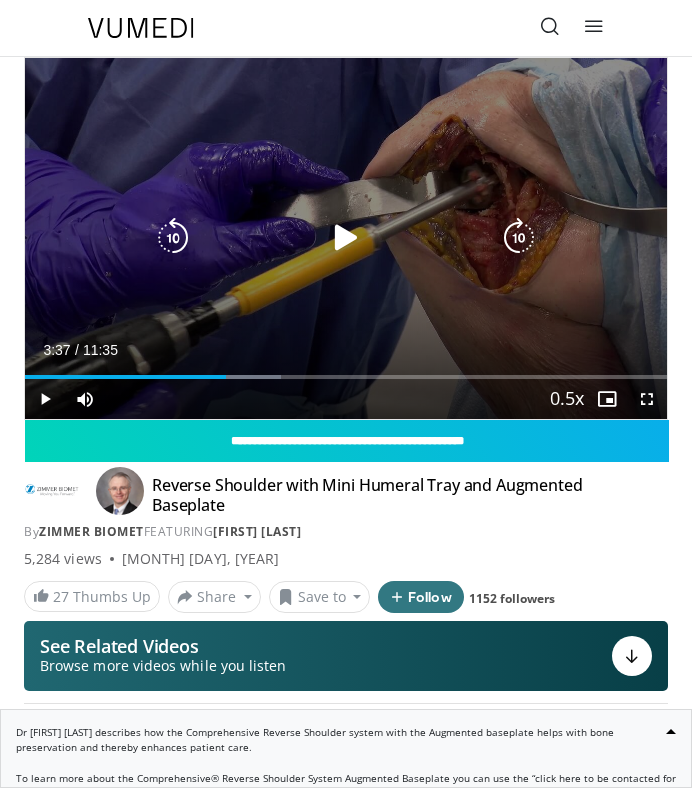 click at bounding box center [346, 238] 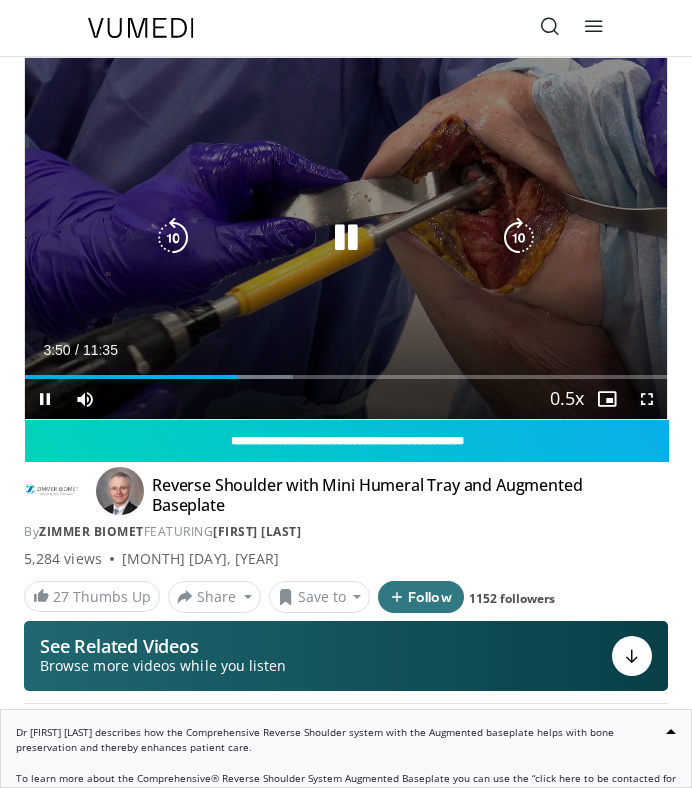 click at bounding box center [346, 238] 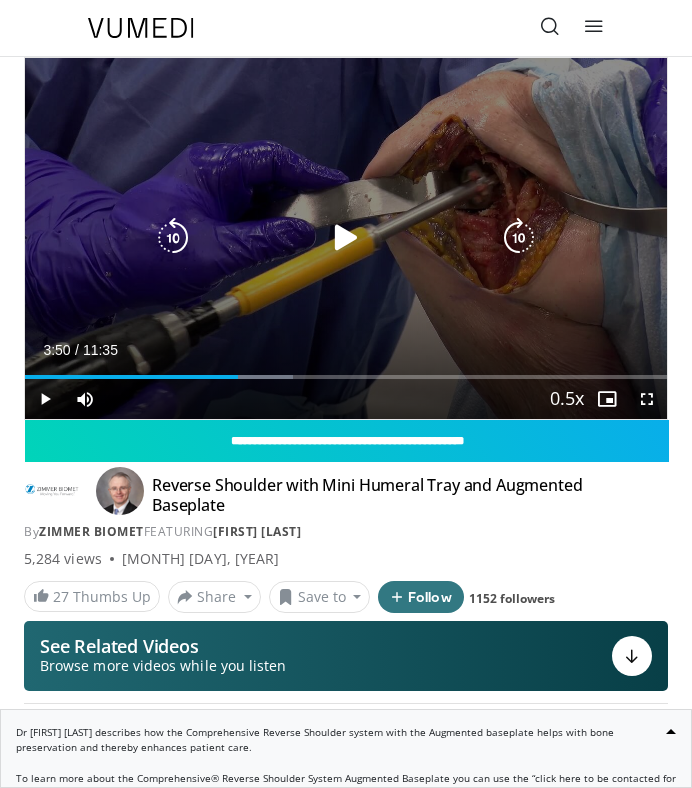click at bounding box center (346, 238) 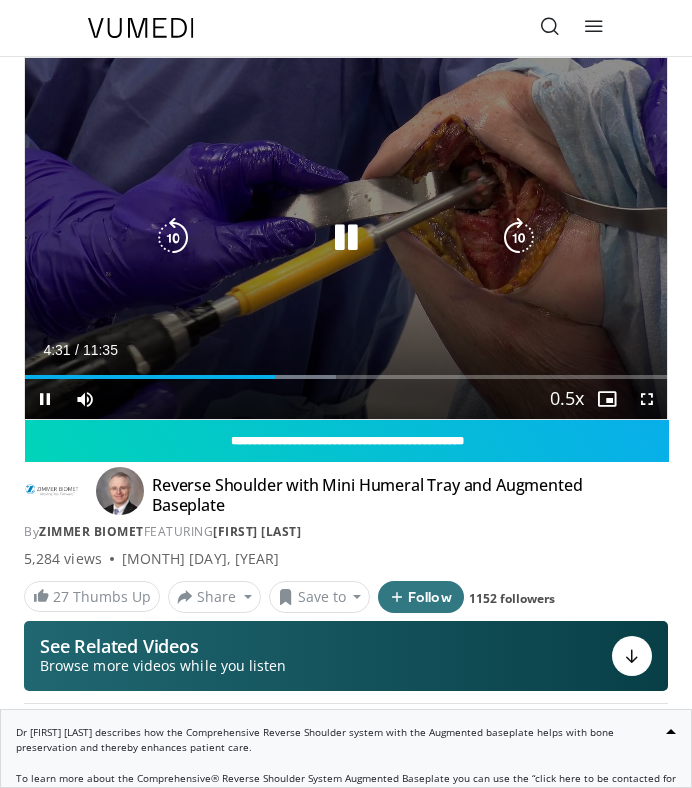 click at bounding box center (346, 238) 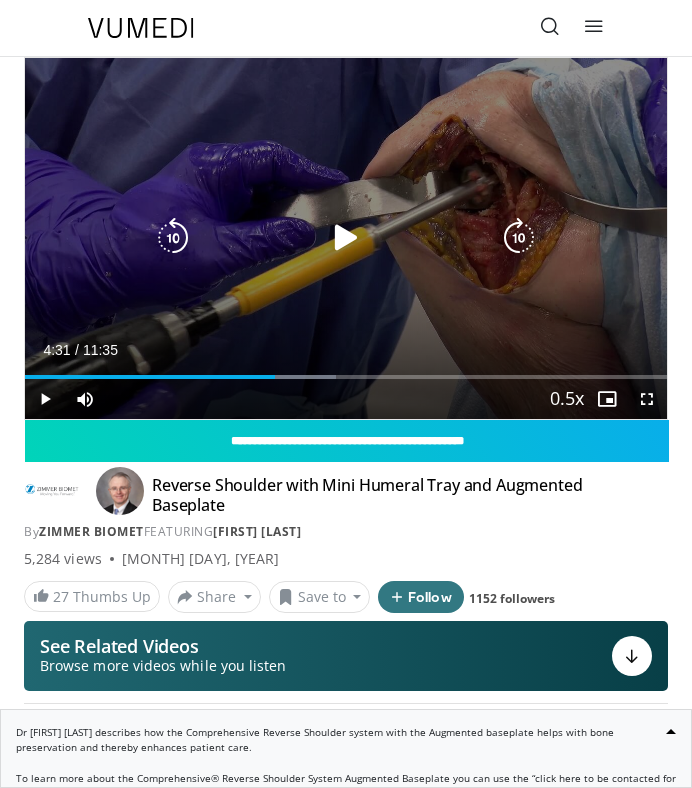 click at bounding box center [346, 238] 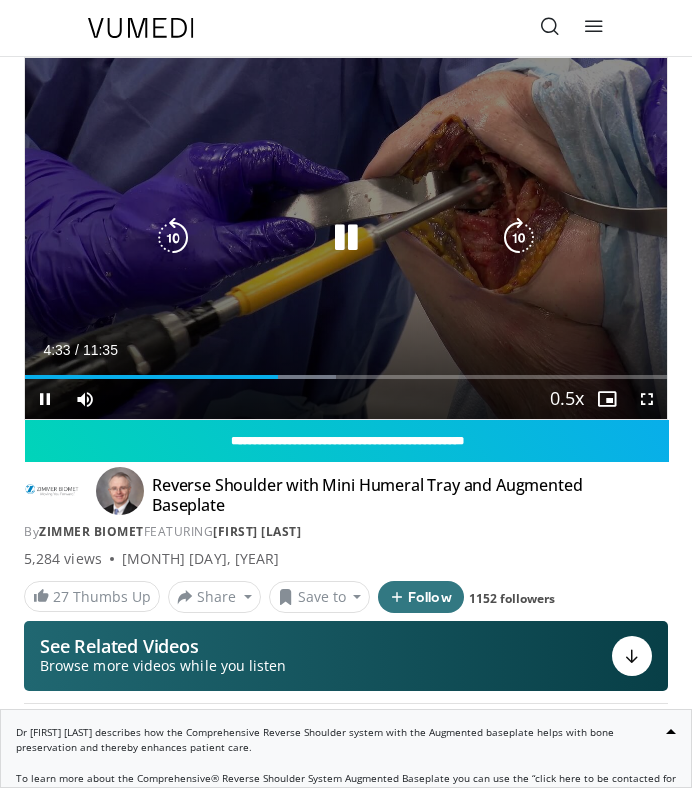 click at bounding box center (346, 238) 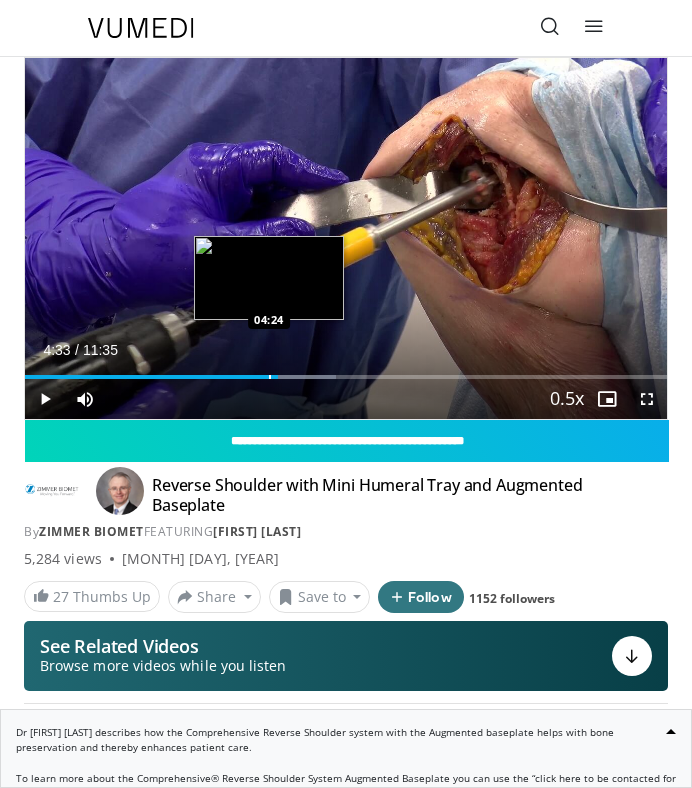 click at bounding box center [270, 377] 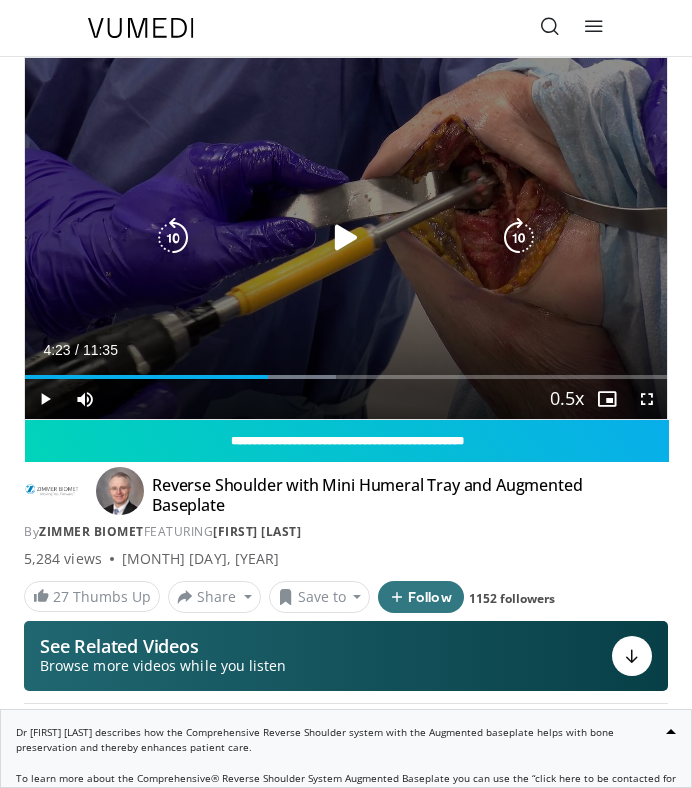 click at bounding box center [346, 238] 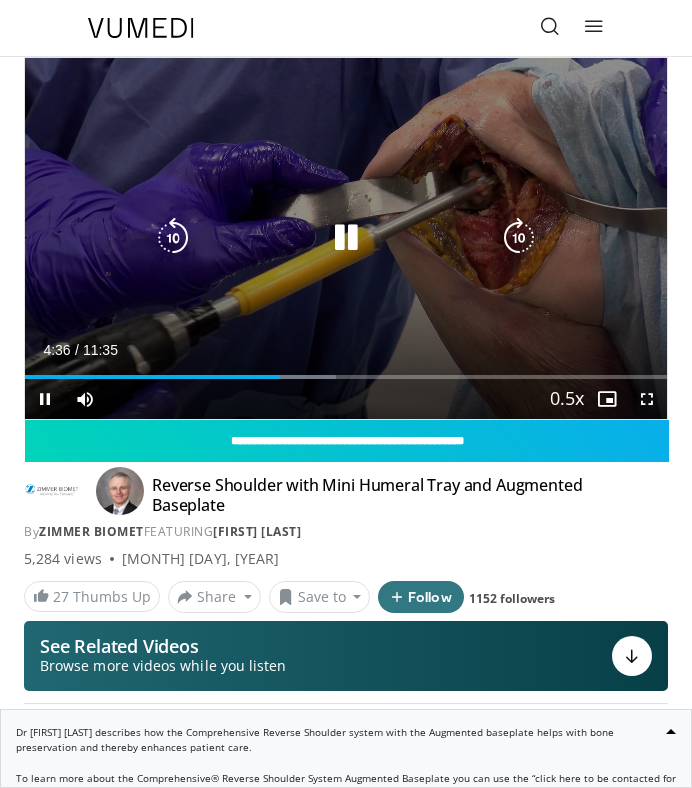 click at bounding box center [346, 238] 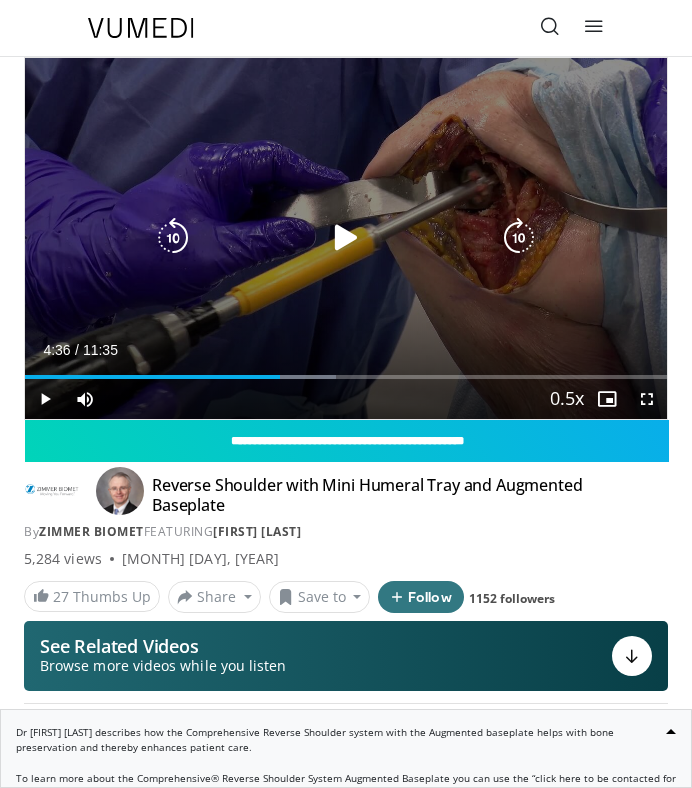 click at bounding box center (346, 238) 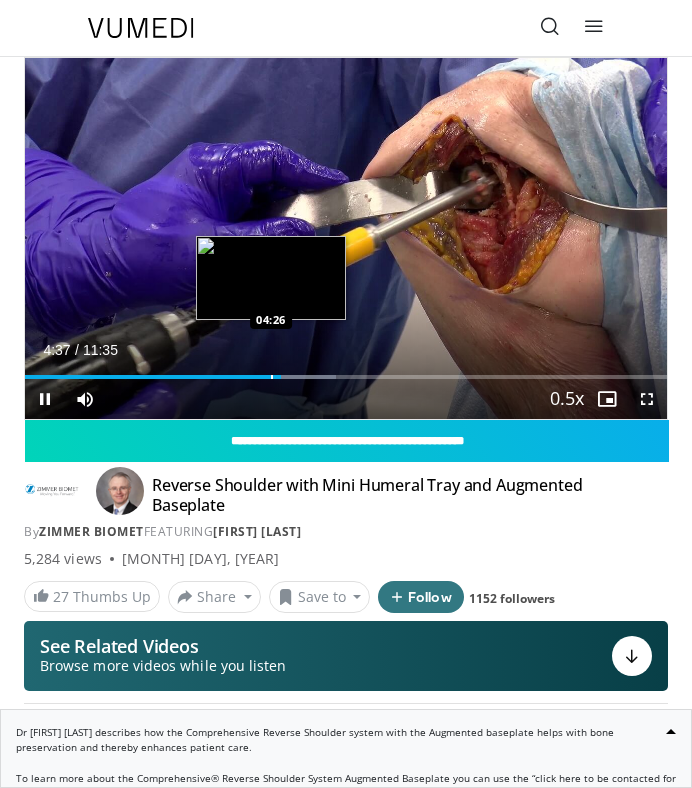 click at bounding box center [272, 377] 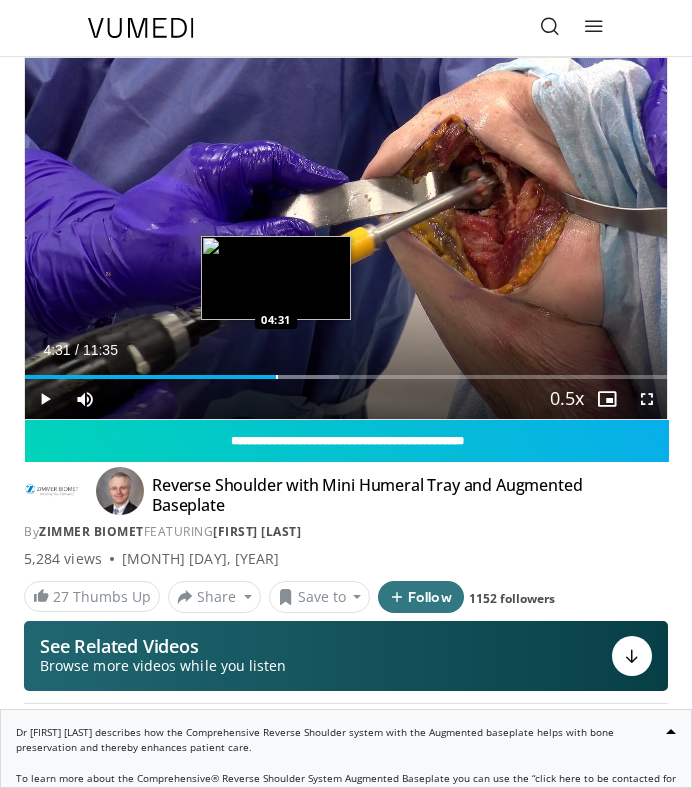 click at bounding box center (277, 377) 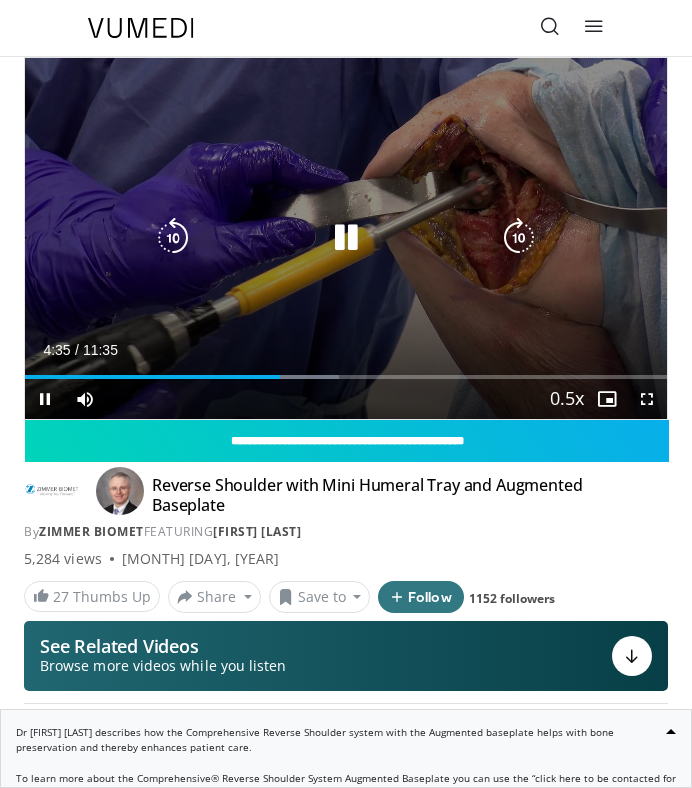 click at bounding box center (346, 238) 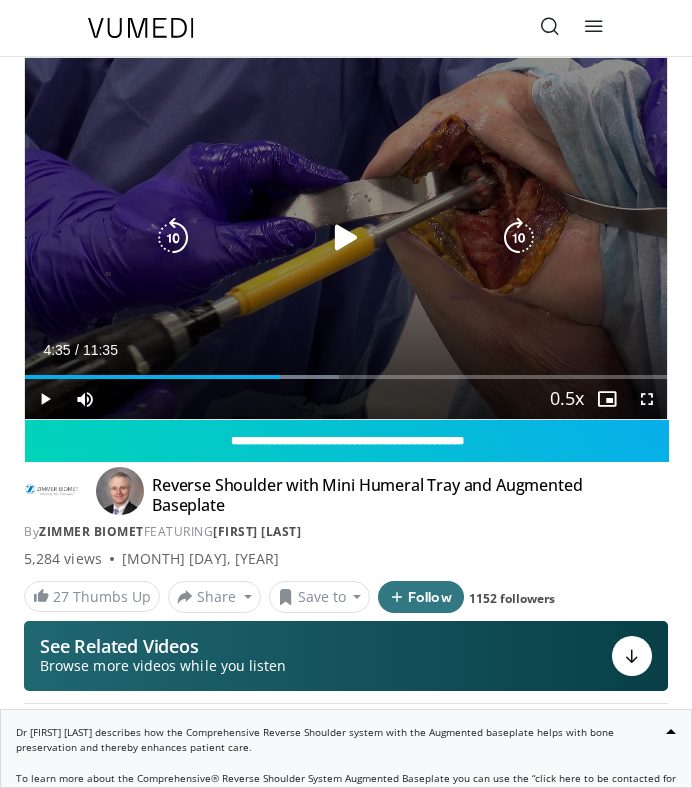 click at bounding box center [346, 238] 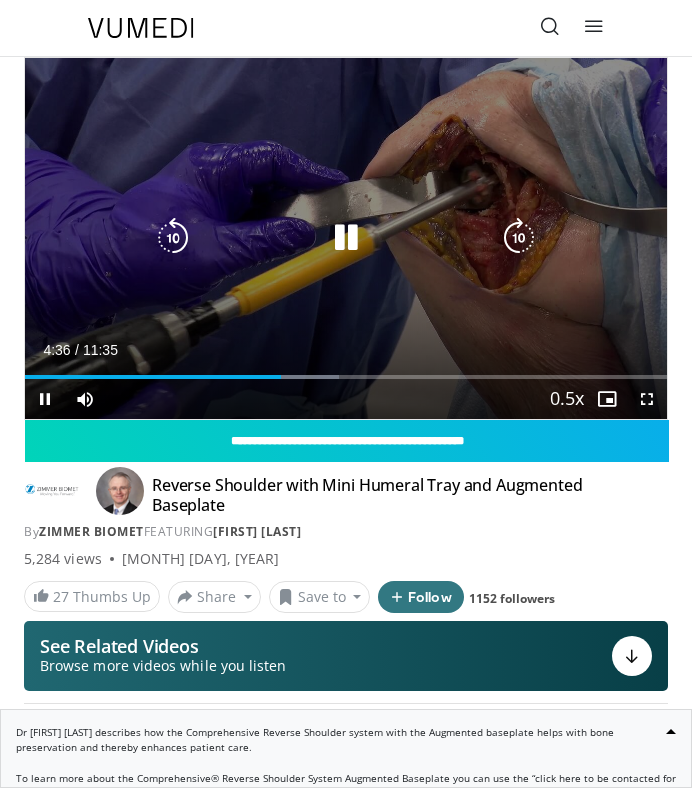 click at bounding box center (346, 238) 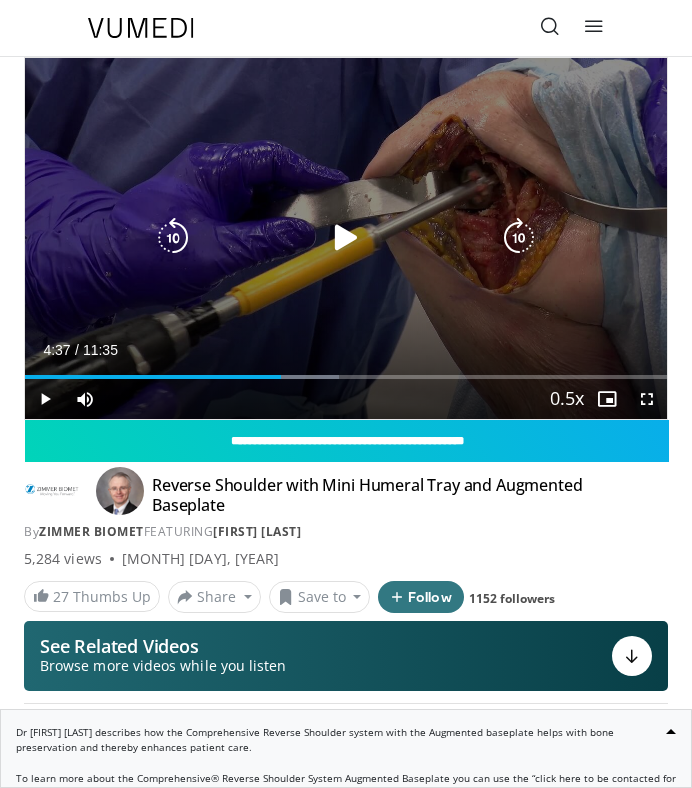click at bounding box center [346, 238] 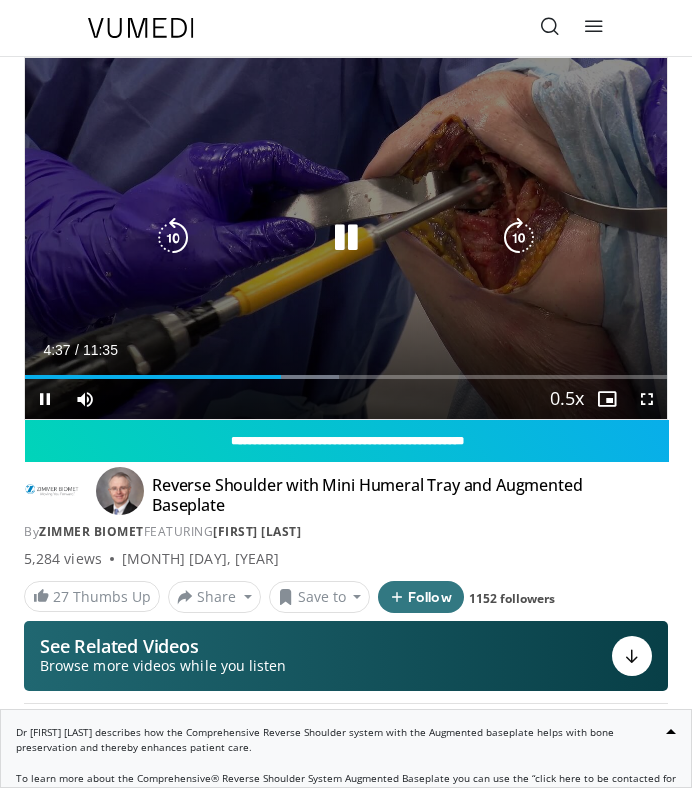 click at bounding box center (346, 238) 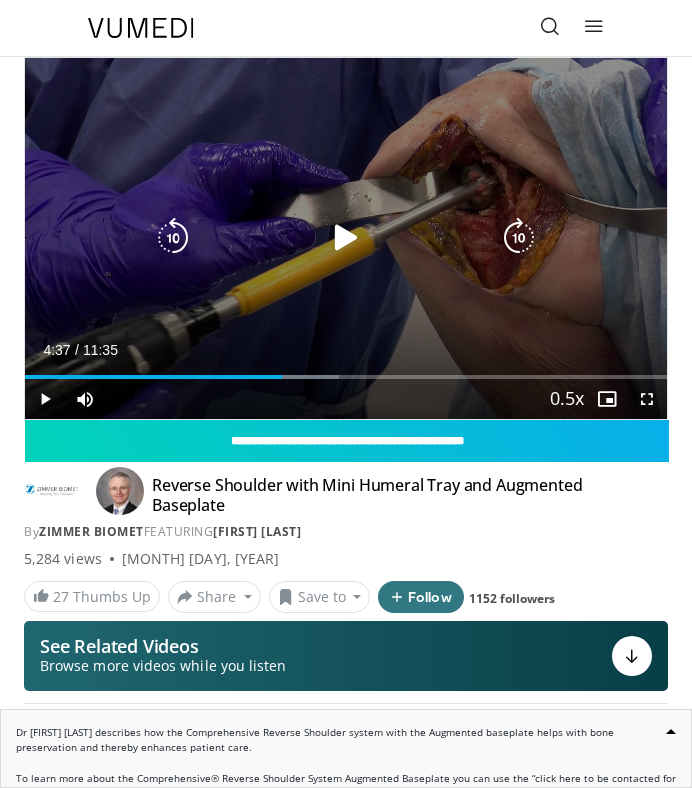 click at bounding box center [346, 238] 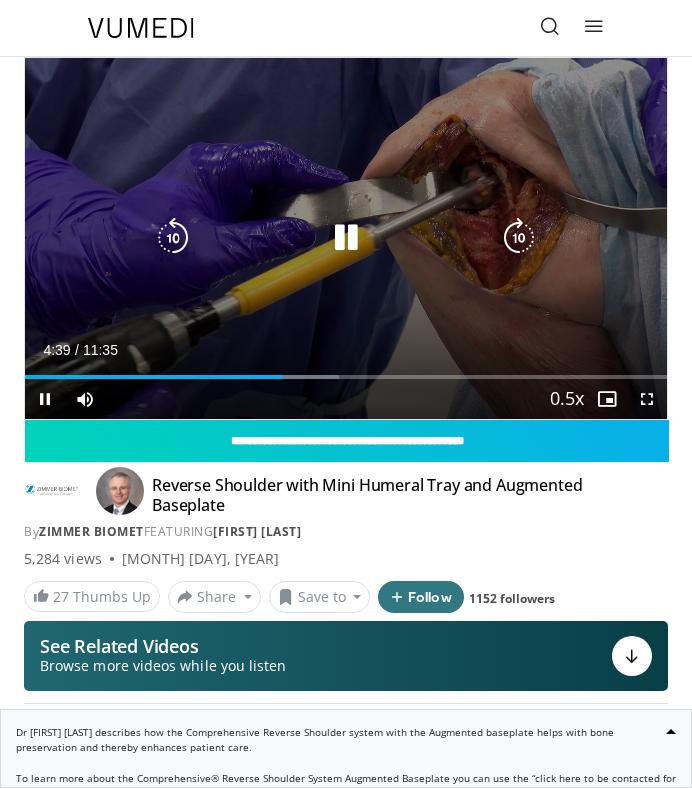 click on "10 seconds
Tap to unmute" at bounding box center (346, 238) 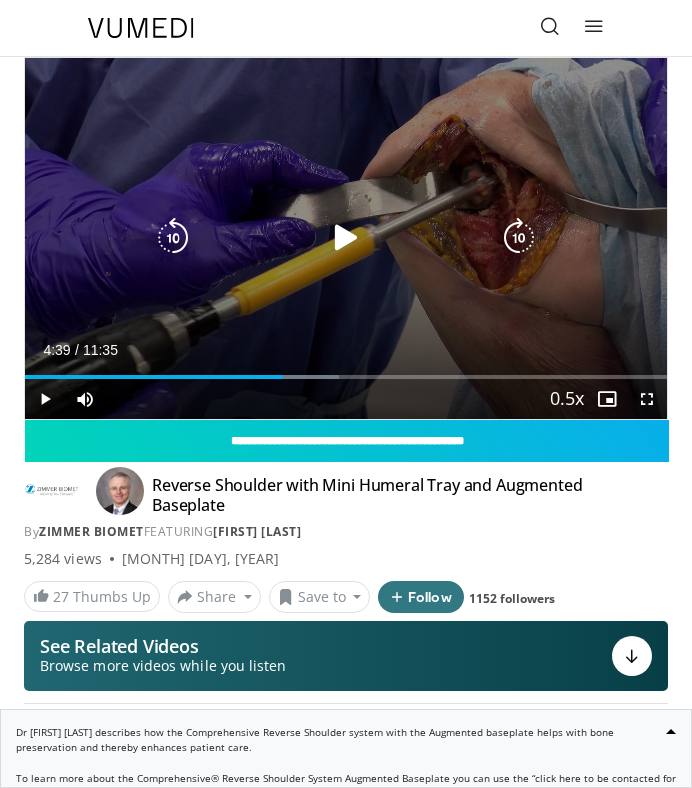 click at bounding box center (346, 238) 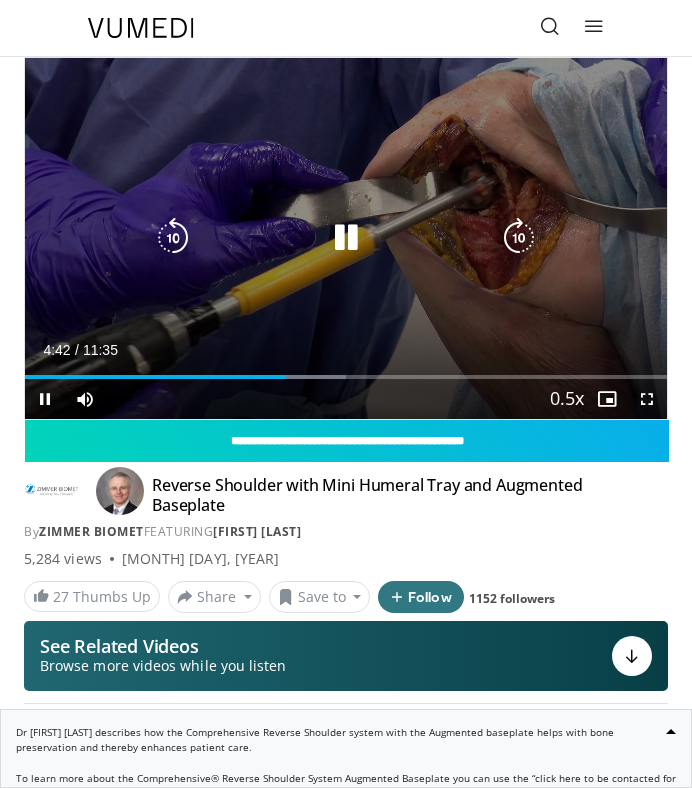 click at bounding box center (346, 238) 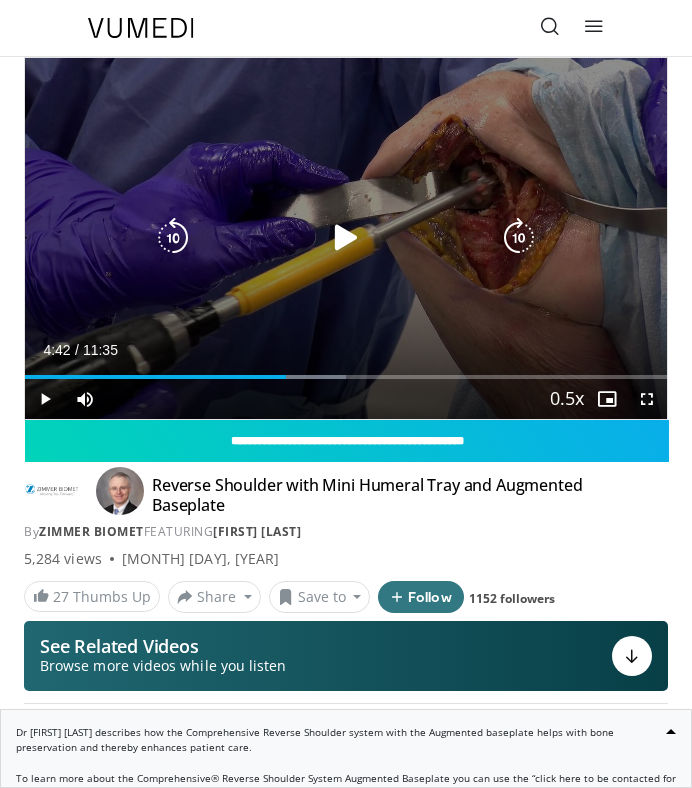 click at bounding box center [346, 238] 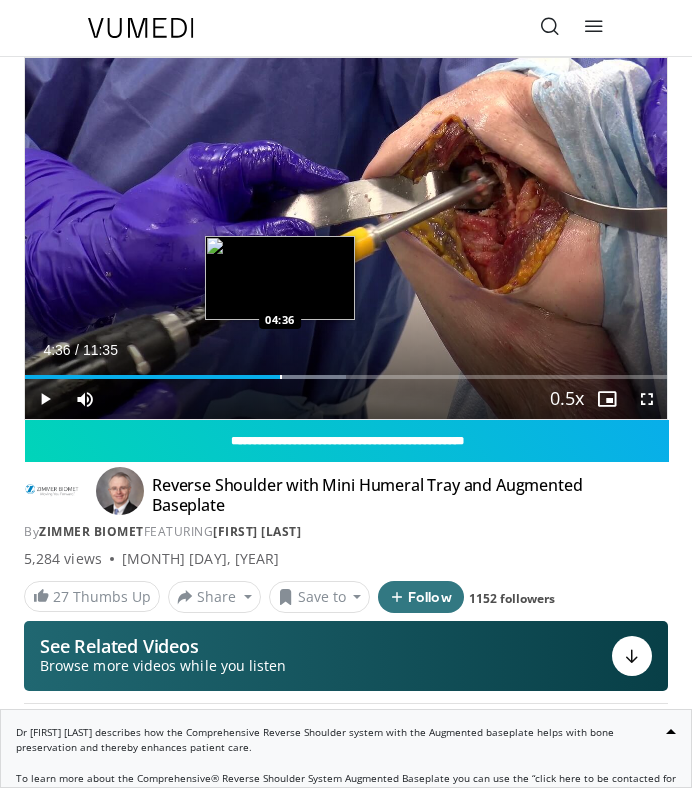click at bounding box center [281, 377] 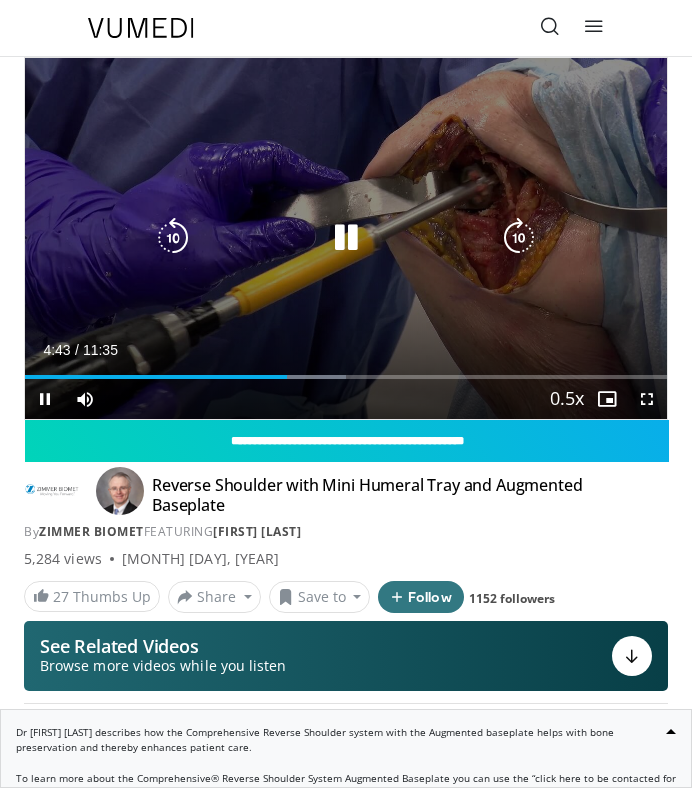 click at bounding box center (346, 238) 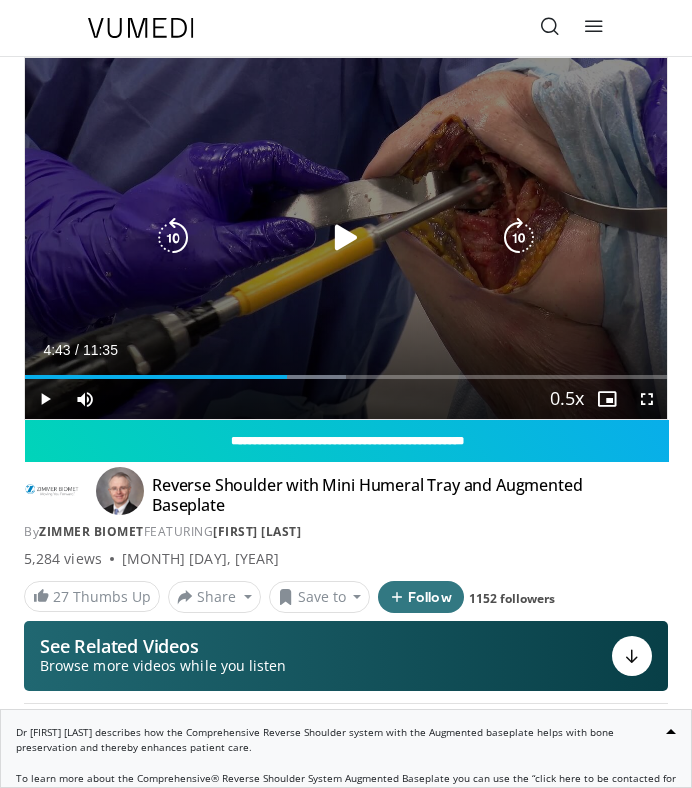 click at bounding box center [346, 238] 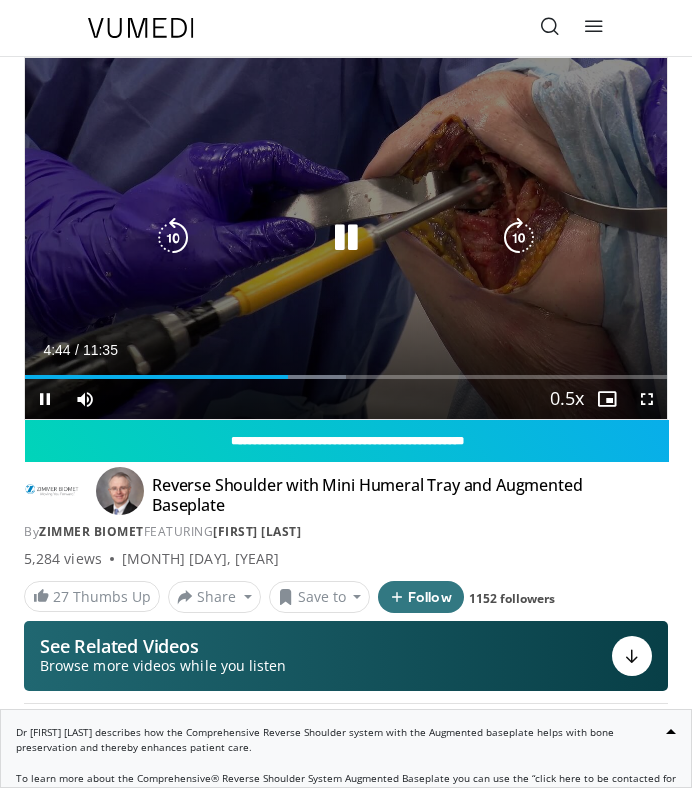 click at bounding box center [346, 238] 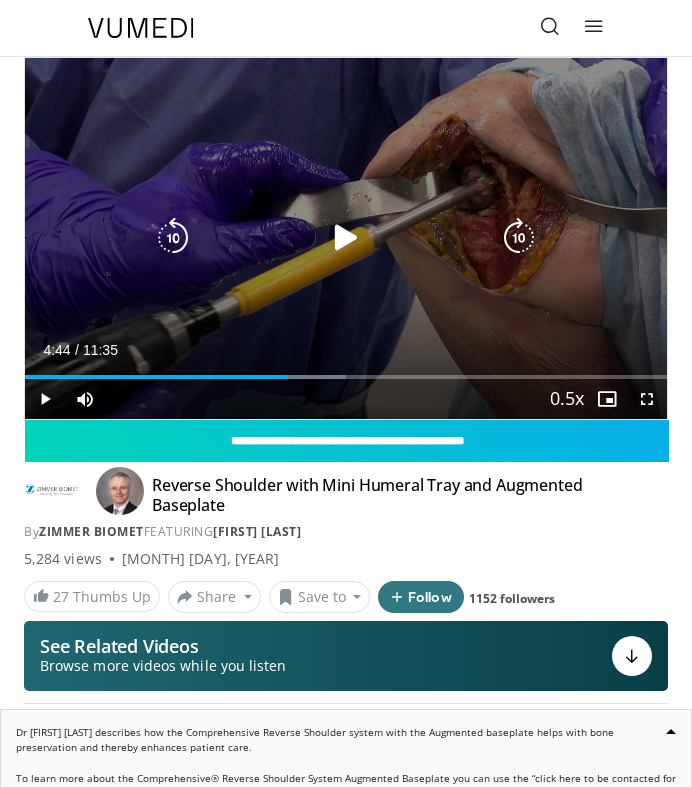click at bounding box center [346, 238] 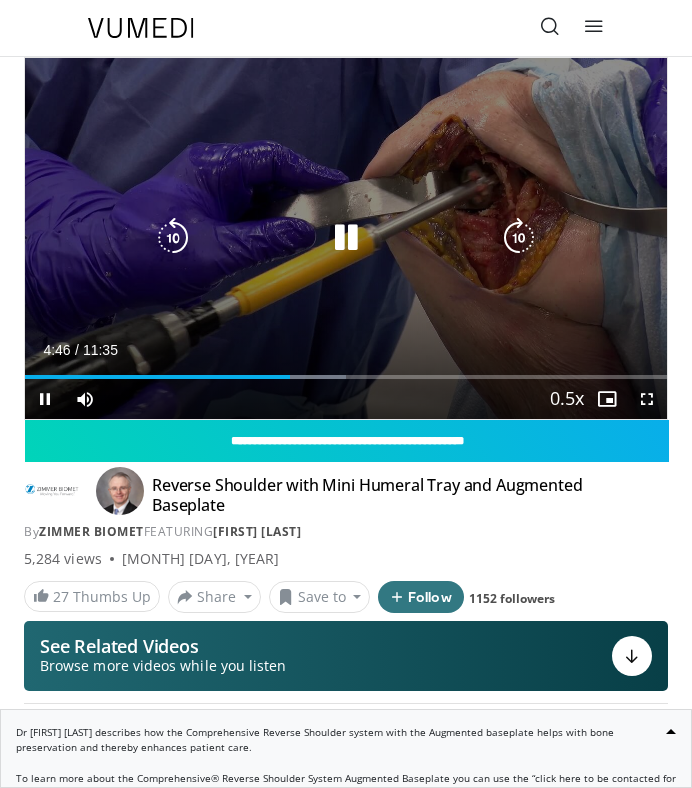 click at bounding box center (346, 238) 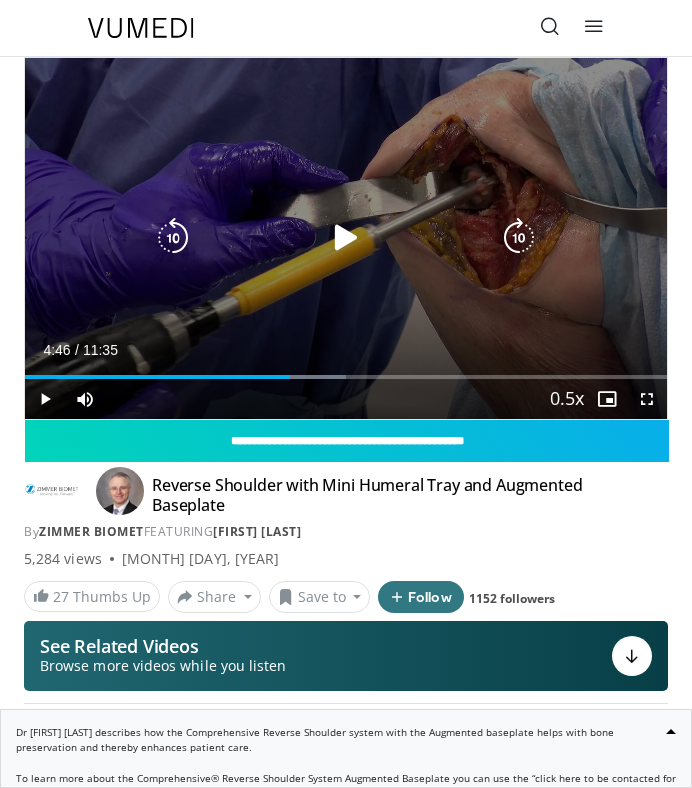 click at bounding box center (346, 238) 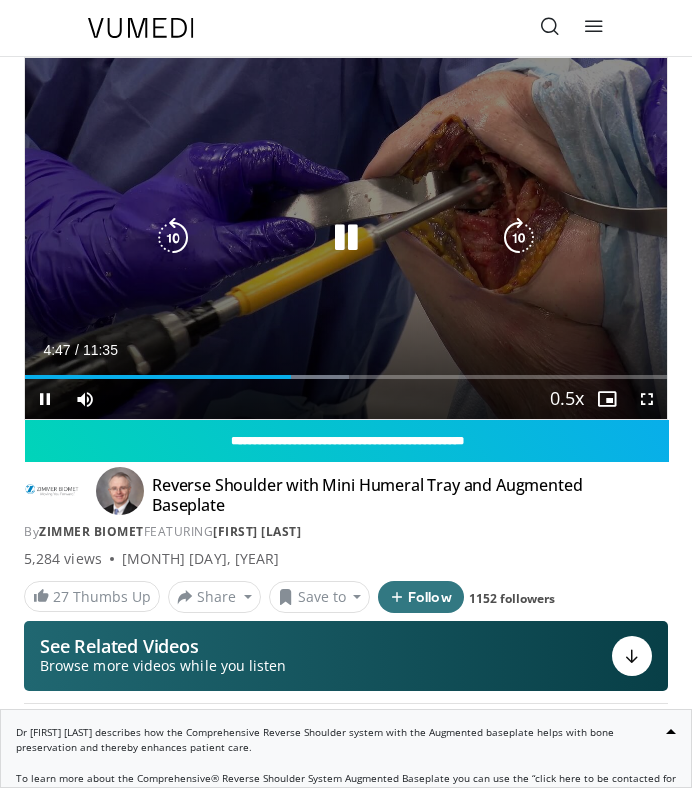 click at bounding box center [346, 238] 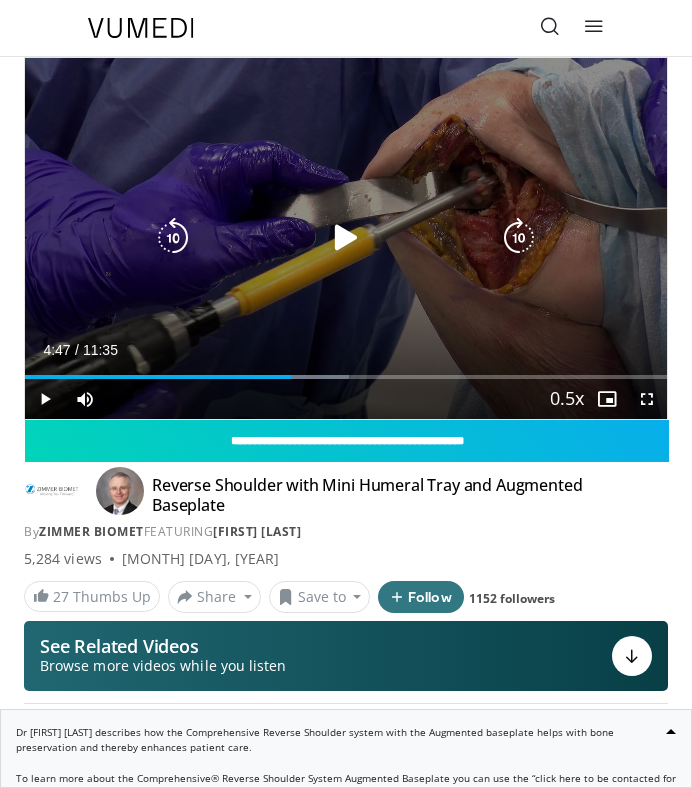 click at bounding box center [346, 238] 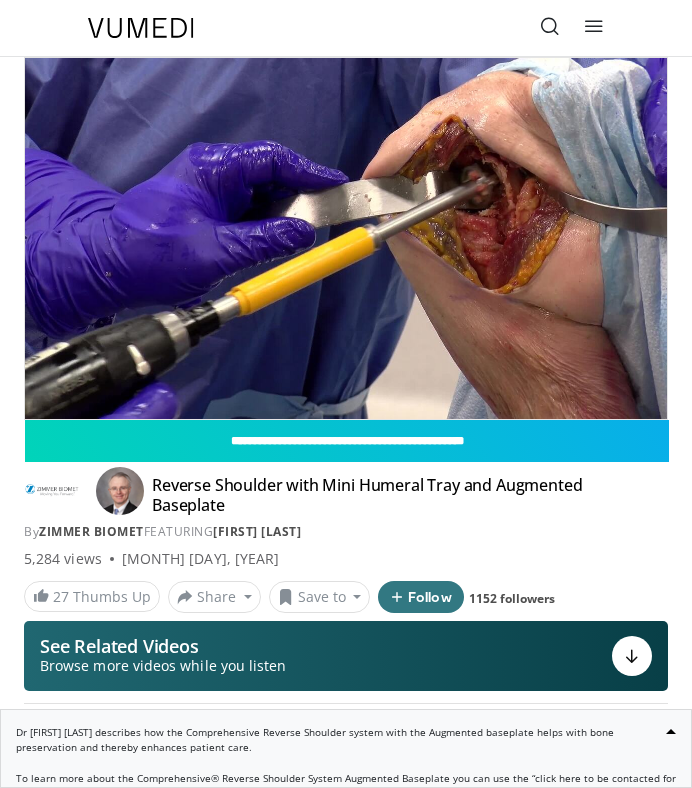 click on "10 seconds
Tap to unmute" at bounding box center [346, 238] 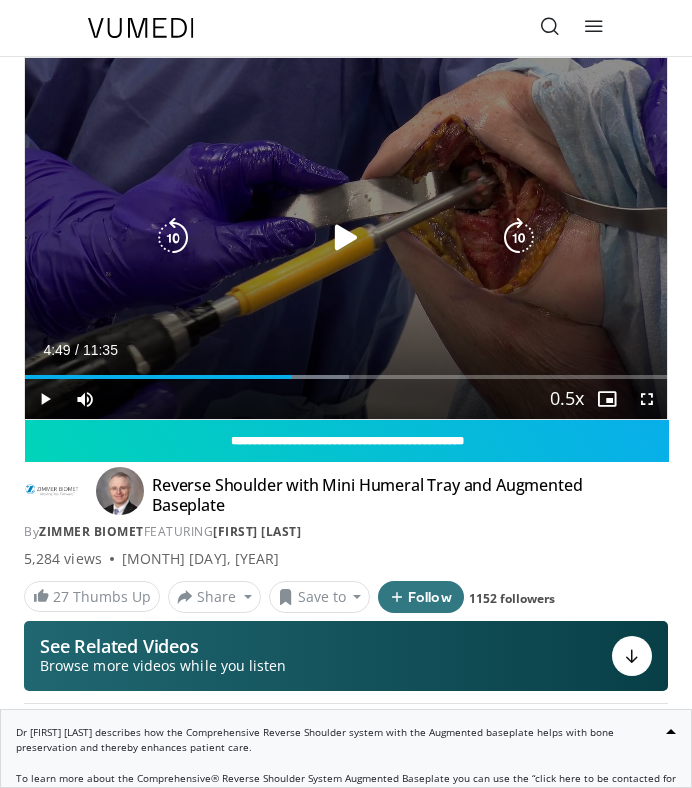 click at bounding box center (346, 238) 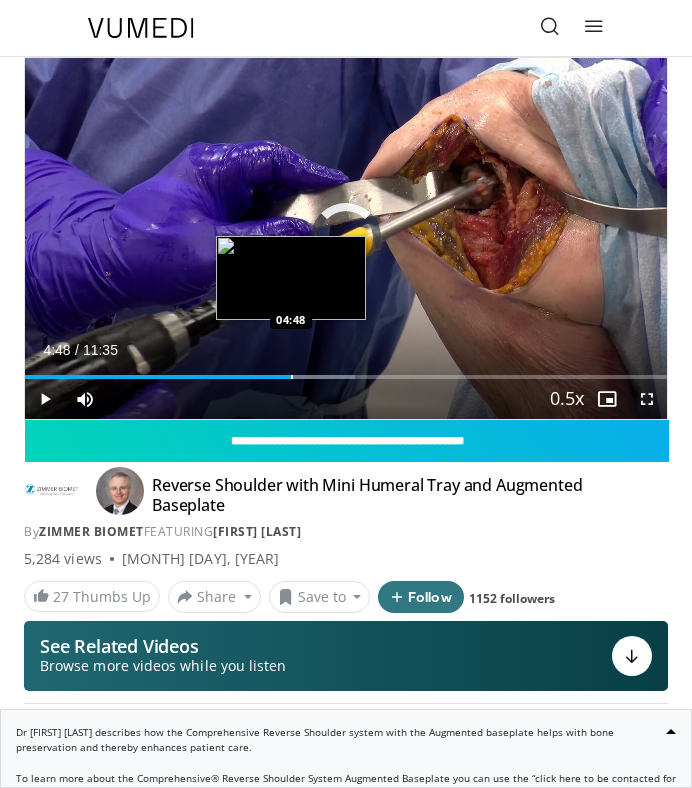 click at bounding box center [292, 377] 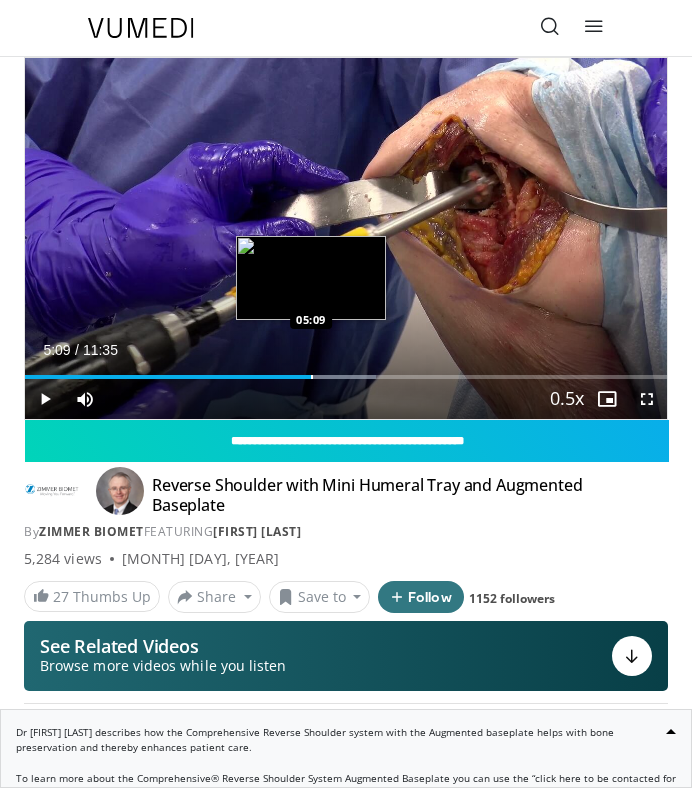 click at bounding box center (312, 377) 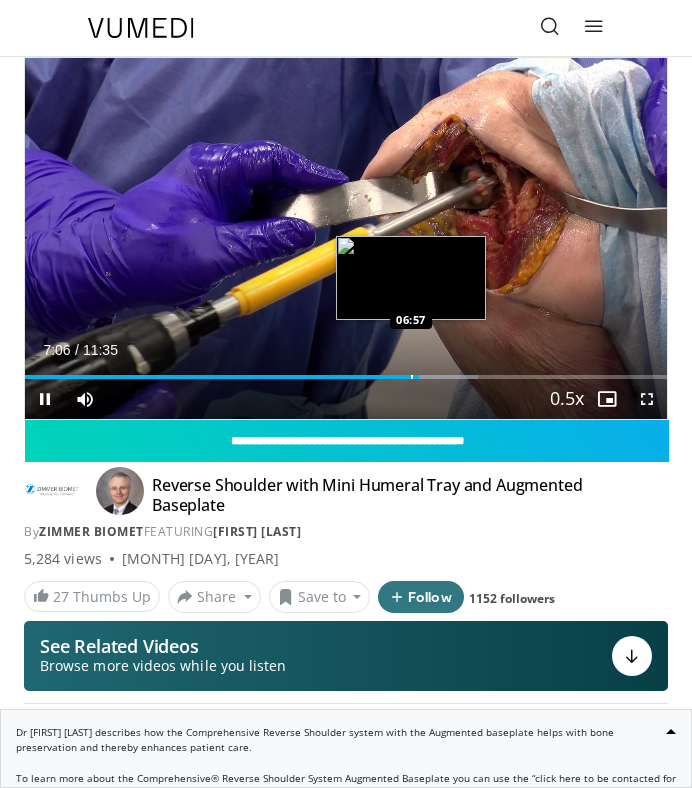 click at bounding box center (412, 377) 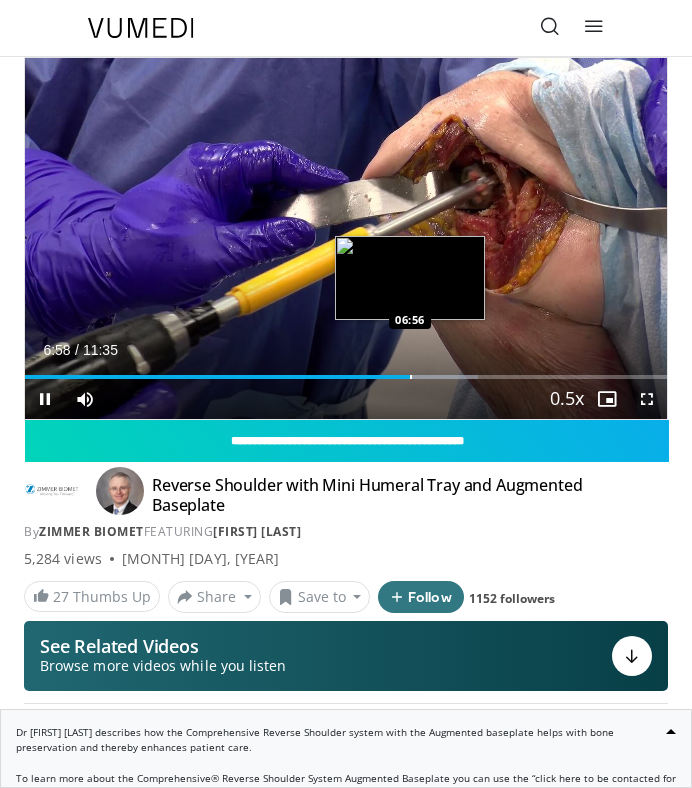 click at bounding box center (411, 377) 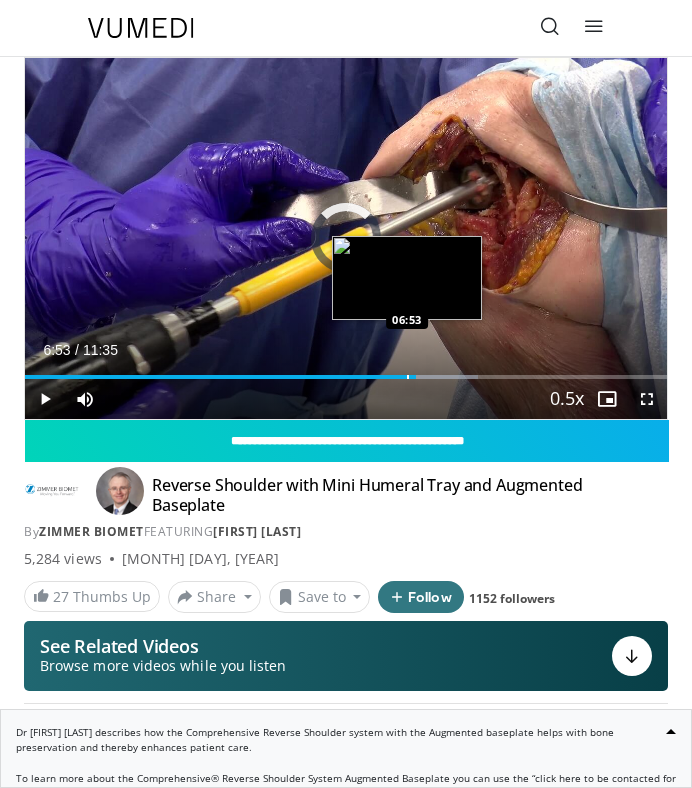 click at bounding box center (408, 377) 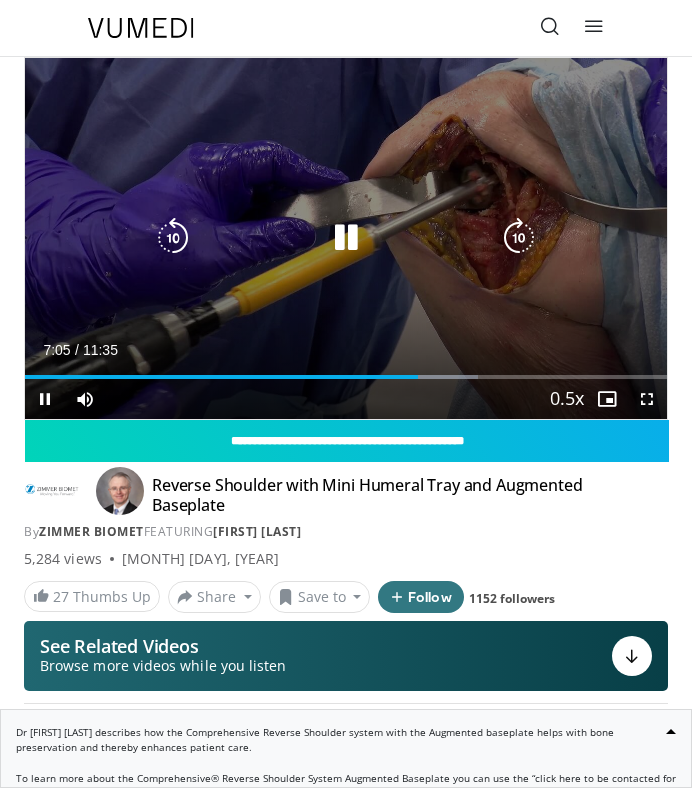 click at bounding box center [346, 238] 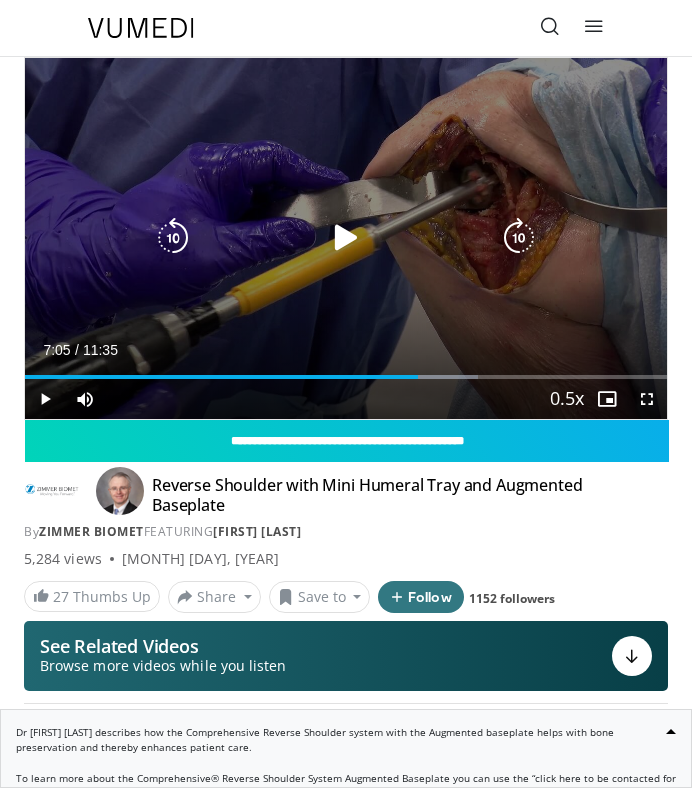 click at bounding box center (346, 238) 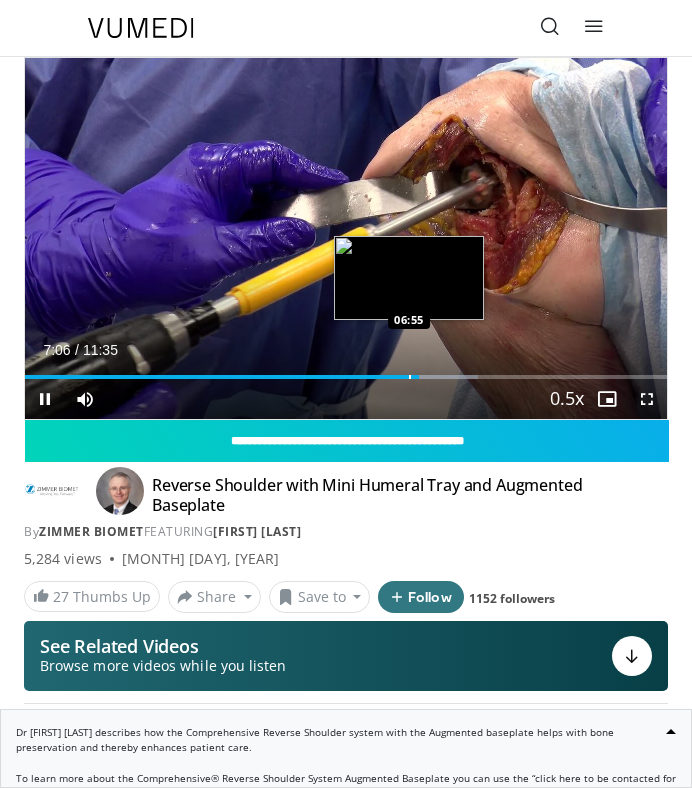 click at bounding box center (410, 377) 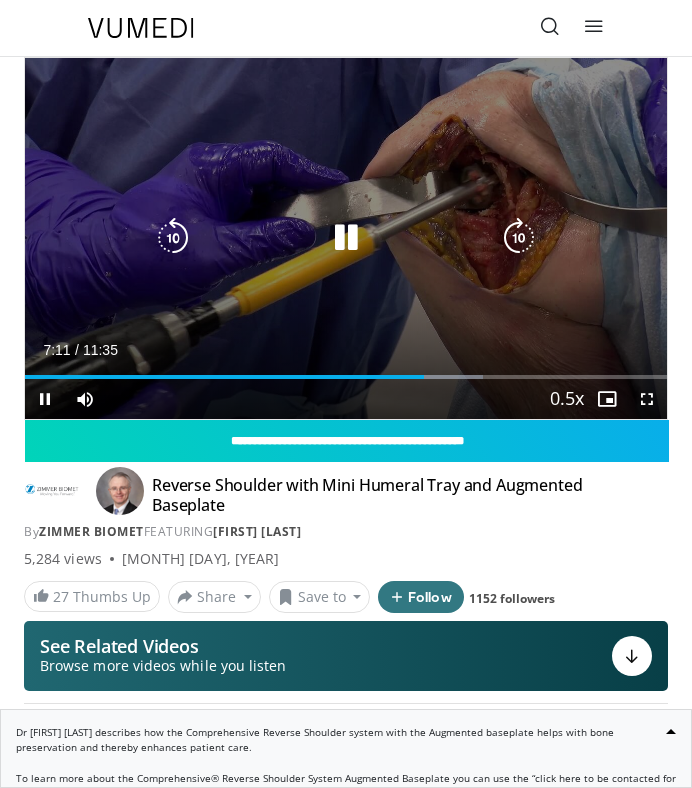 click at bounding box center (346, 238) 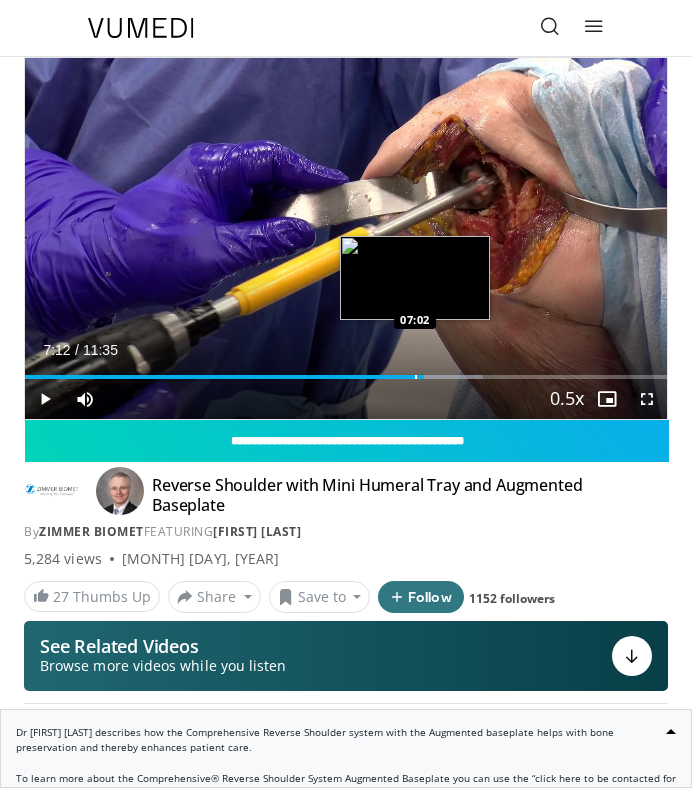 click at bounding box center (416, 377) 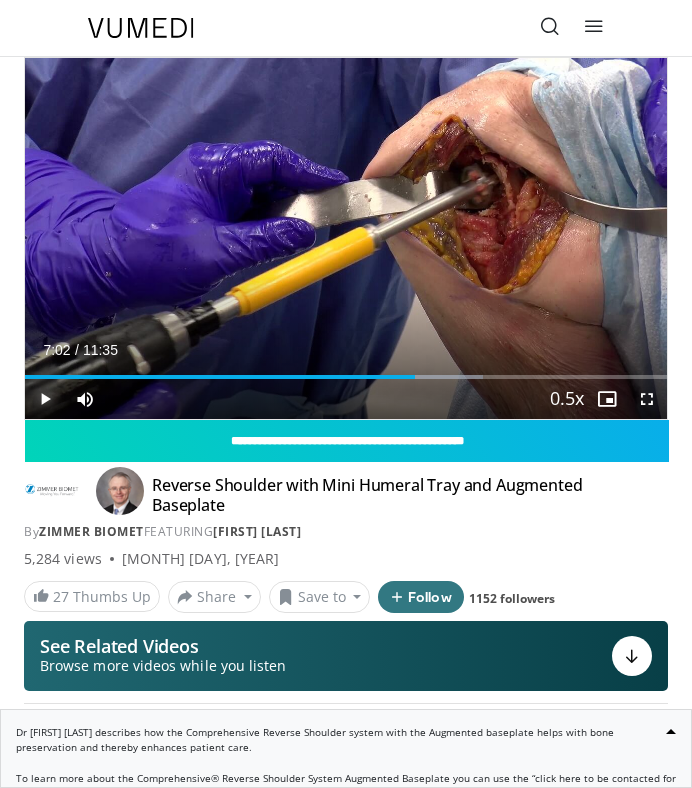 click at bounding box center (45, 399) 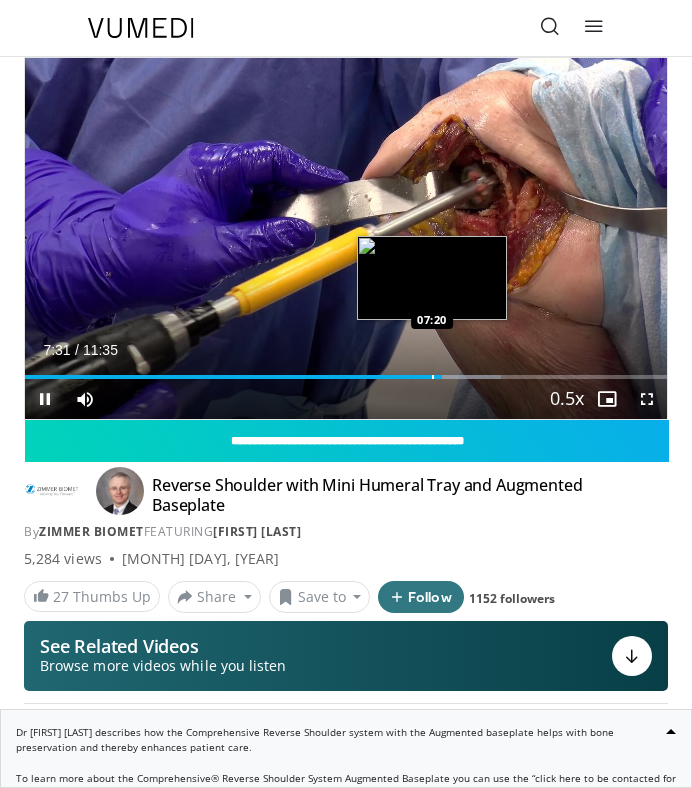 click at bounding box center (433, 377) 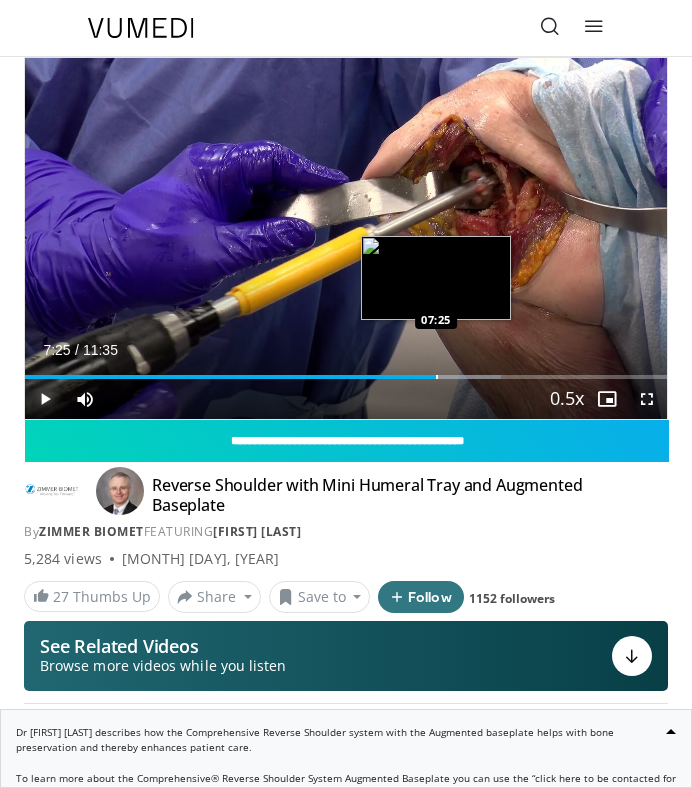 click at bounding box center (437, 377) 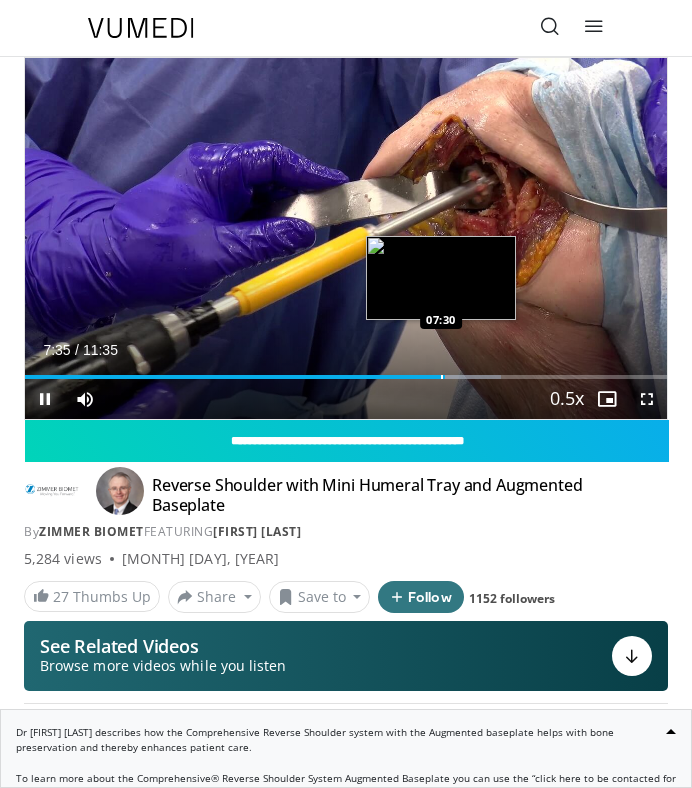 click at bounding box center [442, 377] 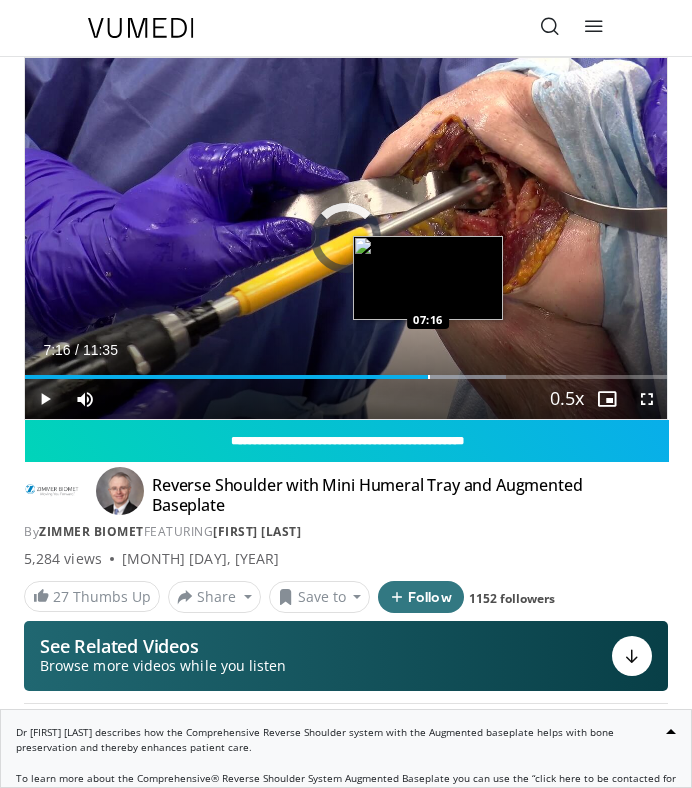 click at bounding box center (429, 377) 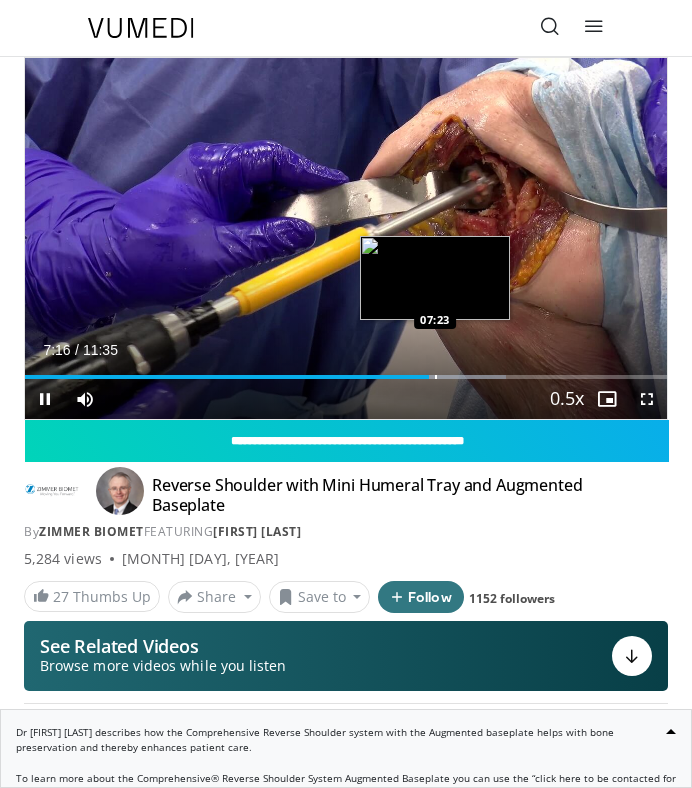 click on "**********" at bounding box center (346, 238) 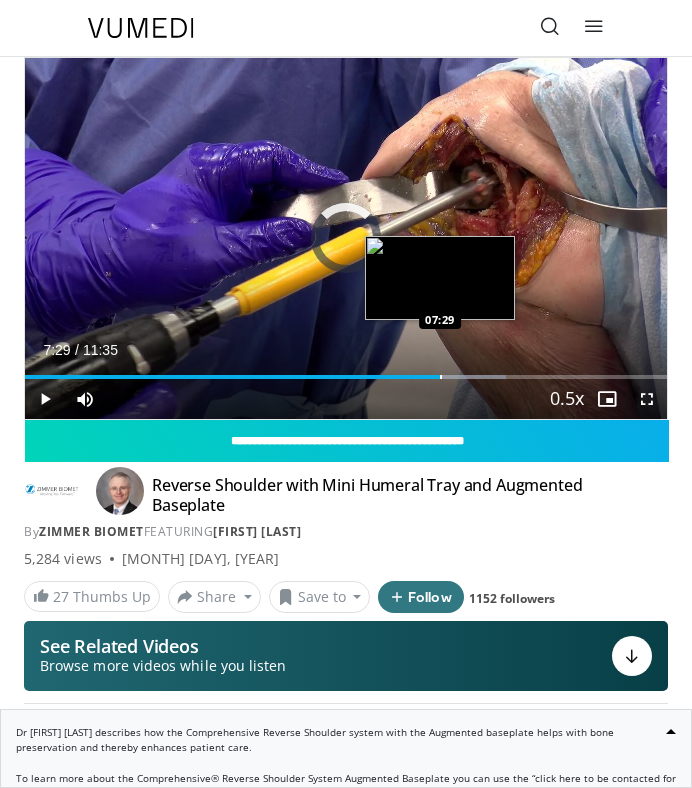 click at bounding box center [441, 377] 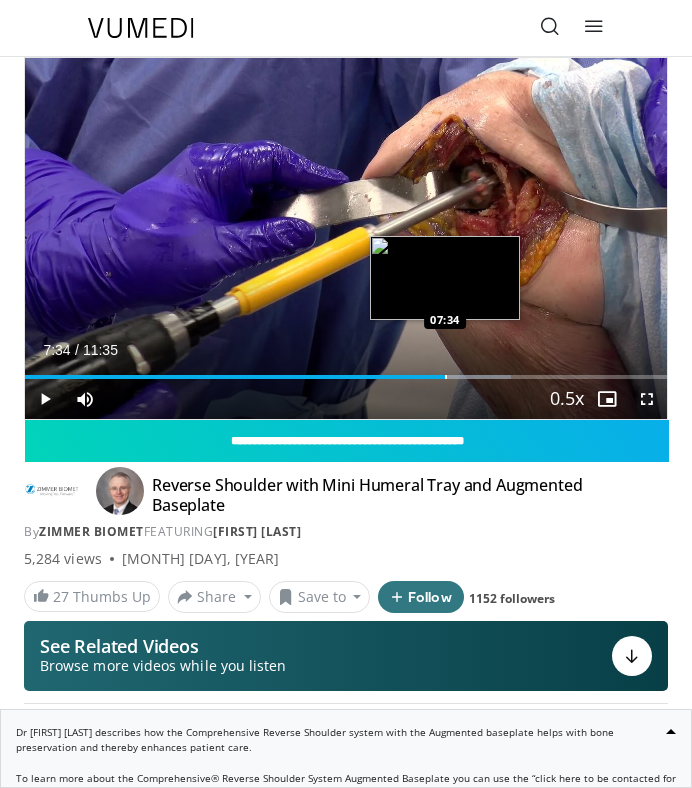 click at bounding box center [446, 377] 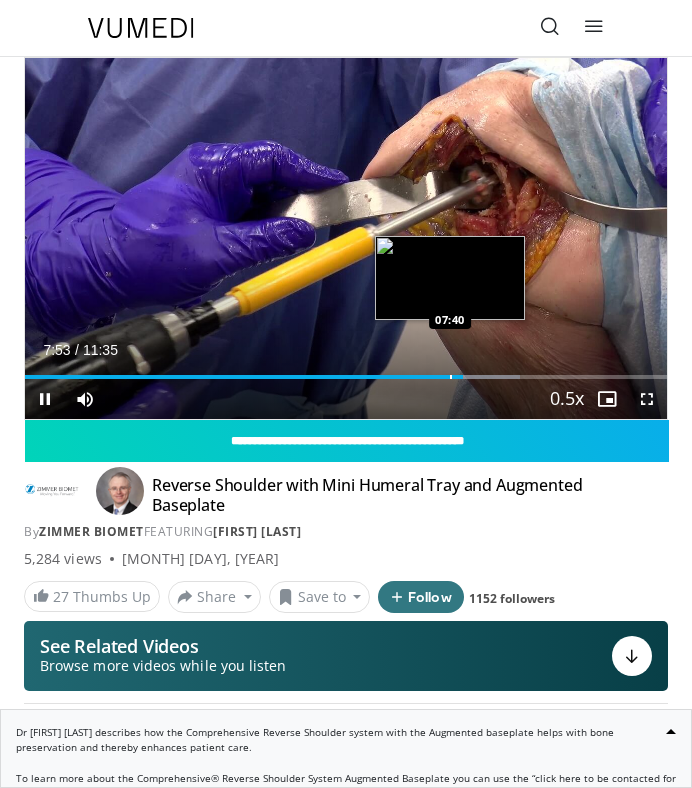 click at bounding box center [451, 377] 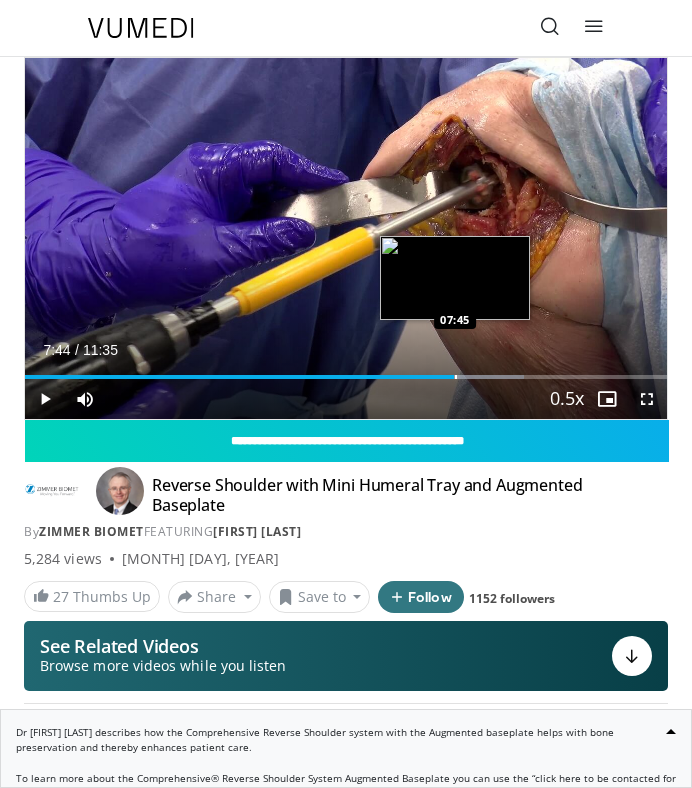 click on "Loaded :  77.76% 07:44 07:45" at bounding box center [346, 377] 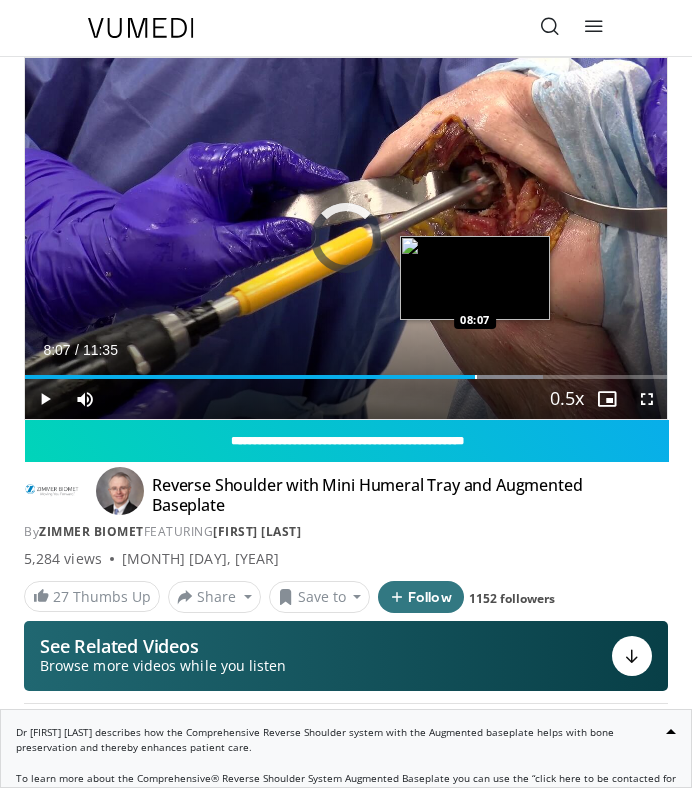 click at bounding box center [476, 377] 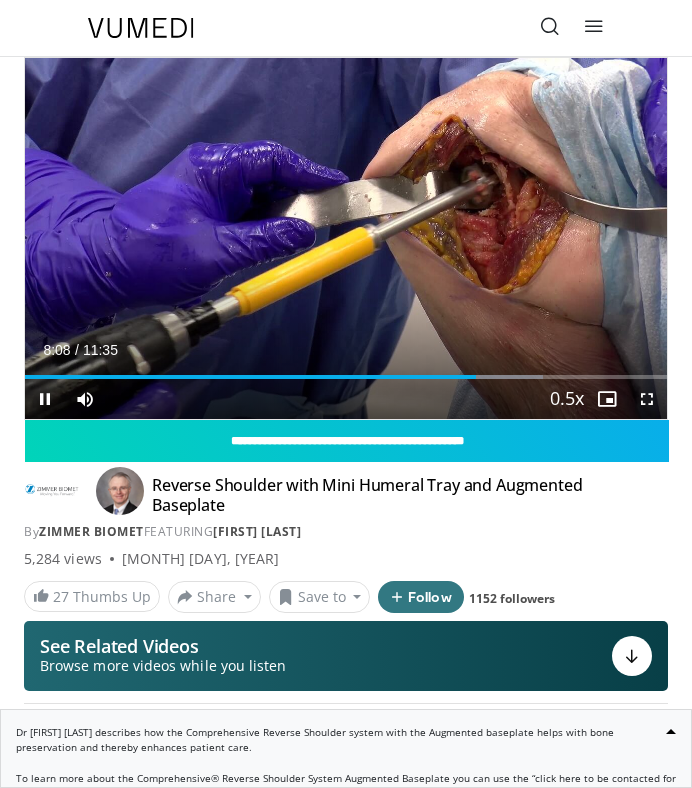 click on "Current Time  8:08 / Duration  11:35 Pause Skip Backward Skip Forward Mute 100% Loaded :  80.64% 08:08 07:55 Stream Type  LIVE Seek to live, currently behind live LIVE   0.5x Playback Rate 0.5x , selected 0.75x 1x 1.25x 1.5x 1.75x 2x Chapters Chapters Descriptions descriptions off , selected Captions captions settings , opens captions settings dialog captions off , selected Audio Track en (Main) , selected Fullscreen Enable picture-in-picture mode" at bounding box center (346, 399) 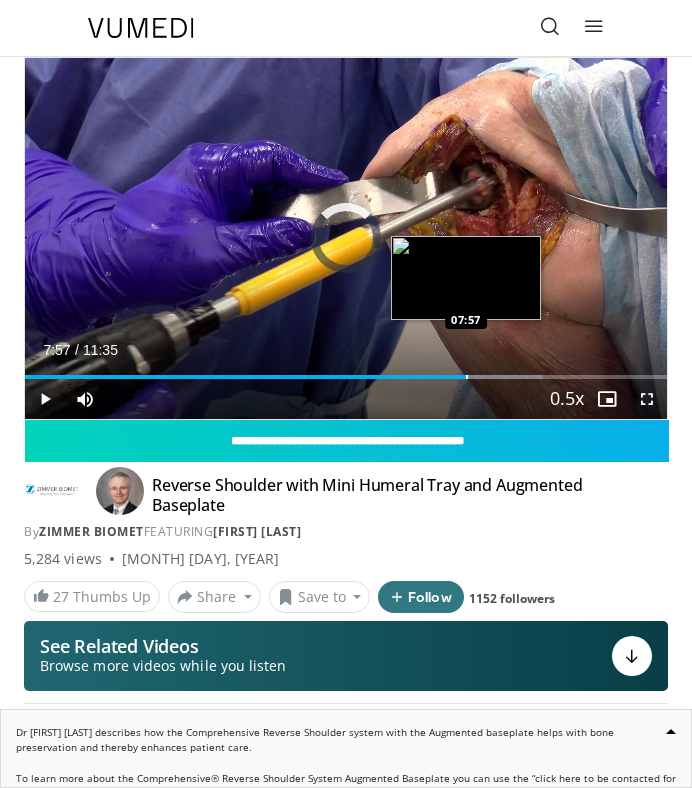 click at bounding box center [467, 377] 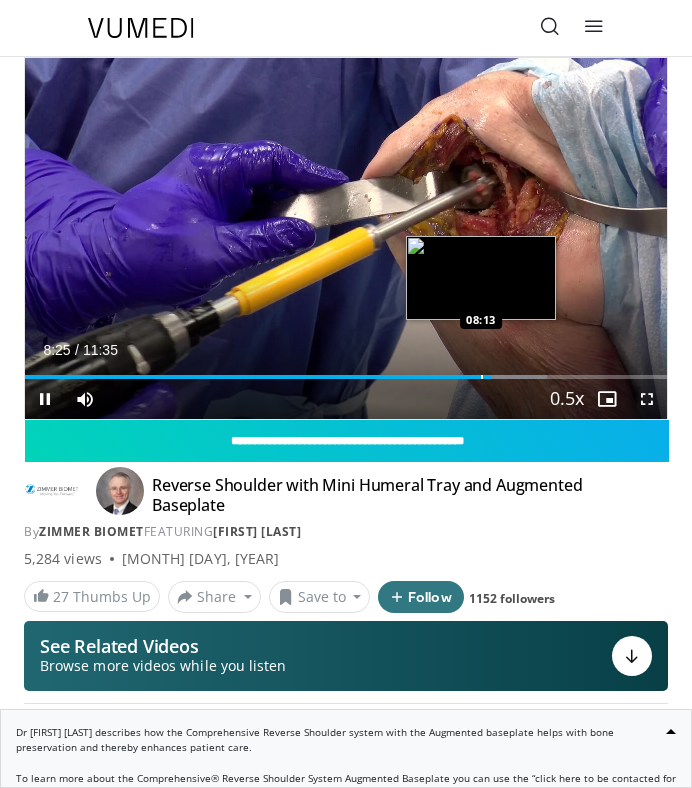 click at bounding box center [482, 377] 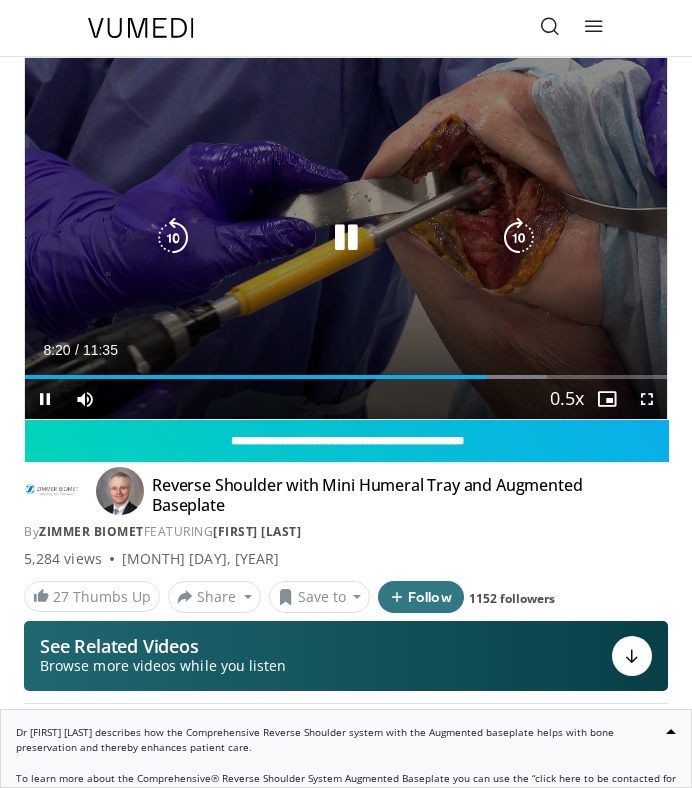click at bounding box center (346, 238) 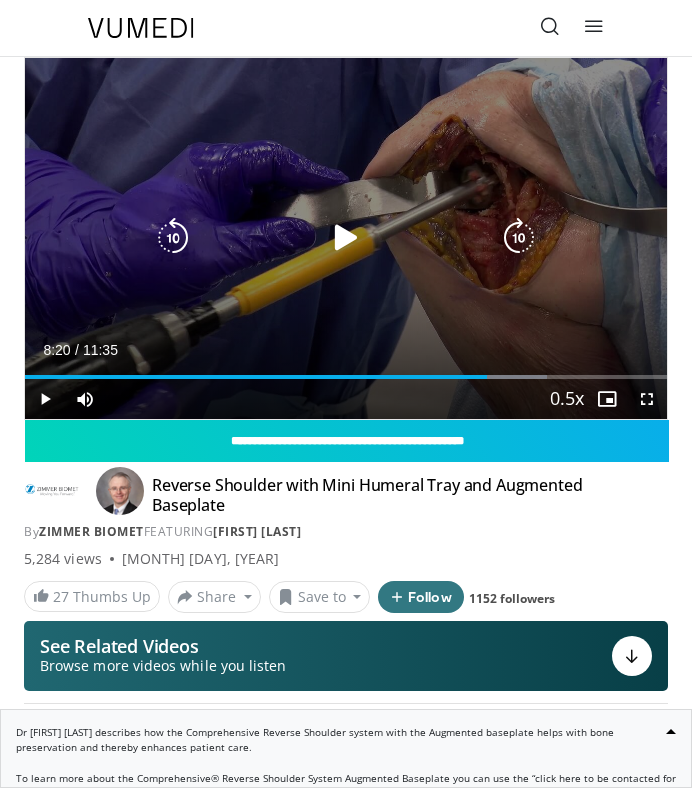 click at bounding box center [346, 238] 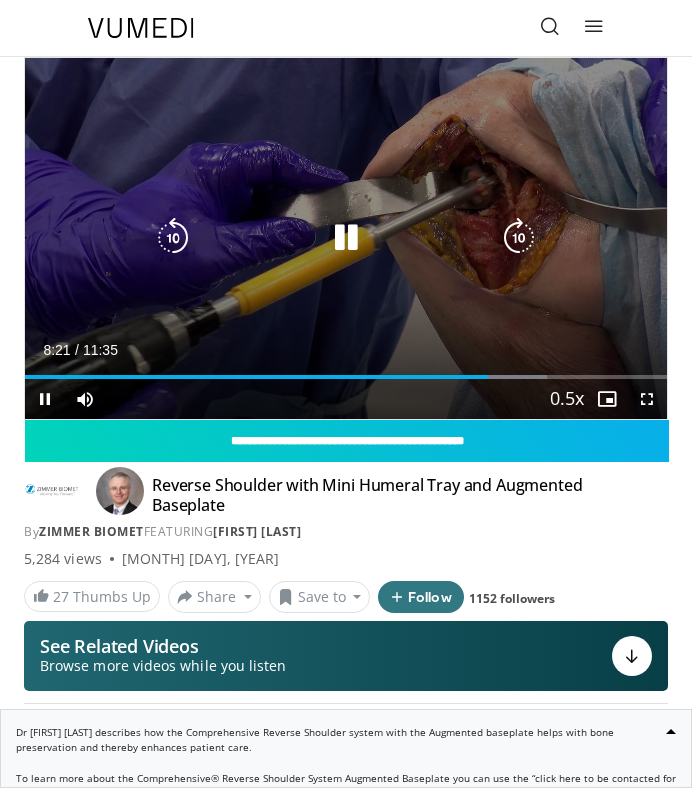 click at bounding box center (346, 238) 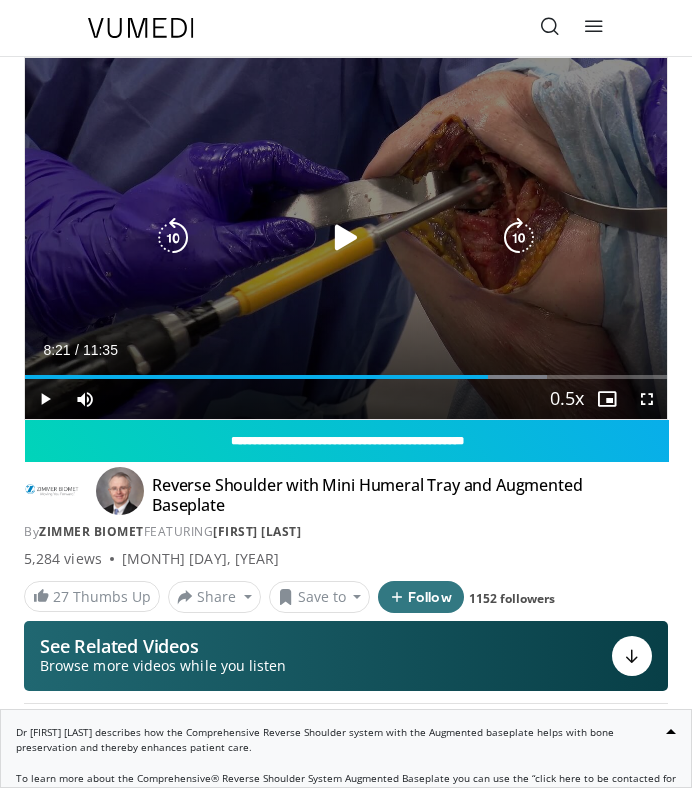 click at bounding box center (346, 238) 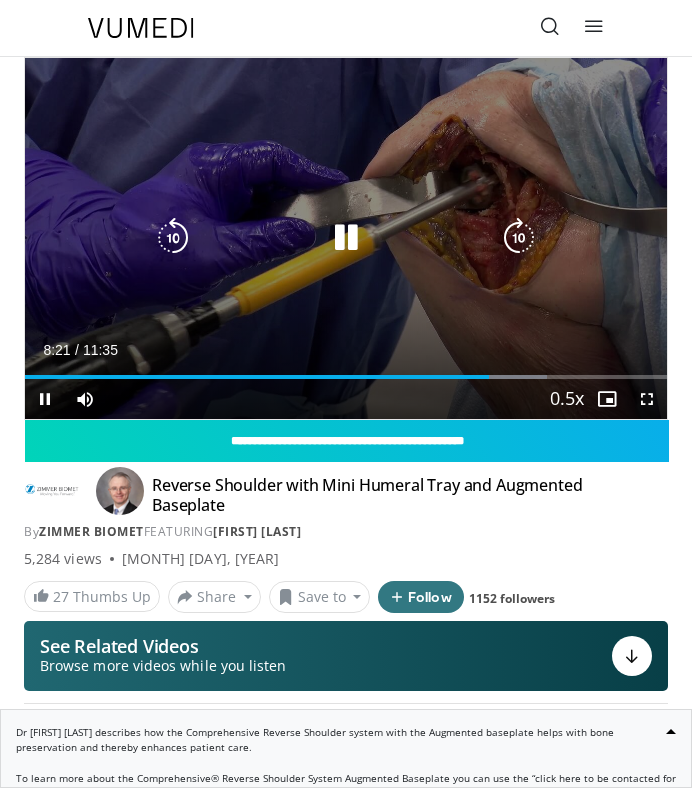 click at bounding box center [346, 238] 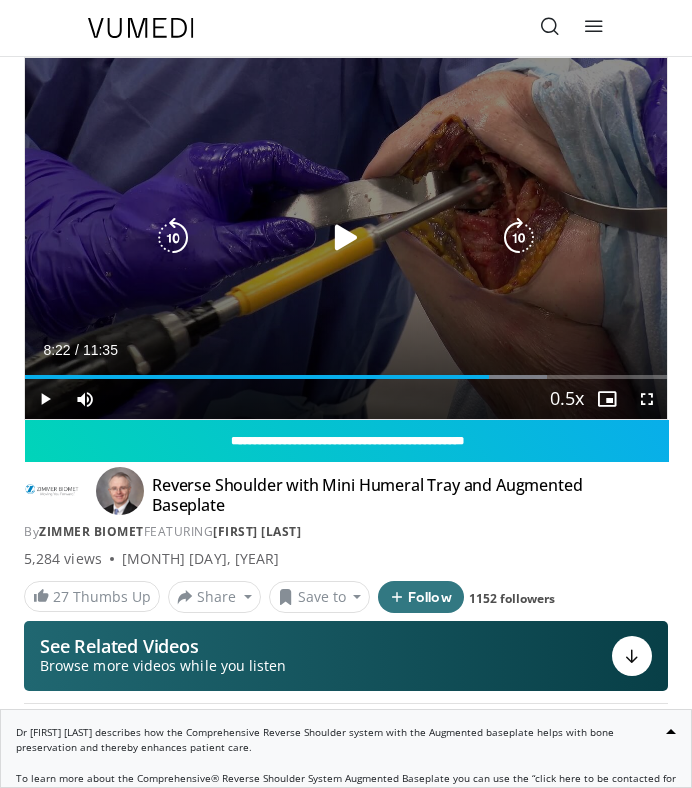 click at bounding box center (346, 238) 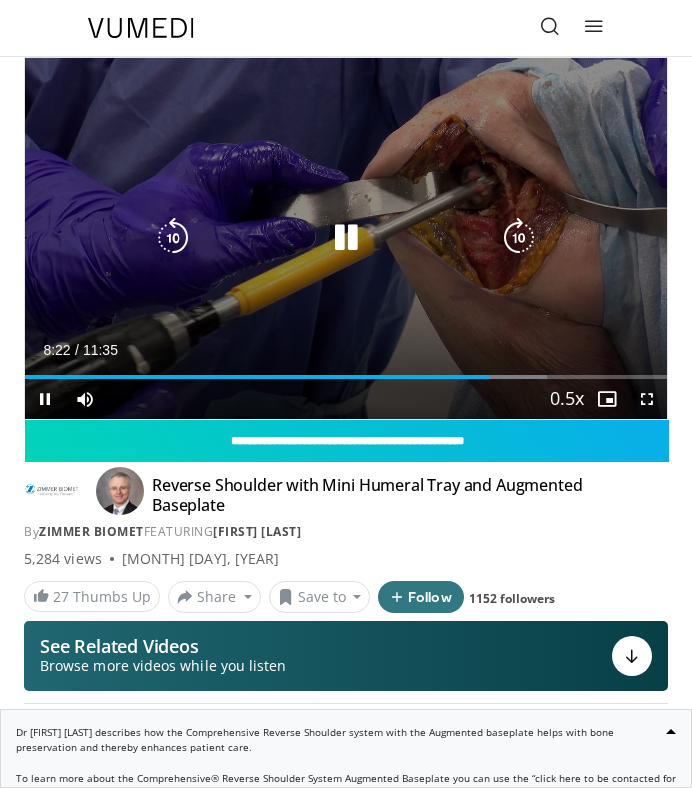 click at bounding box center (346, 238) 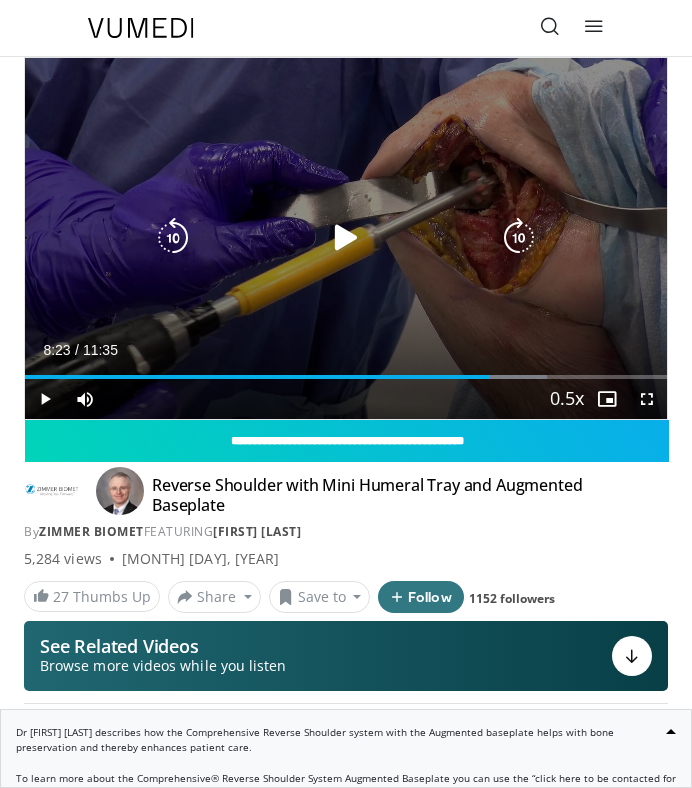 click at bounding box center (346, 238) 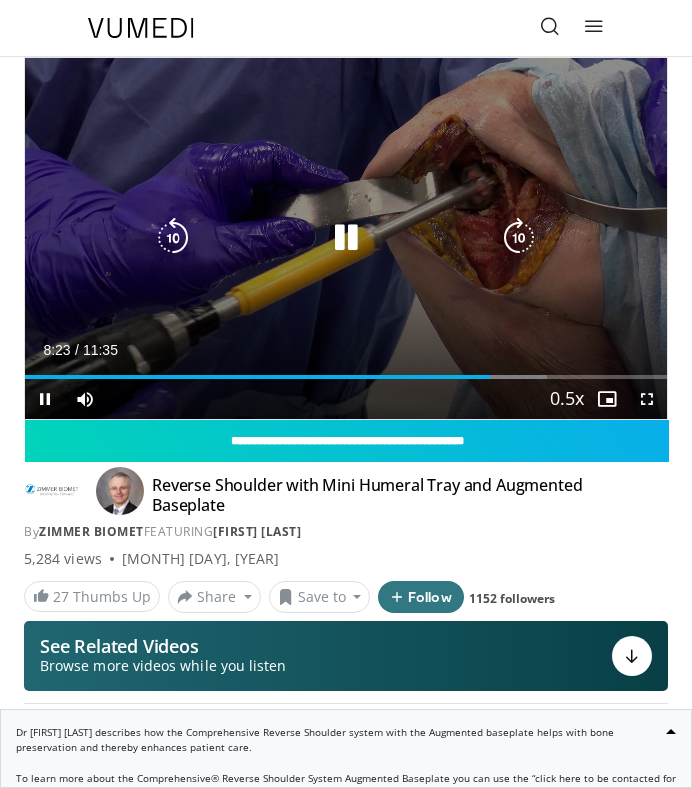 click at bounding box center [346, 238] 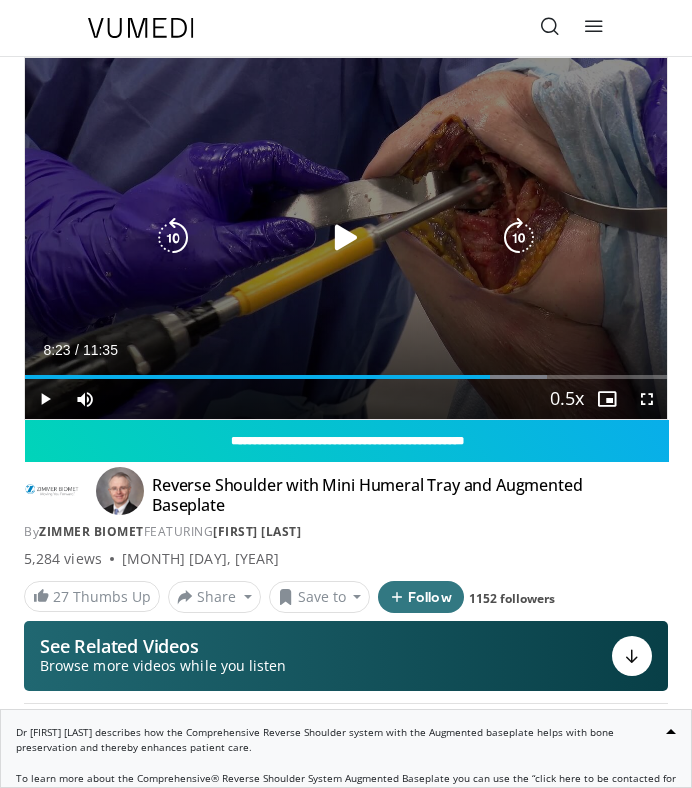 click at bounding box center (346, 238) 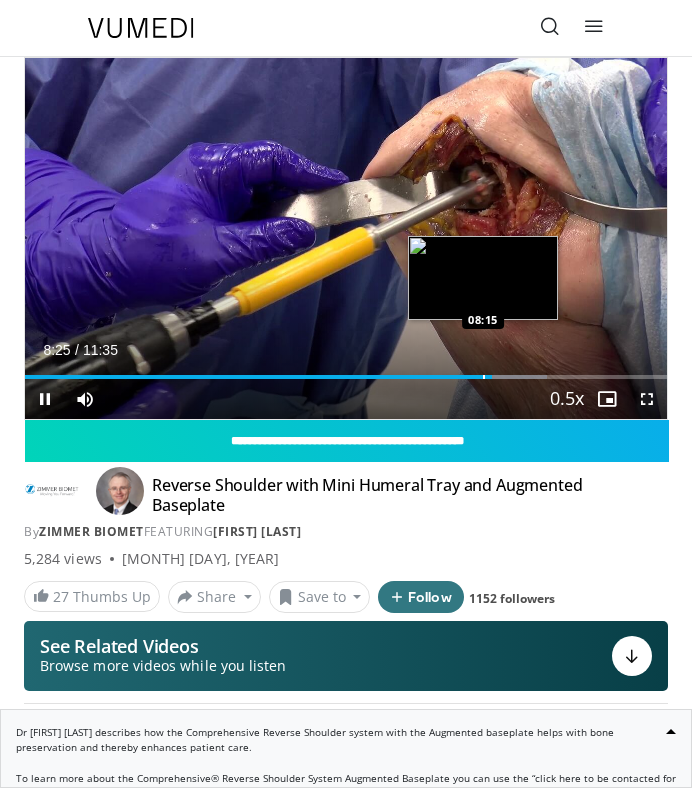 click at bounding box center [484, 377] 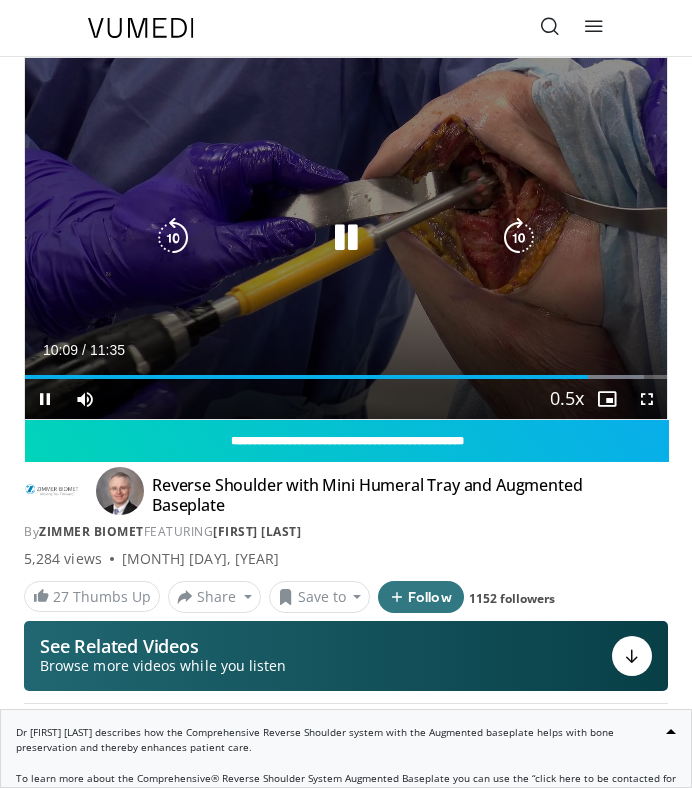 click at bounding box center [346, 238] 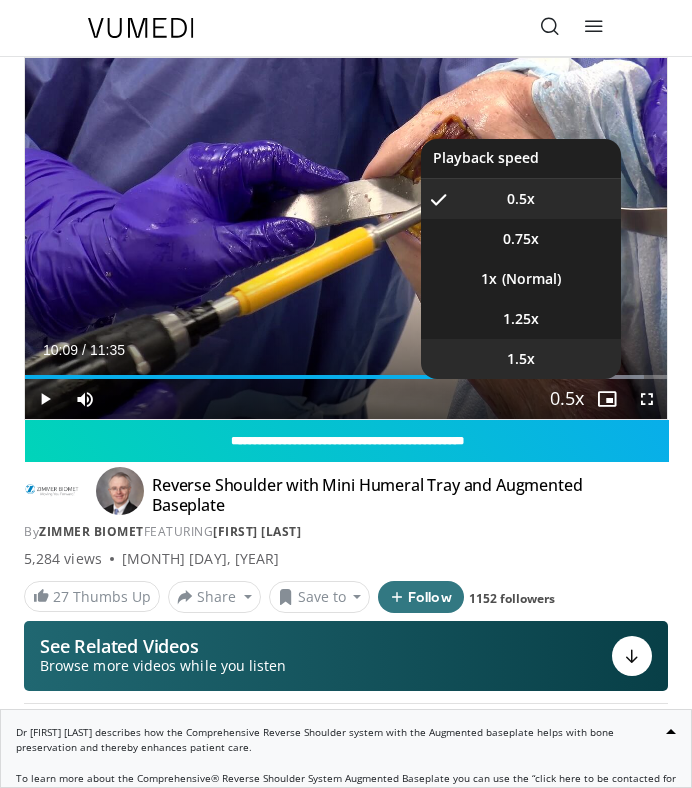 click on "1.5x" at bounding box center [521, 359] 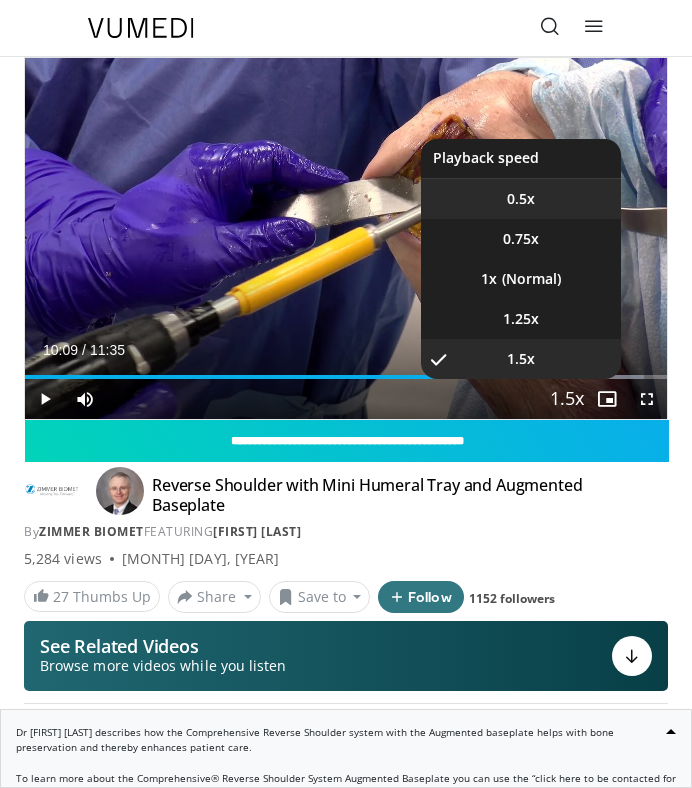 click on "0.5x" at bounding box center [521, 199] 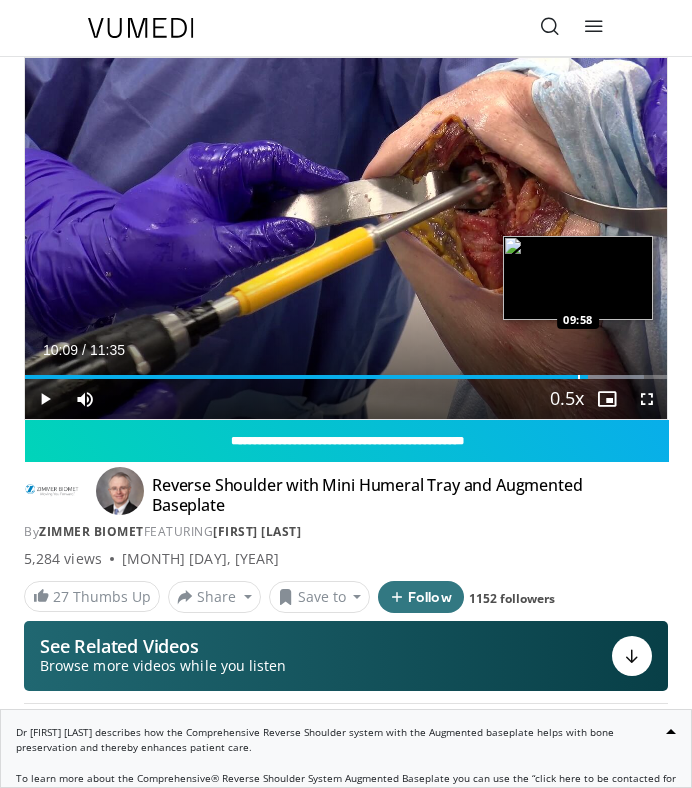 click at bounding box center [579, 377] 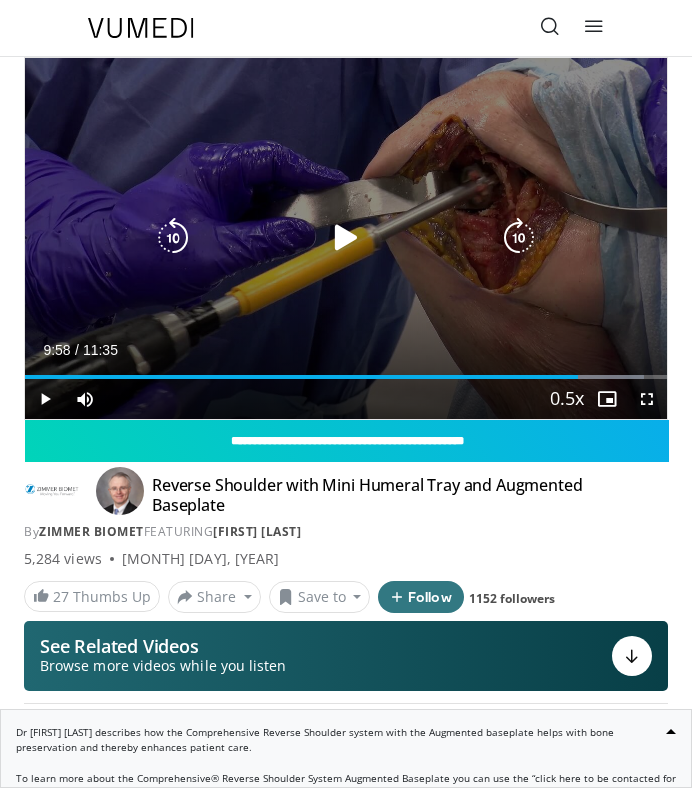 click on "10 seconds
Tap to unmute" at bounding box center (346, 238) 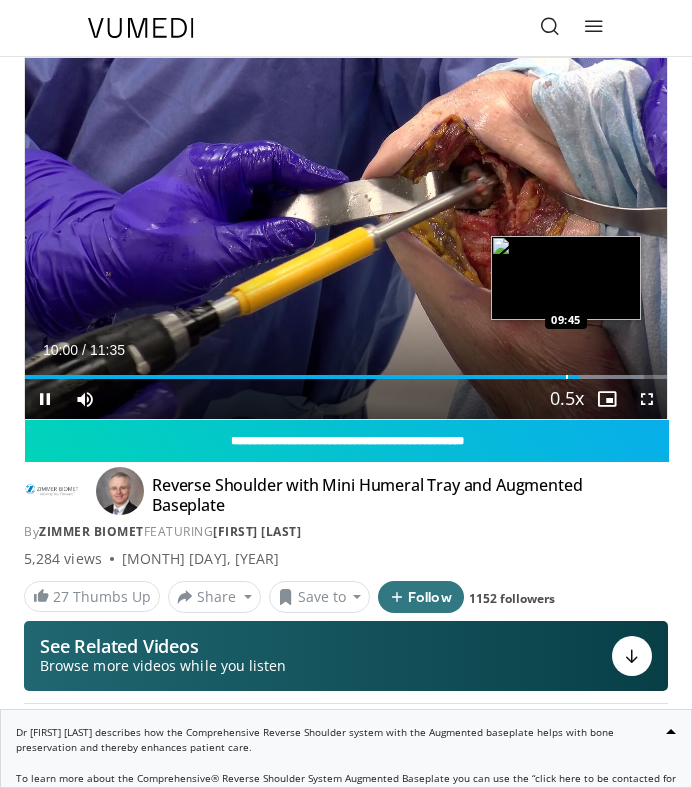 click at bounding box center (567, 377) 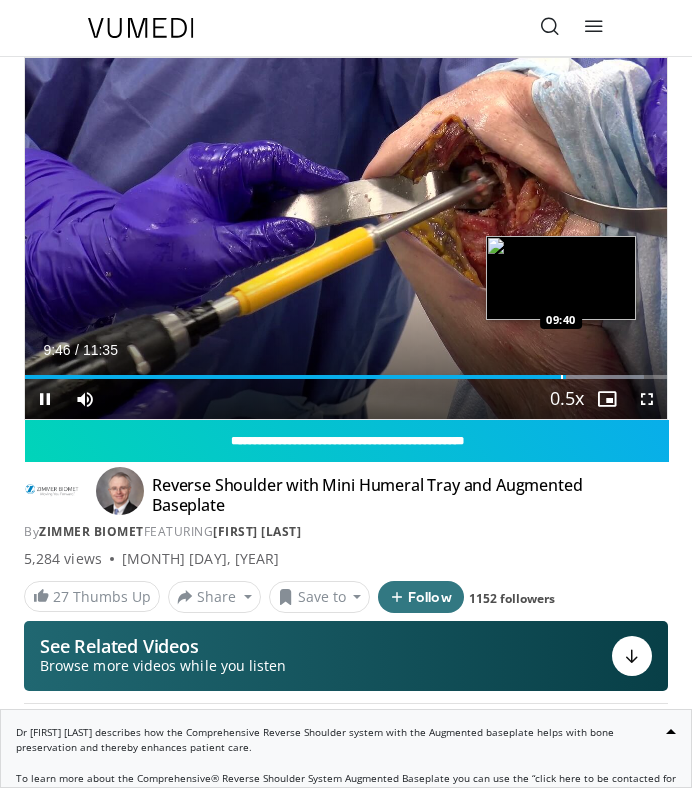 click on "Loaded :  96.48% 09:46 09:40" at bounding box center (346, 369) 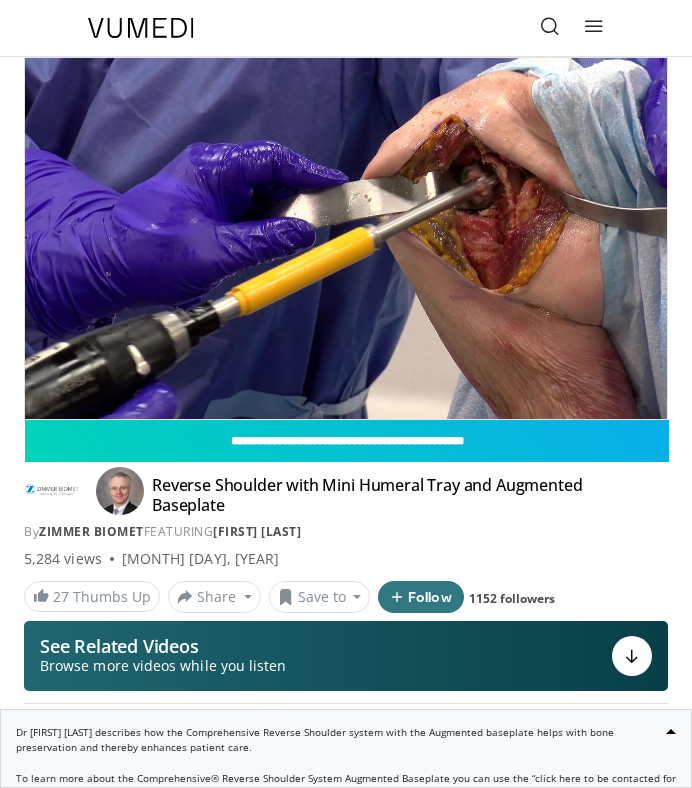 click on "10 seconds
Tap to unmute" at bounding box center [346, 238] 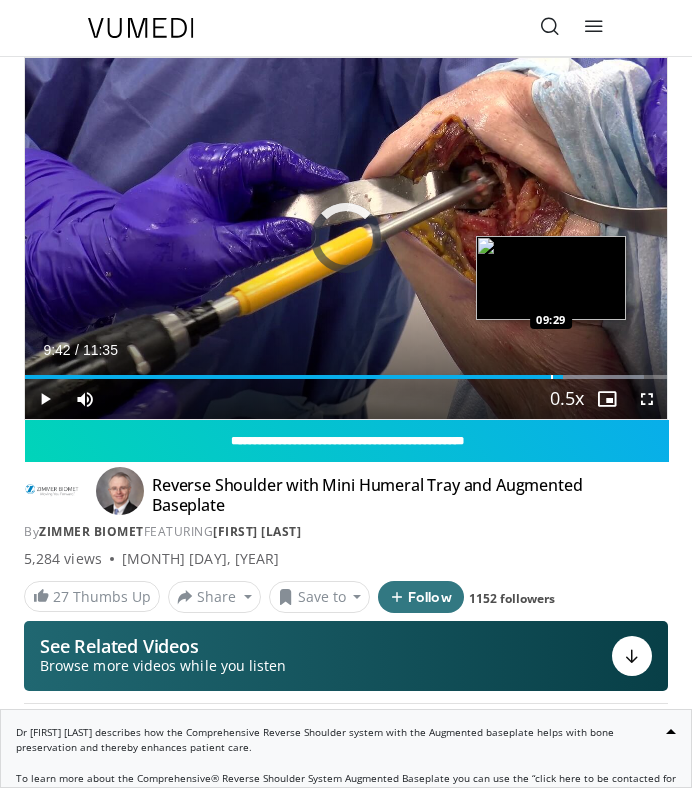 click at bounding box center (552, 377) 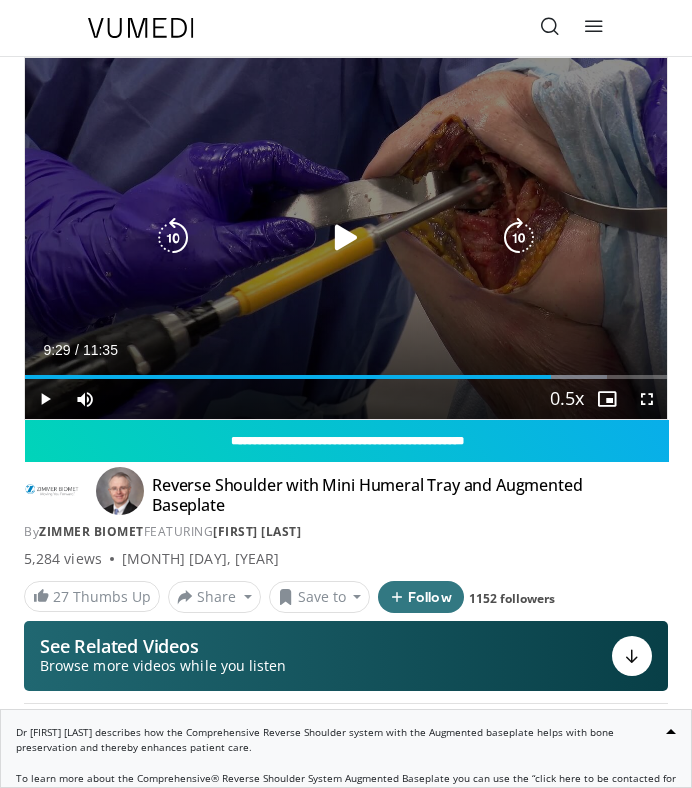click at bounding box center (346, 238) 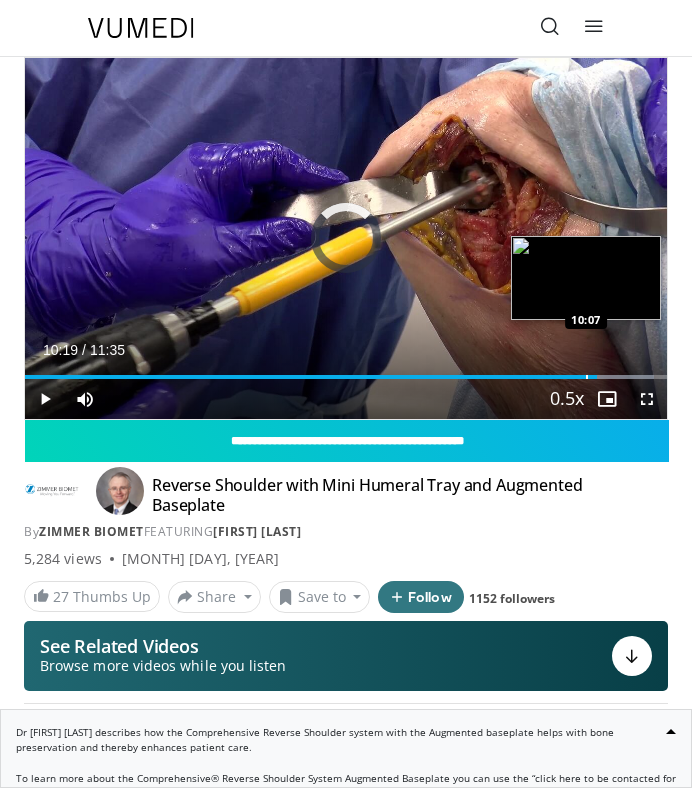 click on "Loaded :  97.92% 10:07 10:07" at bounding box center [346, 369] 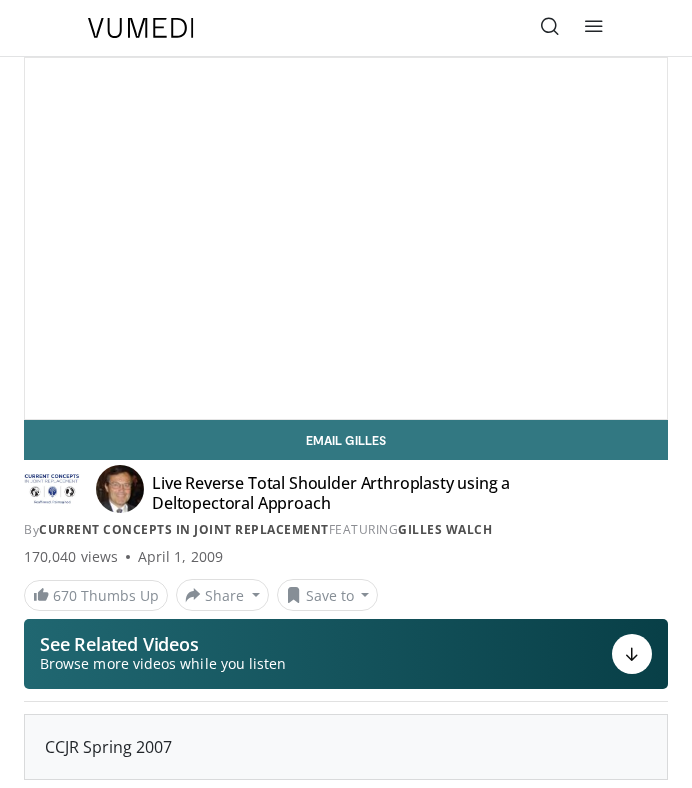 scroll, scrollTop: 0, scrollLeft: 0, axis: both 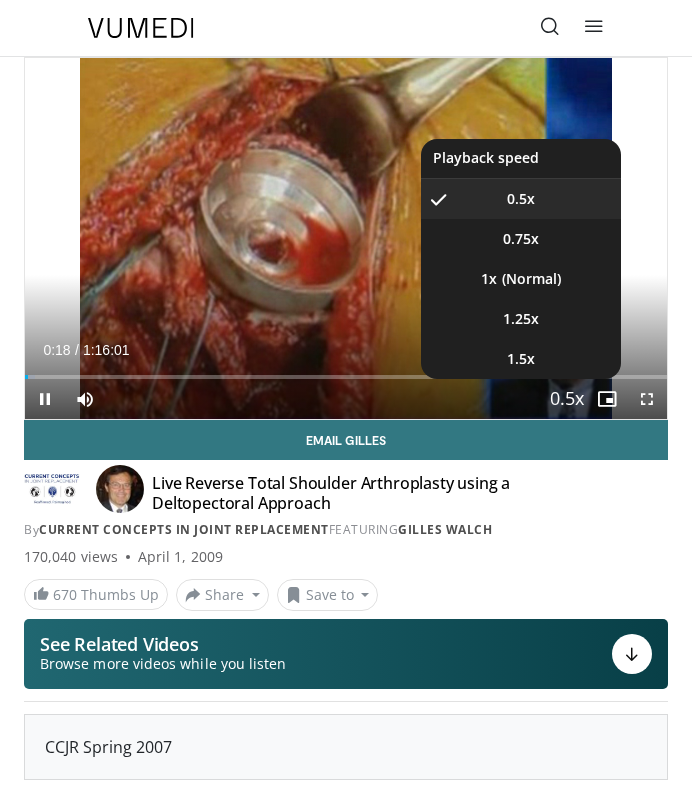 click at bounding box center (567, 400) 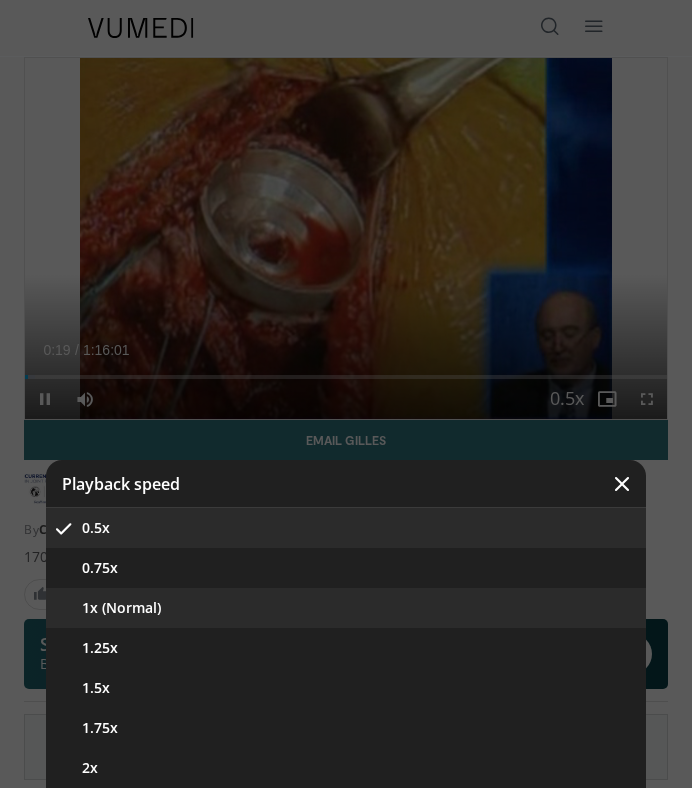 click on "1x (Normal)" at bounding box center (346, 608) 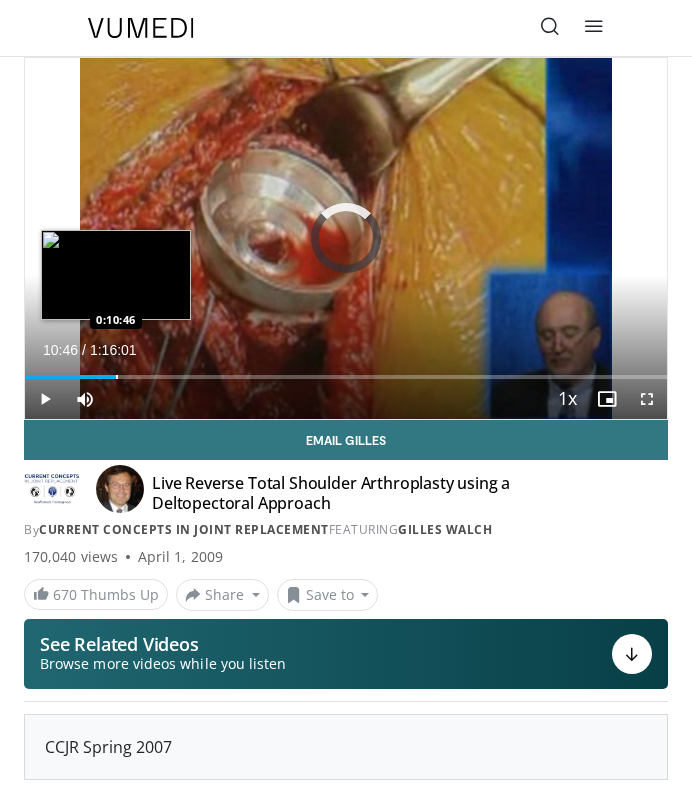 click on "Loaded :  3.72% 0:01:47 0:10:46" at bounding box center [346, 369] 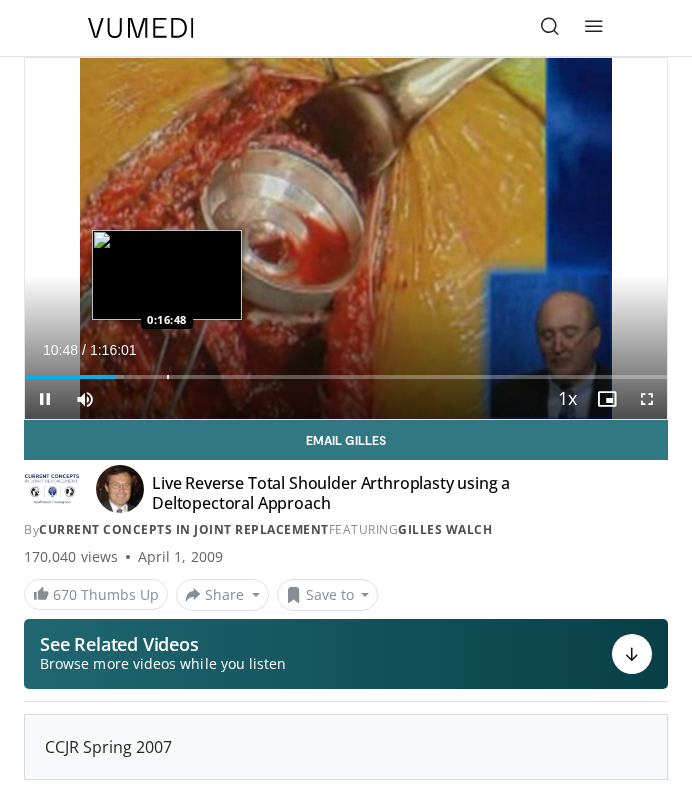 click at bounding box center [168, 377] 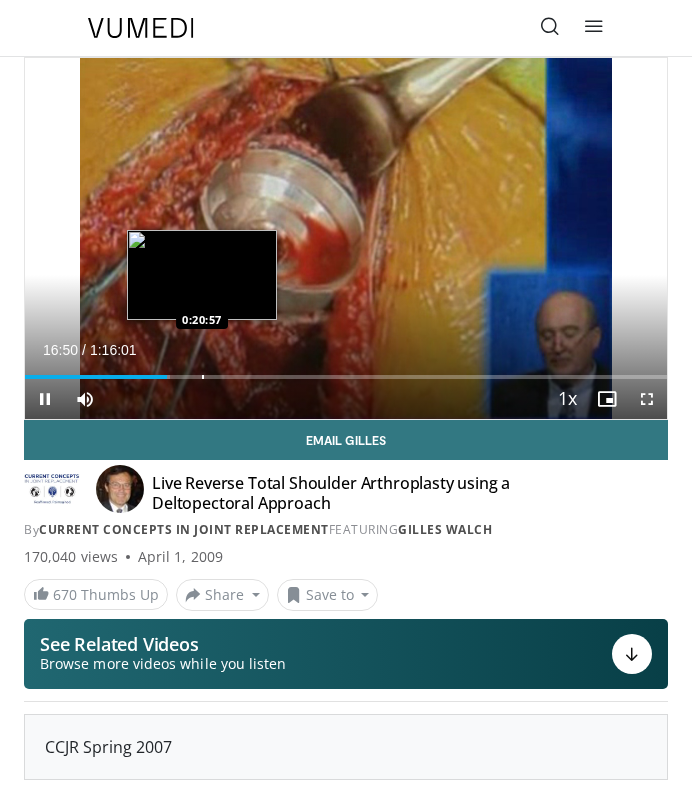 click on "Loaded :  22.60% 0:16:50 0:20:57" at bounding box center (346, 369) 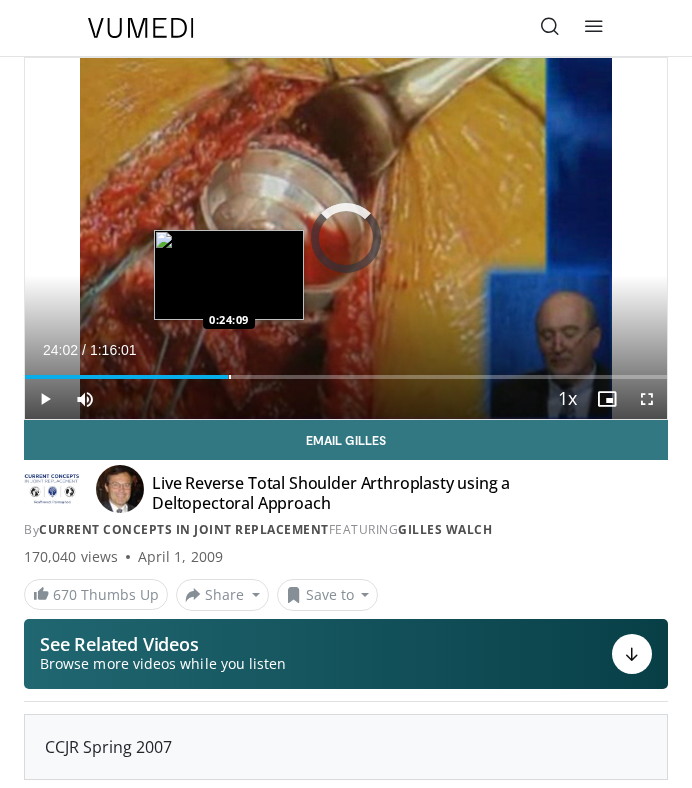 click on "Loaded :  29.40% 0:21:19 0:24:09" at bounding box center [346, 369] 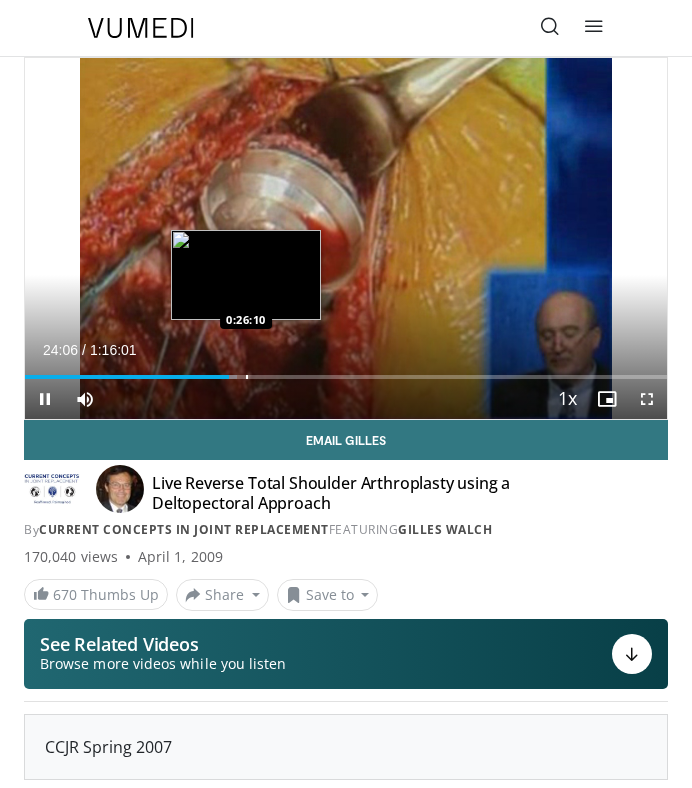 click at bounding box center [247, 377] 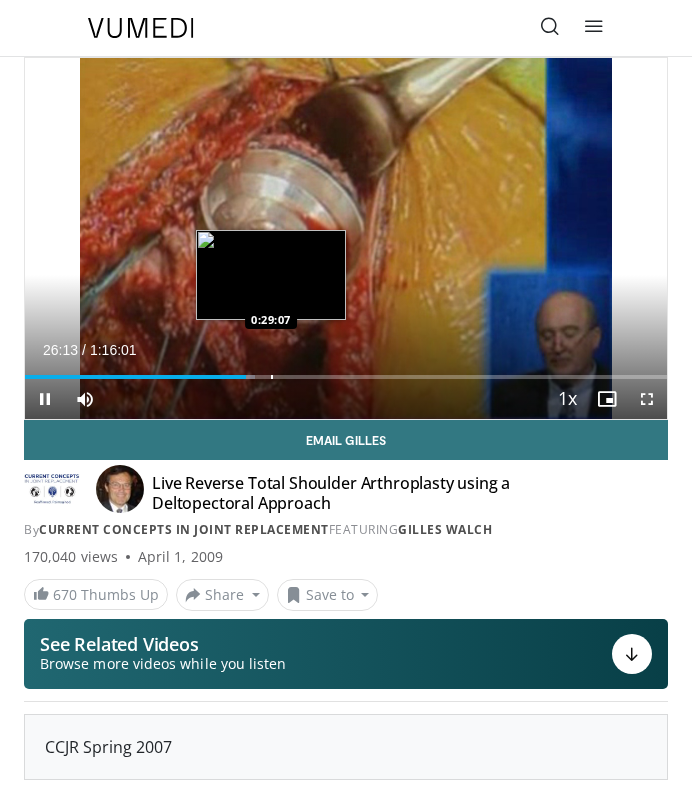 click at bounding box center (272, 377) 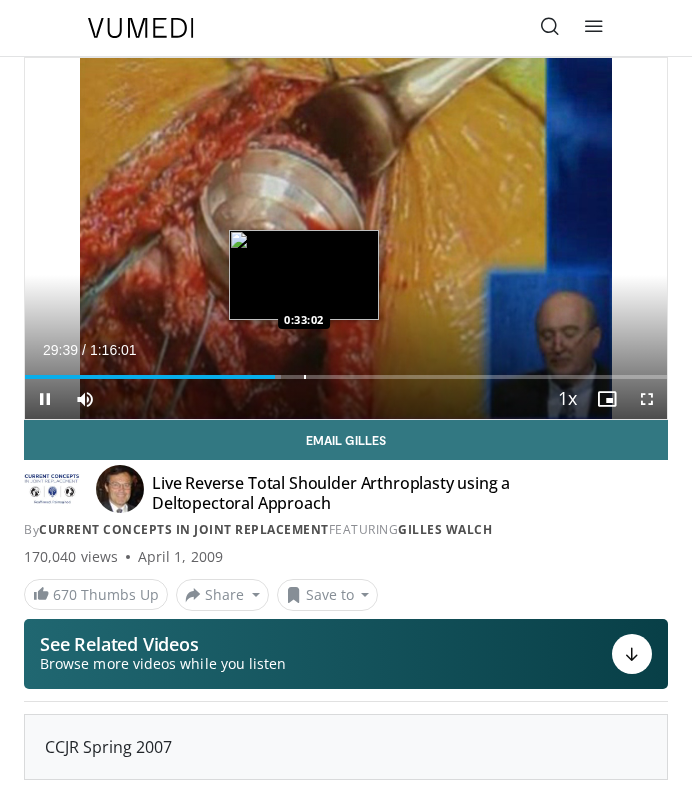click on "Loaded :  39.94% 0:29:39 0:33:02" at bounding box center [346, 369] 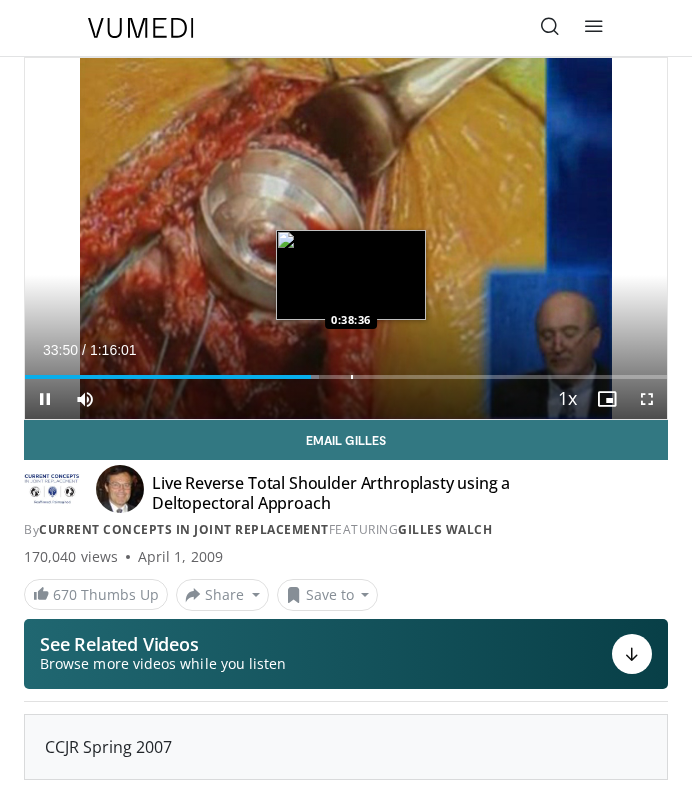 click on "Loaded :  45.86% 0:33:50 0:38:36" at bounding box center (346, 369) 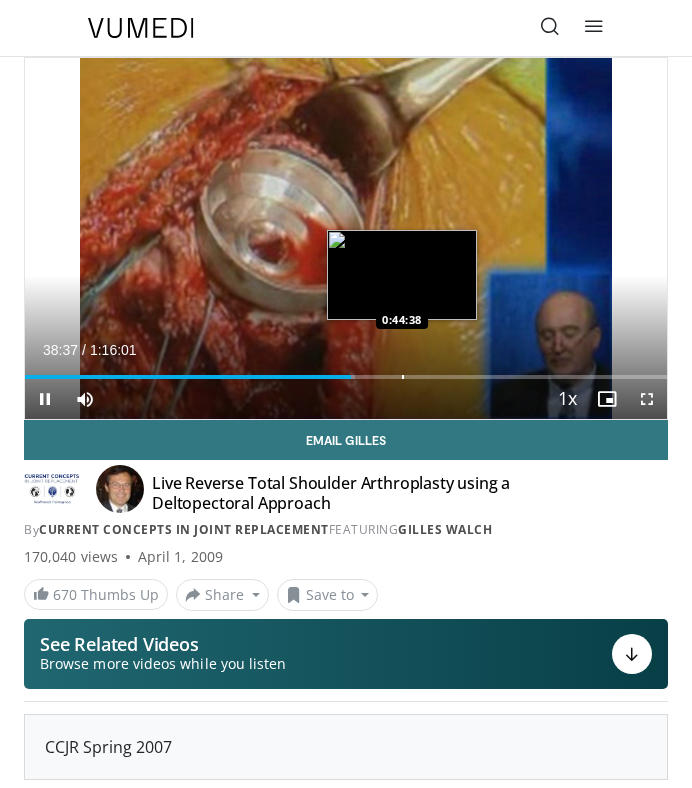 click at bounding box center (403, 377) 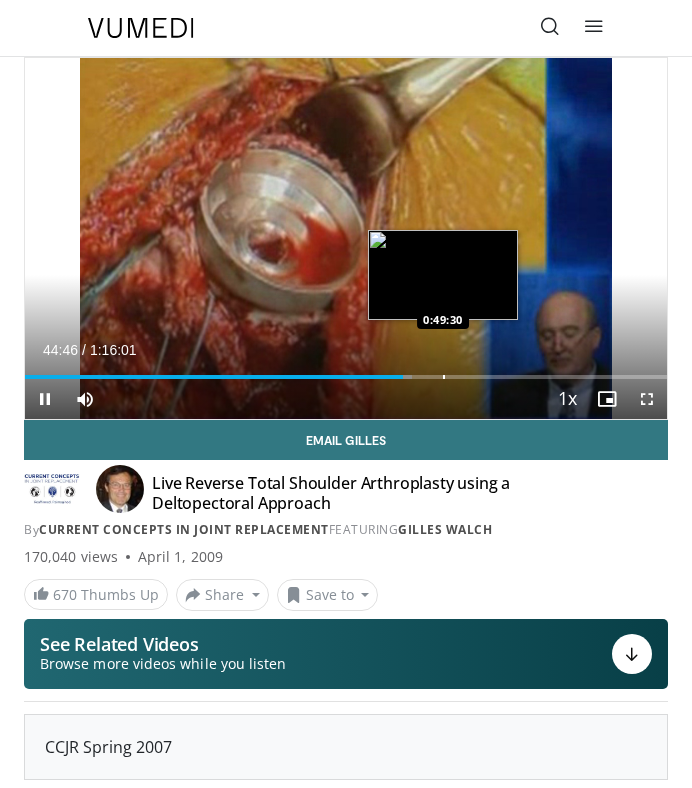 click on "Loaded :  60.34% 0:44:46 0:49:30" at bounding box center (346, 369) 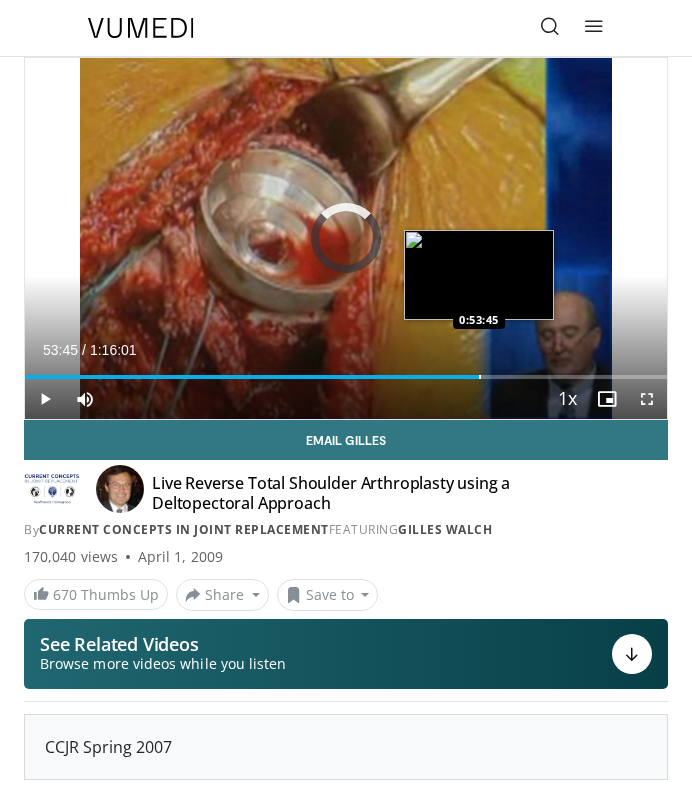 click on "Loaded :  66.93% 0:49:49 0:53:45" at bounding box center (346, 369) 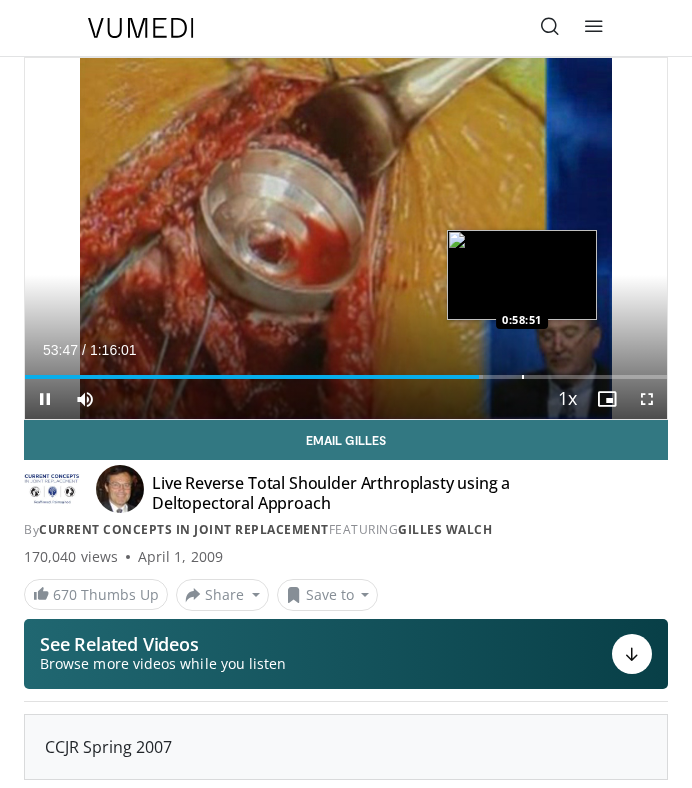 click on "Loaded :  71.32% 0:53:47 0:58:51" at bounding box center (346, 369) 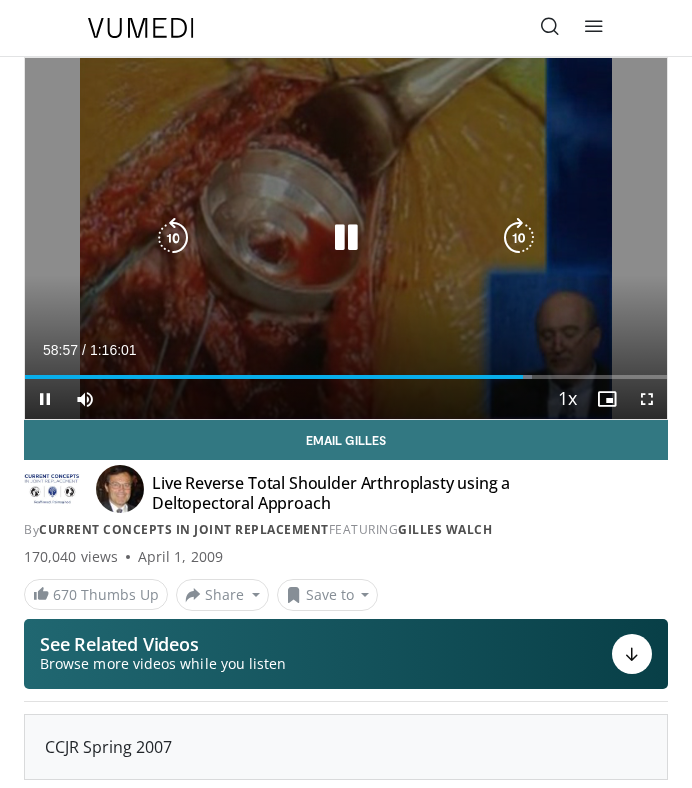 click at bounding box center [346, 238] 